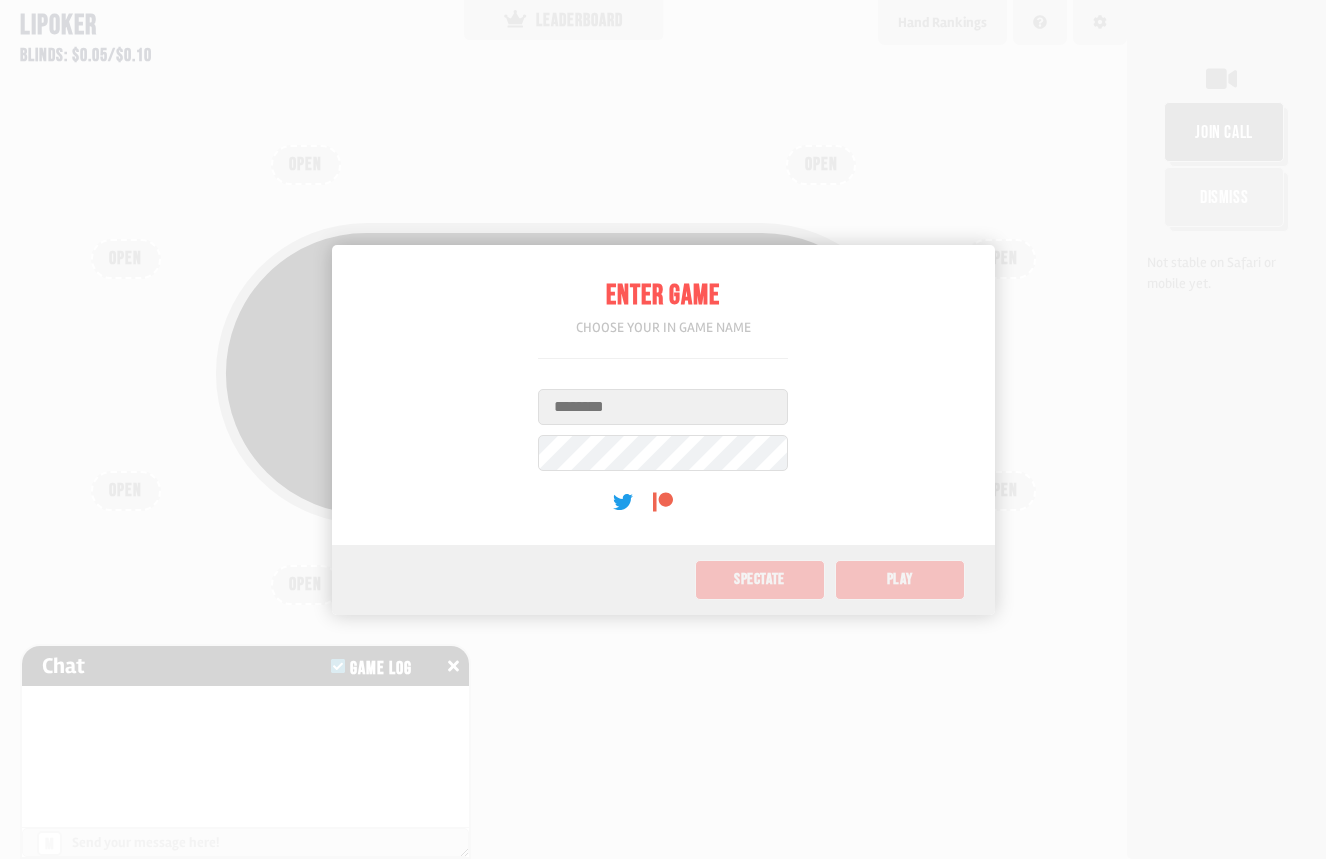 scroll, scrollTop: 0, scrollLeft: 0, axis: both 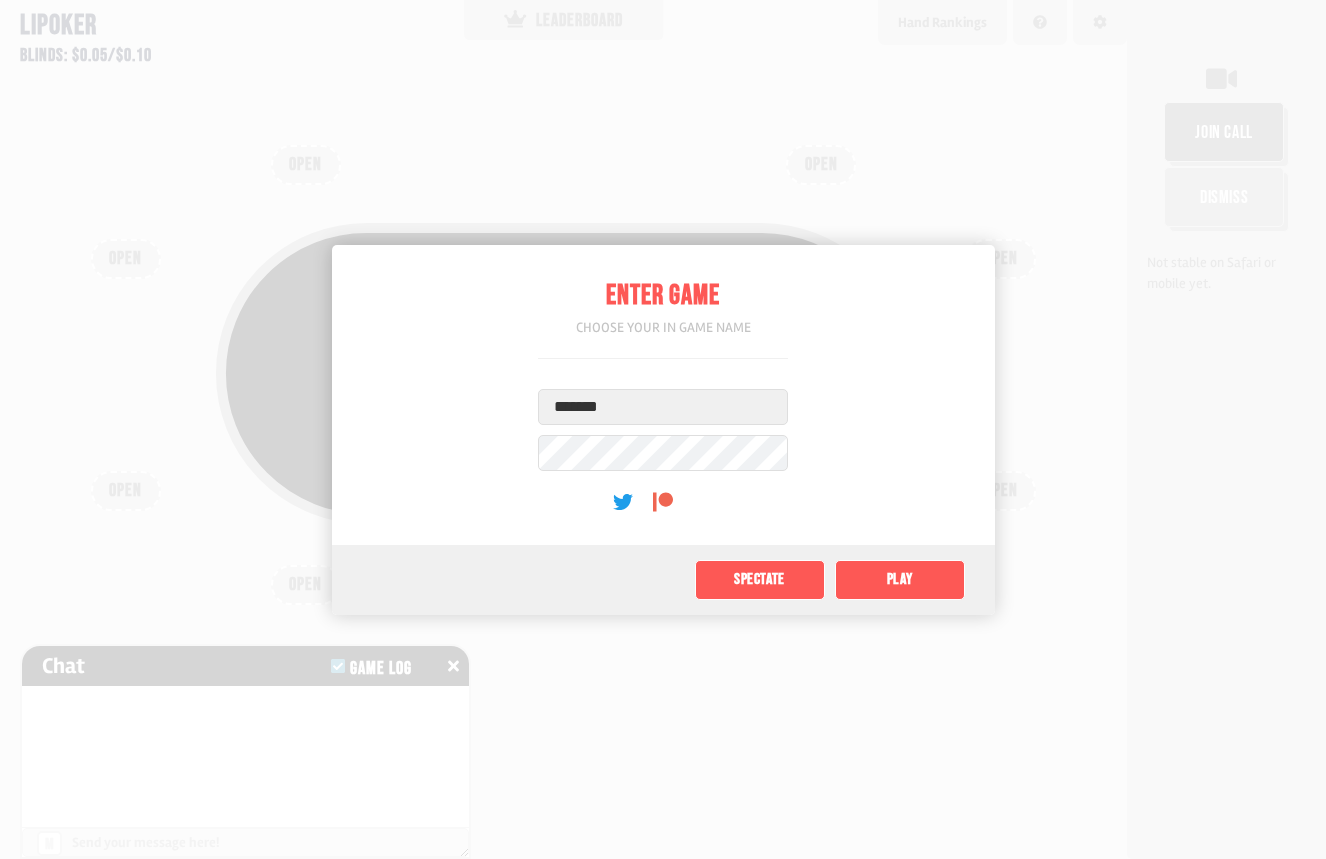 type on "*******" 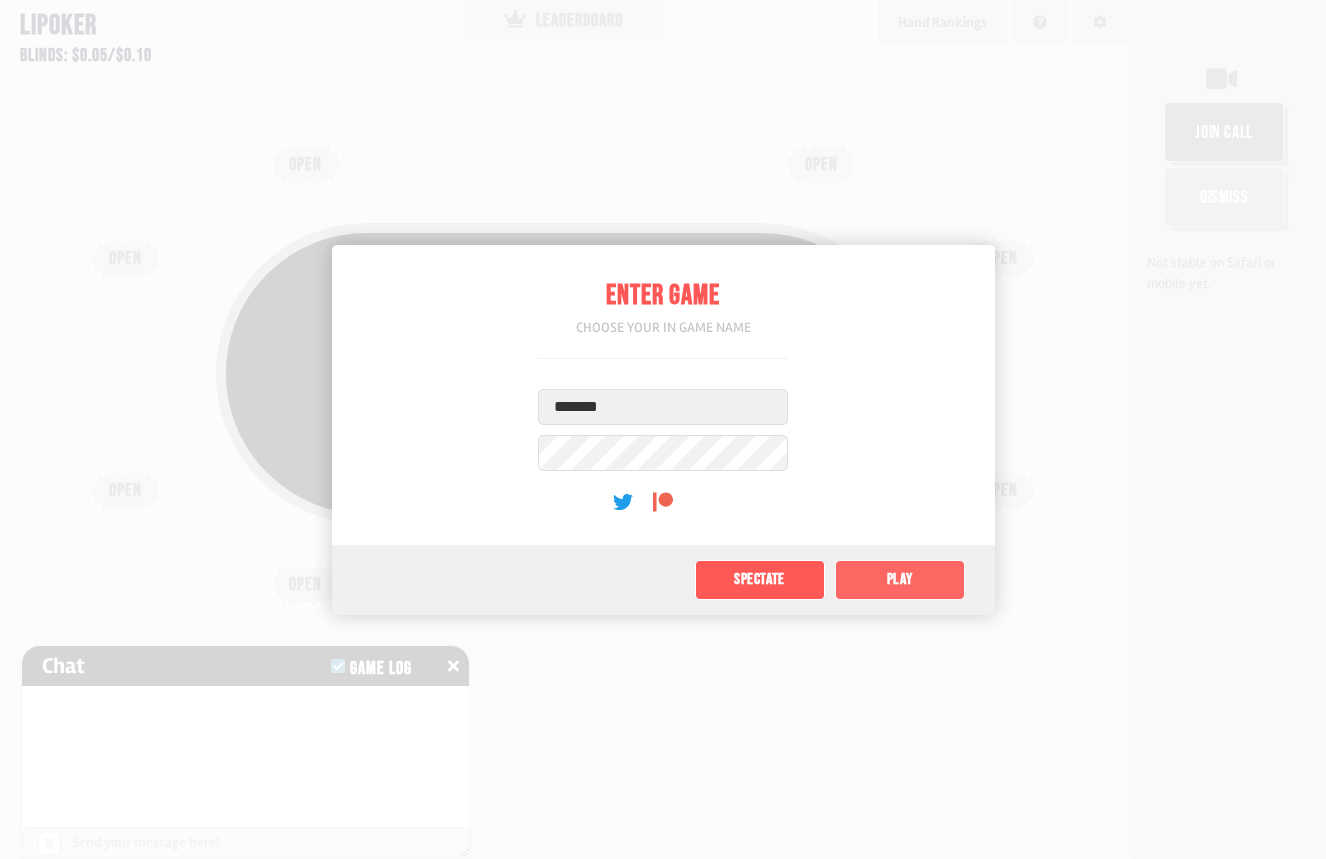 click on "Play" 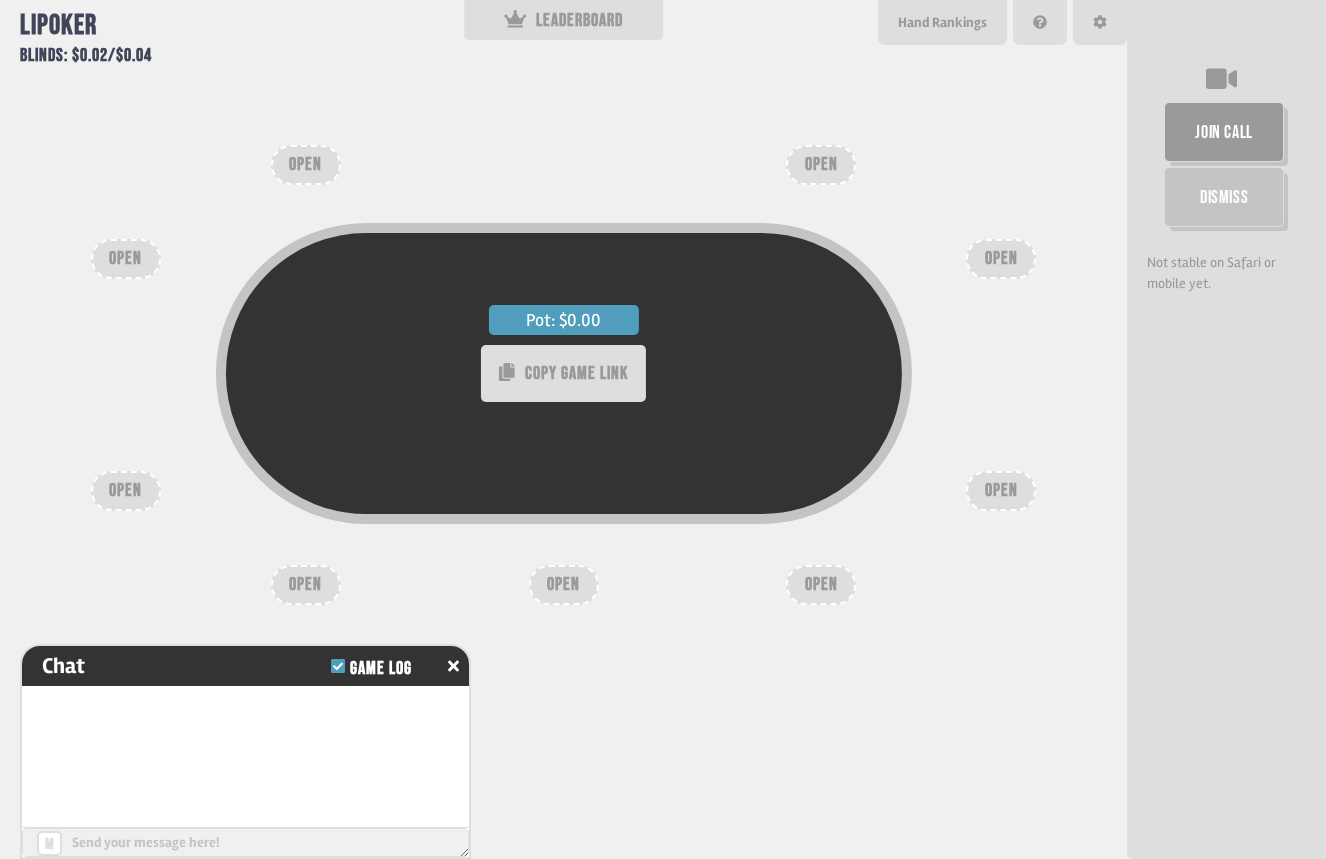 type on "*" 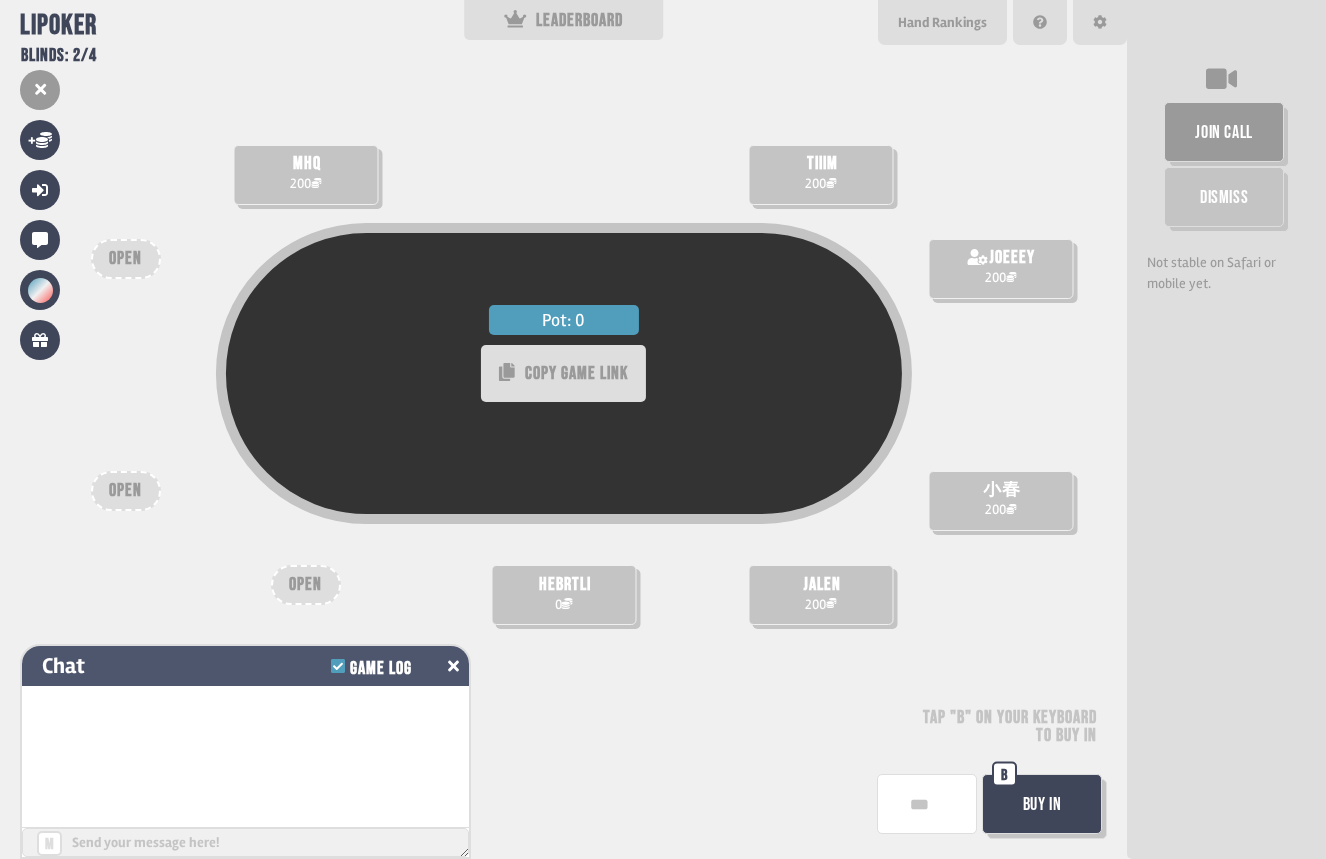 click 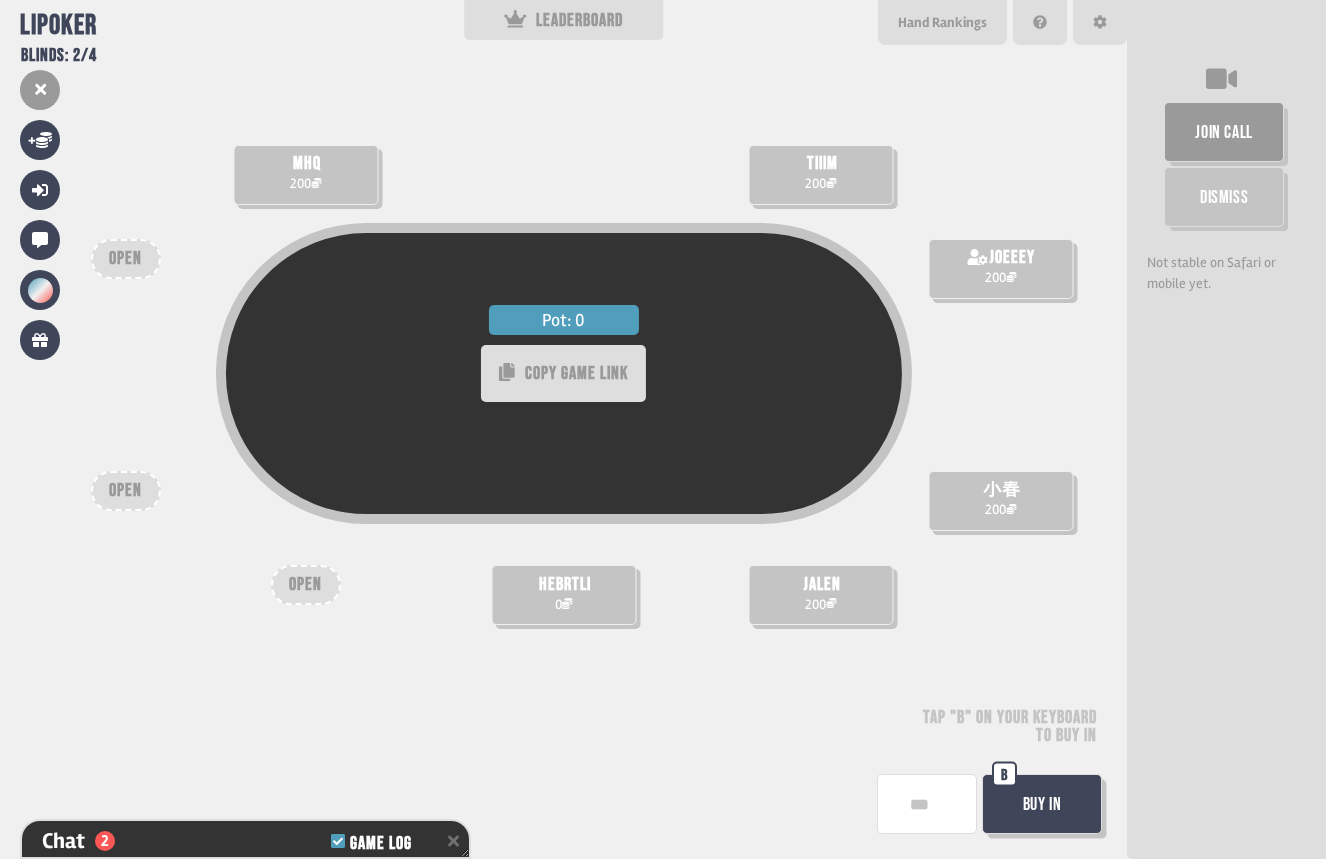 scroll, scrollTop: 150, scrollLeft: 0, axis: vertical 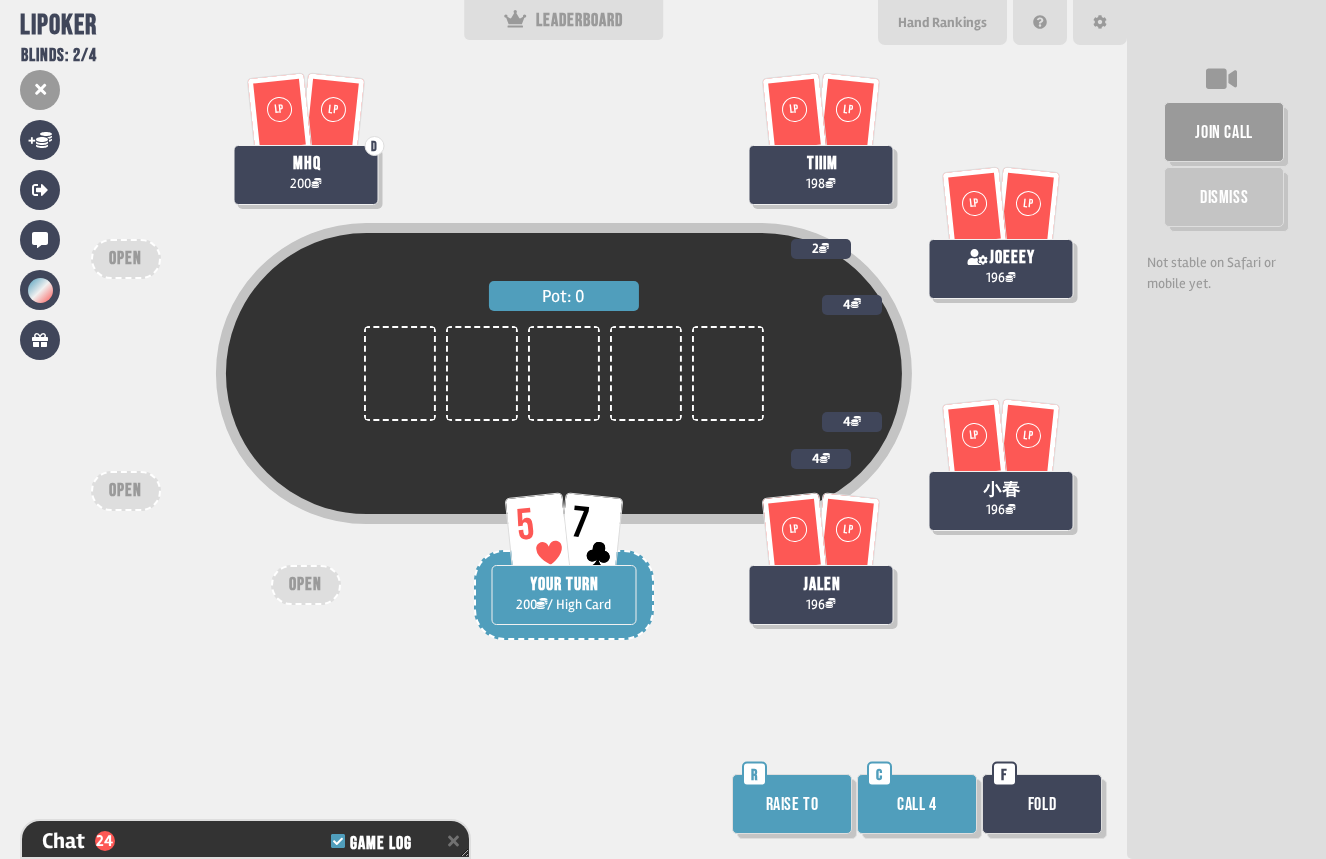 click on "Fold" at bounding box center (1042, 804) 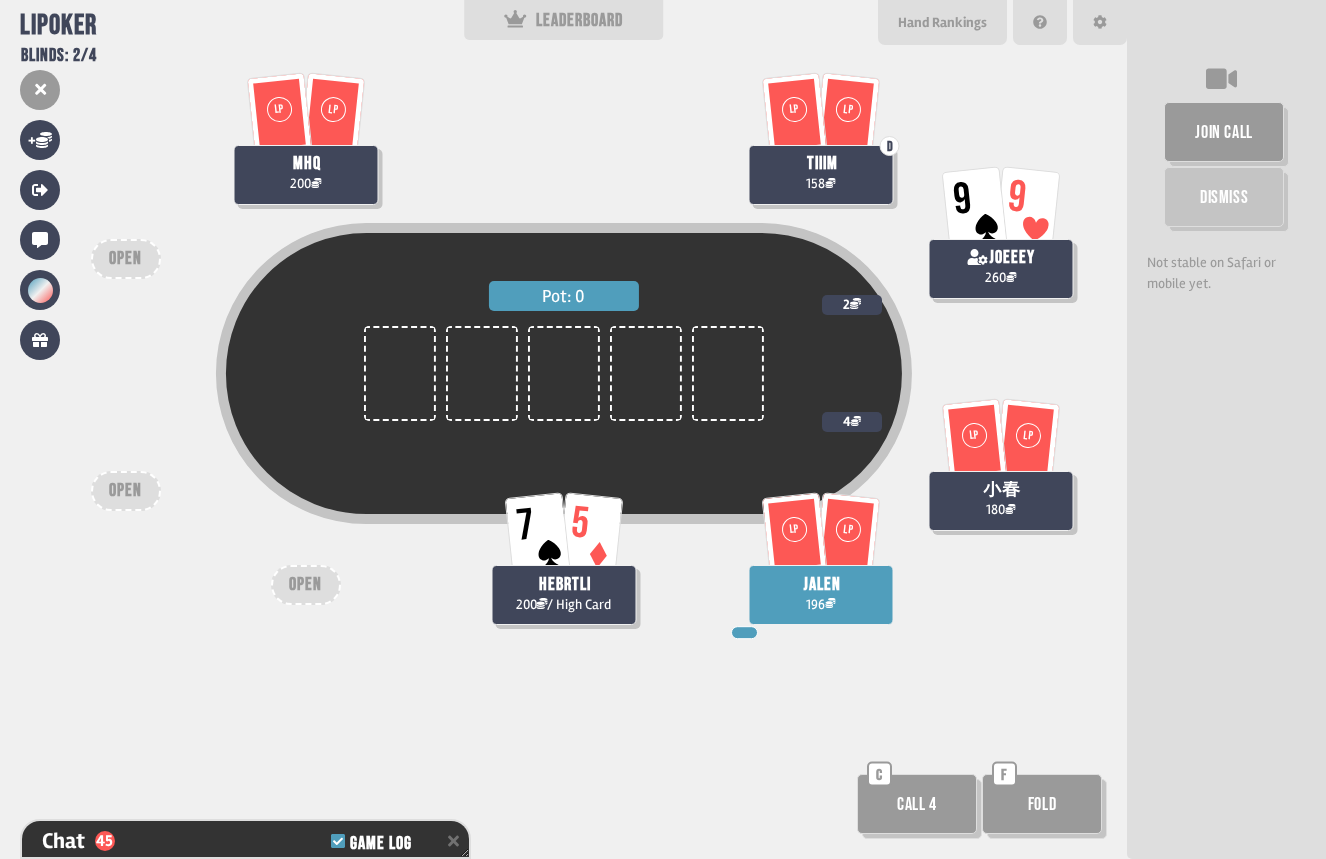 scroll, scrollTop: 1397, scrollLeft: 0, axis: vertical 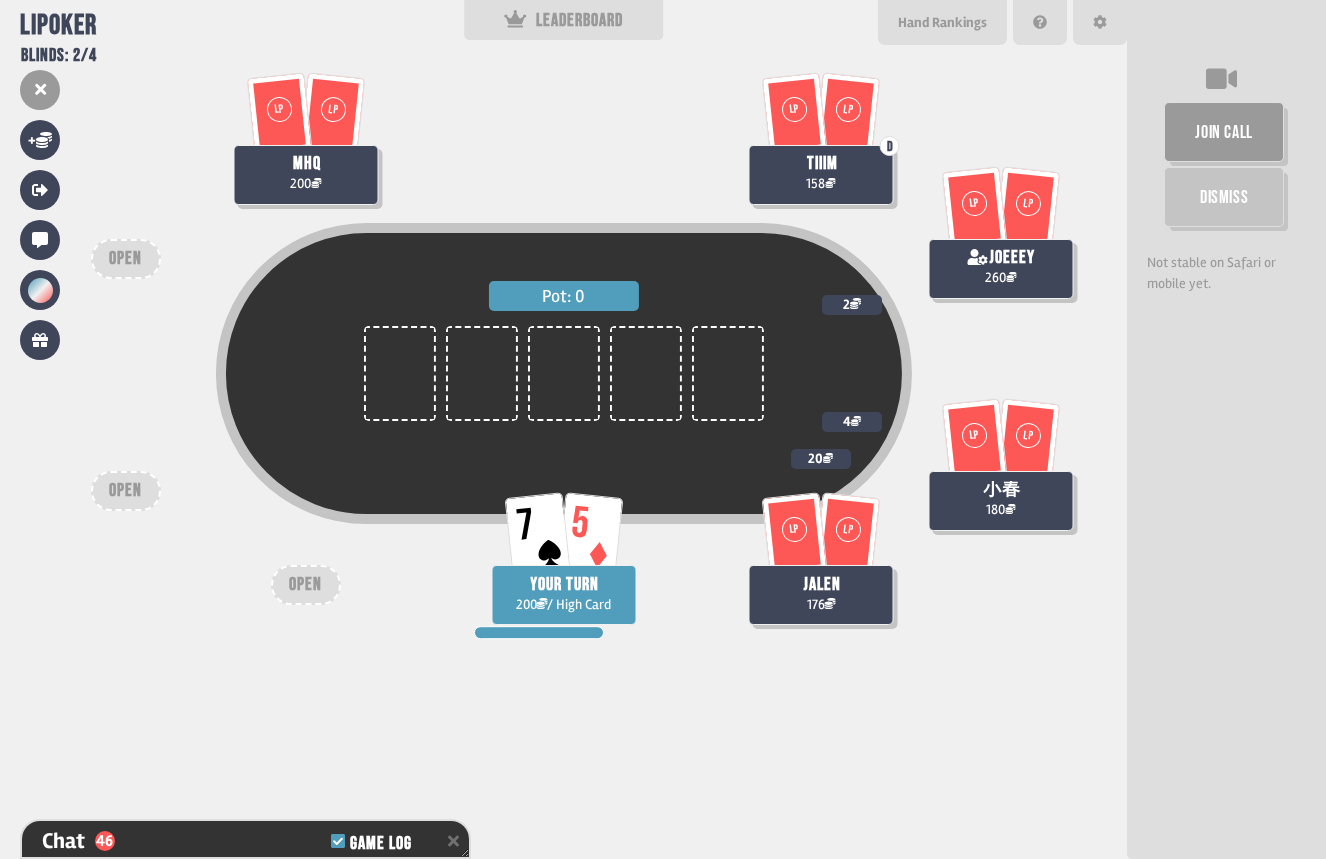 click on "Pot: 0   7 5 YOUR TURN 200   / High Card LP LP 小春 180  4  LP LP jalen 176  20  LP LP D tiiim 158  LP LP joeeey 260  2  LP LP mhq 200  OPEN OPEN OPEN" at bounding box center (563, 429) 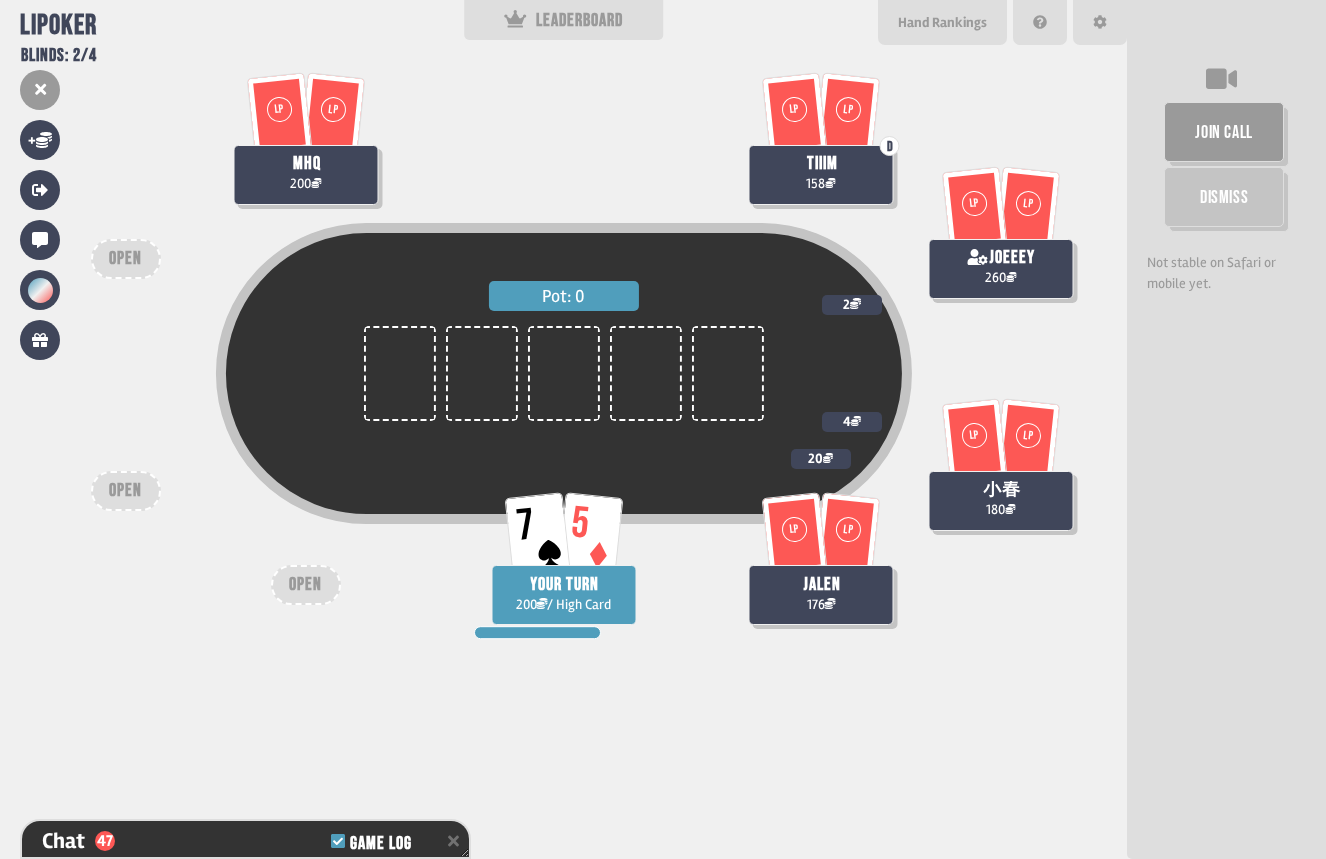 click on "Pot: 0   7 5 YOUR TURN 200   / High Card LP LP 小春 180  4  LP LP jalen 176  20  LP LP D tiiim 158  LP LP joeeey 260  2  LP LP mhq 200  OPEN OPEN OPEN" at bounding box center [563, 429] 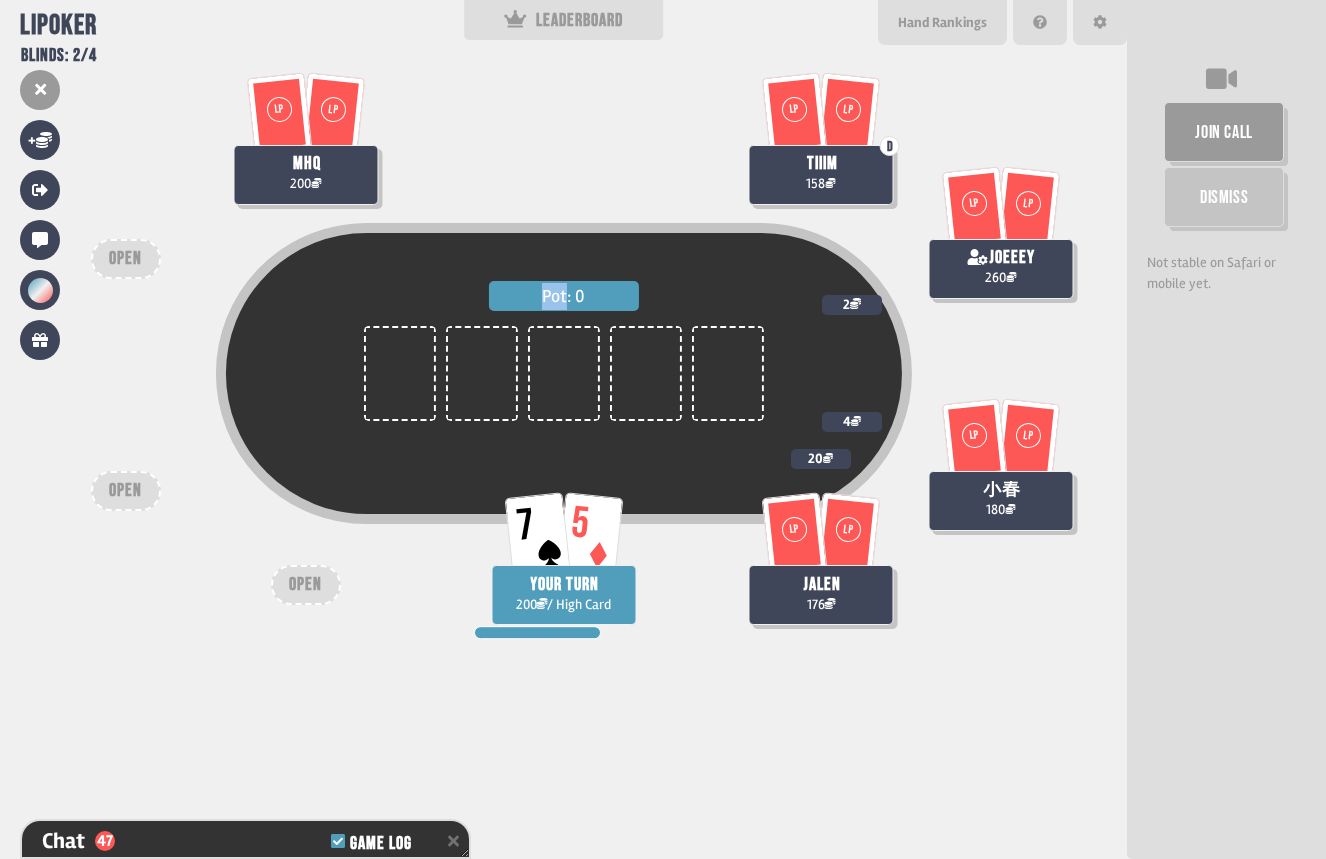 click on "Pot: 0   7 5 YOUR TURN 200   / High Card LP LP 小春 180  4  LP LP jalen 176  20  LP LP D tiiim 158  LP LP joeeey 260  2  LP LP mhq 200  OPEN OPEN OPEN" at bounding box center [563, 429] 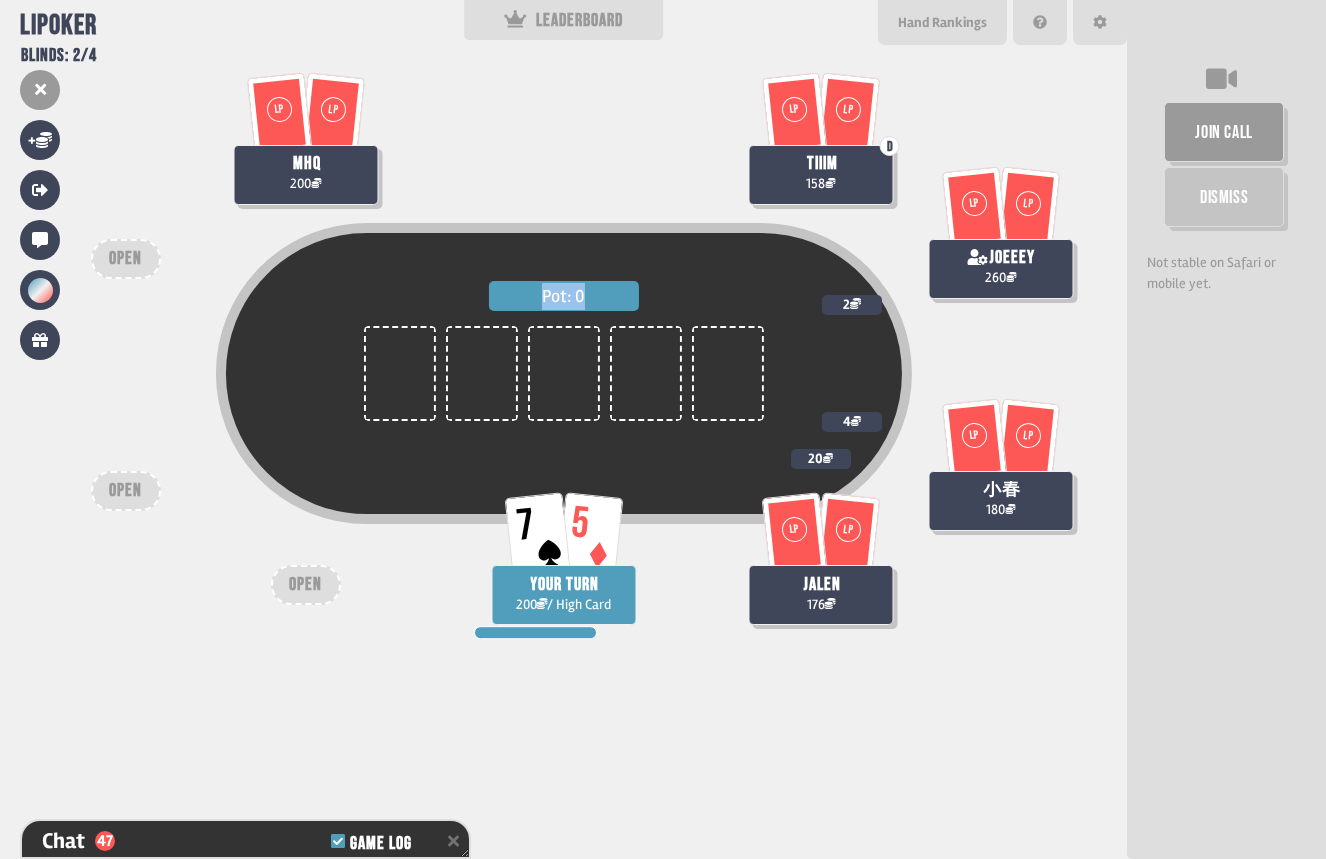 click on "Pot: 0   7 5 YOUR TURN 200   / High Card LP LP 小春 180  4  LP LP jalen 176  20  LP LP D tiiim 158  LP LP joeeey 260  2  LP LP mhq 200  OPEN OPEN OPEN" at bounding box center [563, 429] 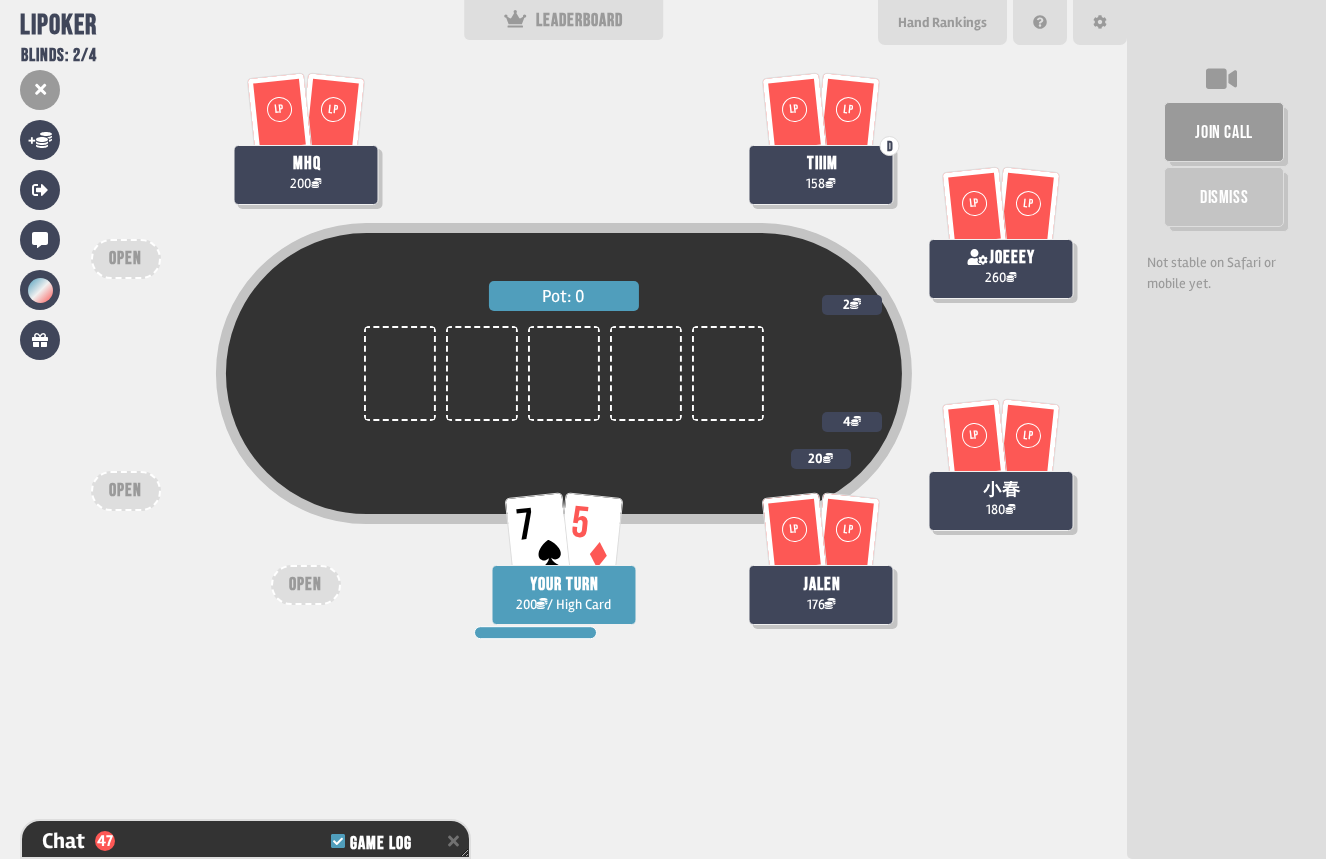 click on "Pot: 0   7 5 YOUR TURN 200   / High Card LP LP 小春 180  4  LP LP jalen 176  20  LP LP D tiiim 158  LP LP joeeey 260  2  LP LP mhq 200  OPEN OPEN OPEN" at bounding box center [563, 429] 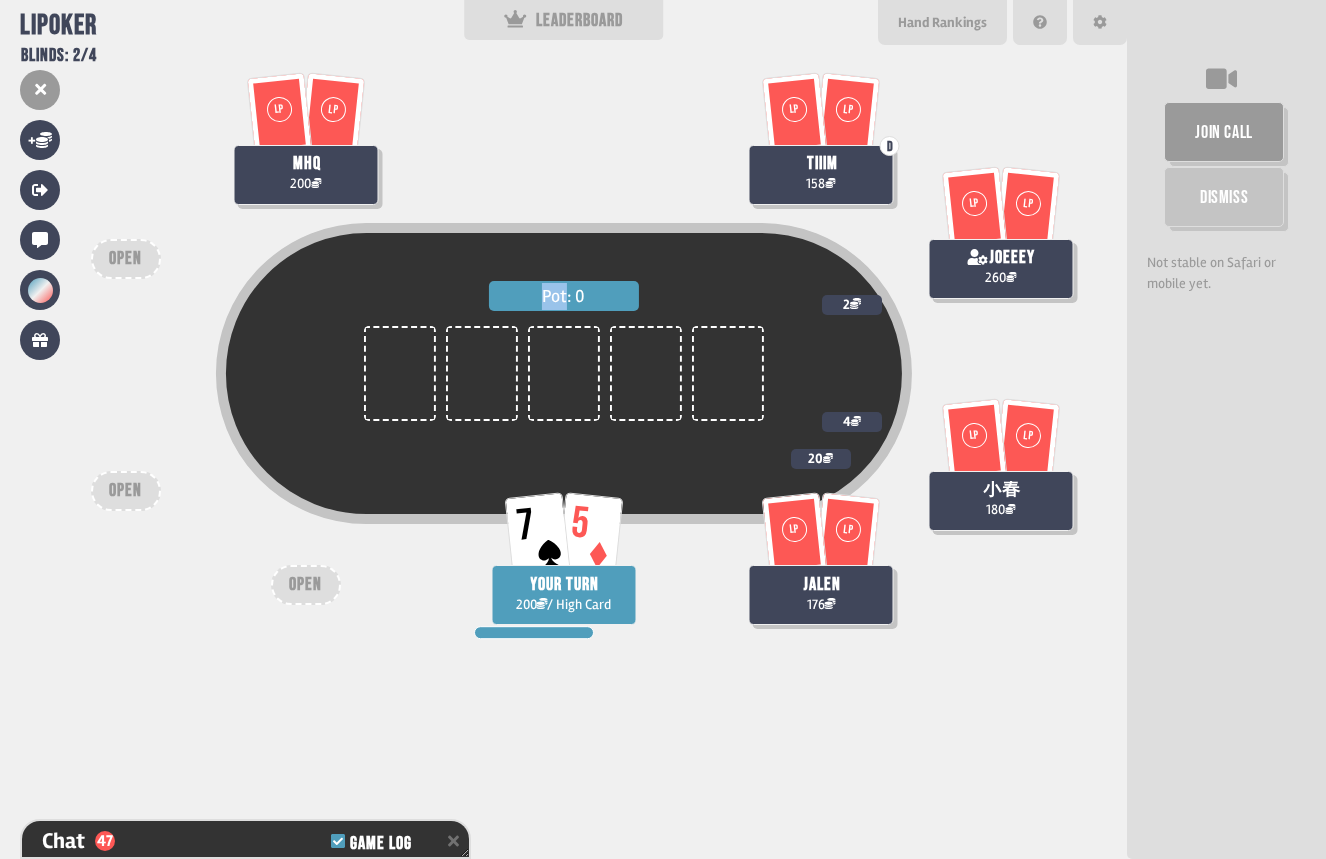 click on "Pot: 0   7 5 YOUR TURN 200   / High Card LP LP 小春 180  4  LP LP jalen 176  20  LP LP D tiiim 158  LP LP joeeey 260  2  LP LP mhq 200  OPEN OPEN OPEN" at bounding box center (563, 429) 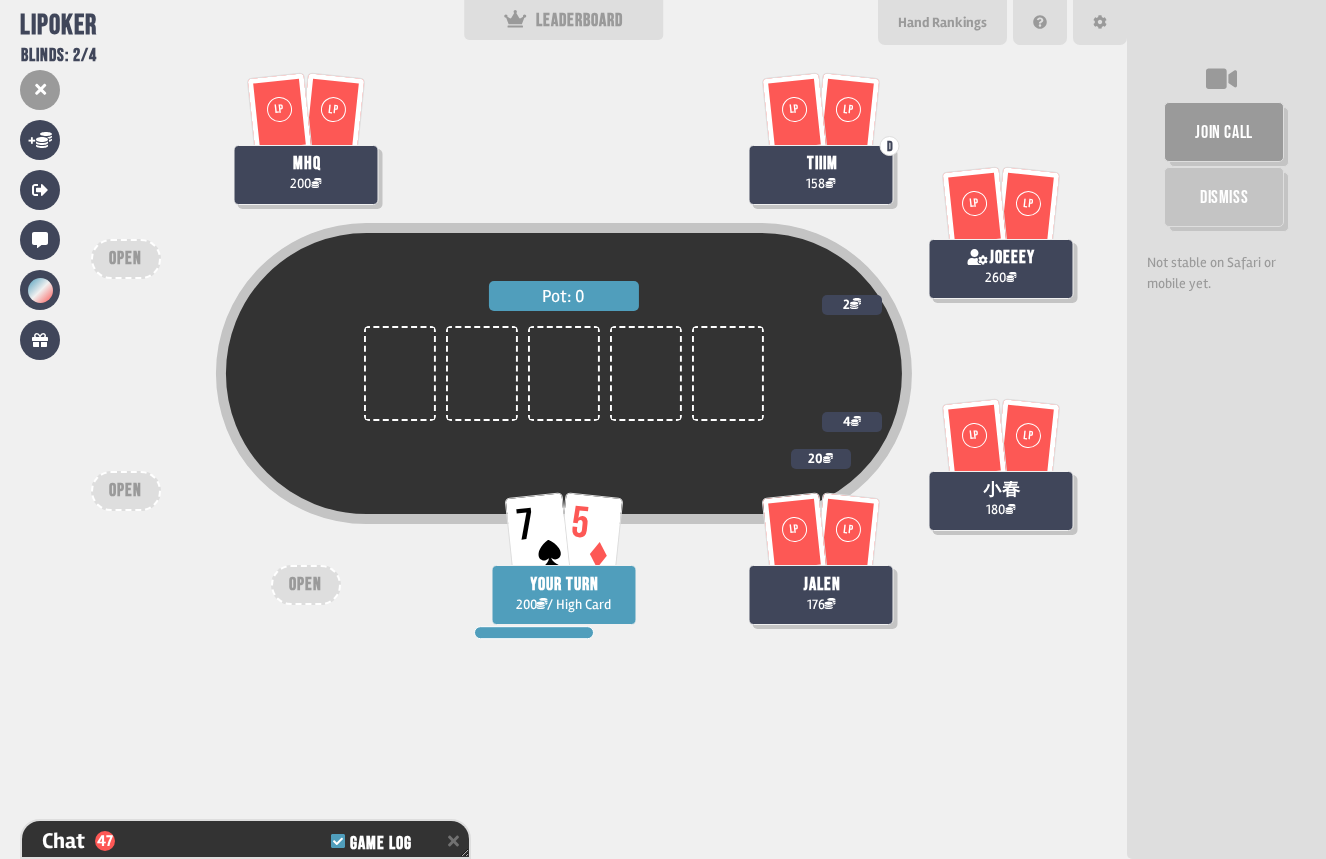 click on "Pot: 0   7 5 YOUR TURN 200   / High Card LP LP 小春 180  4  LP LP jalen 176  20  LP LP D tiiim 158  LP LP joeeey 260  2  LP LP mhq 200  OPEN OPEN OPEN" at bounding box center [563, 429] 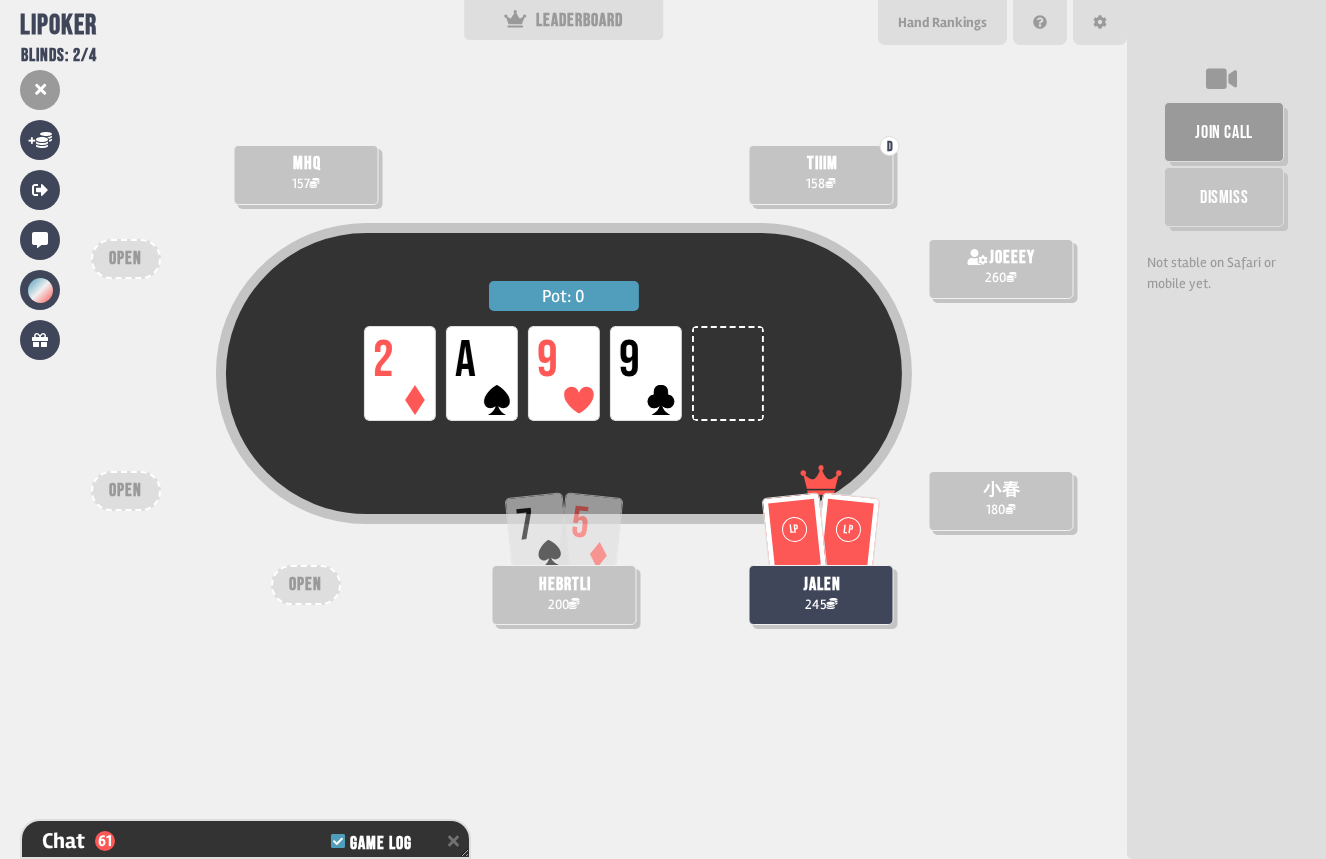 scroll, scrollTop: 1861, scrollLeft: 0, axis: vertical 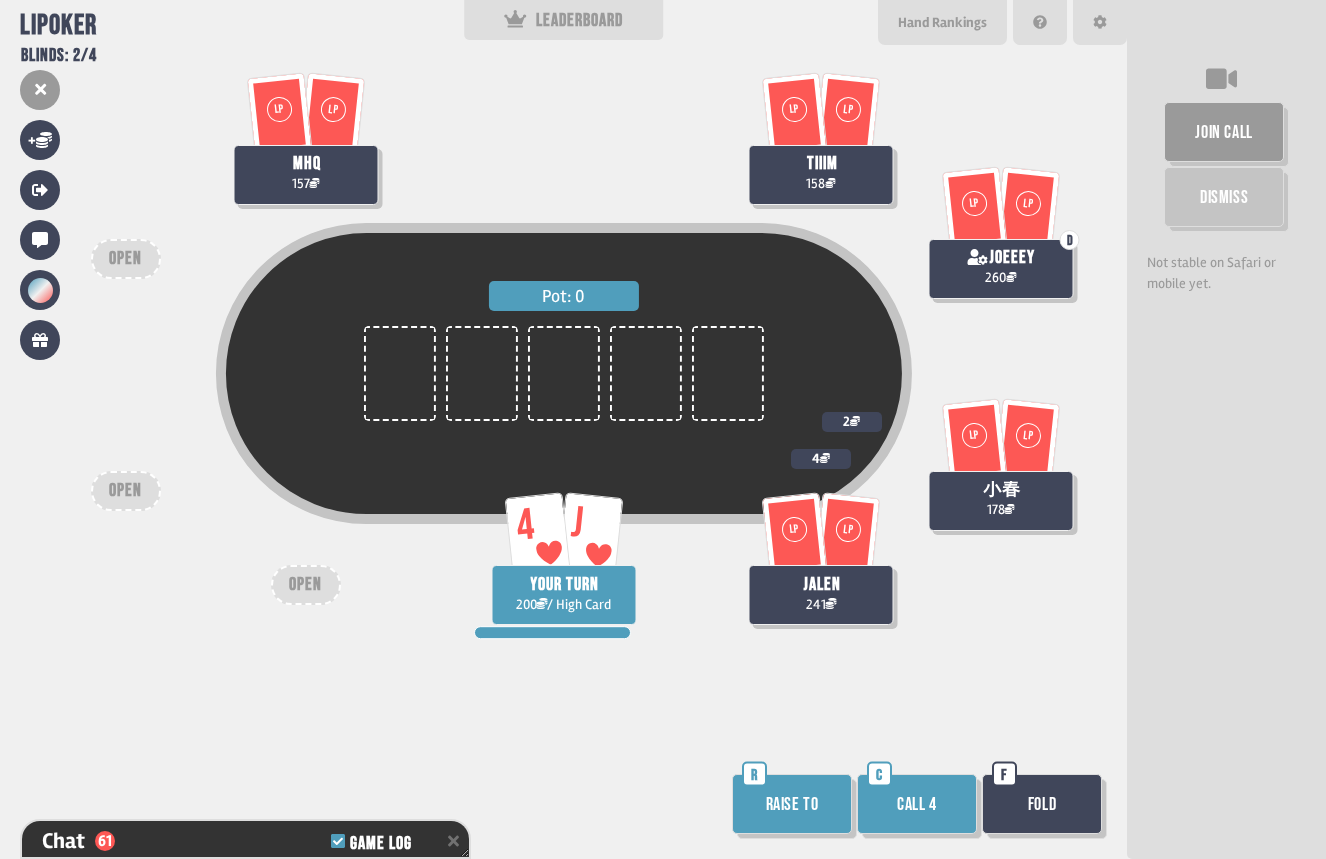 click on "Call 4" at bounding box center (917, 804) 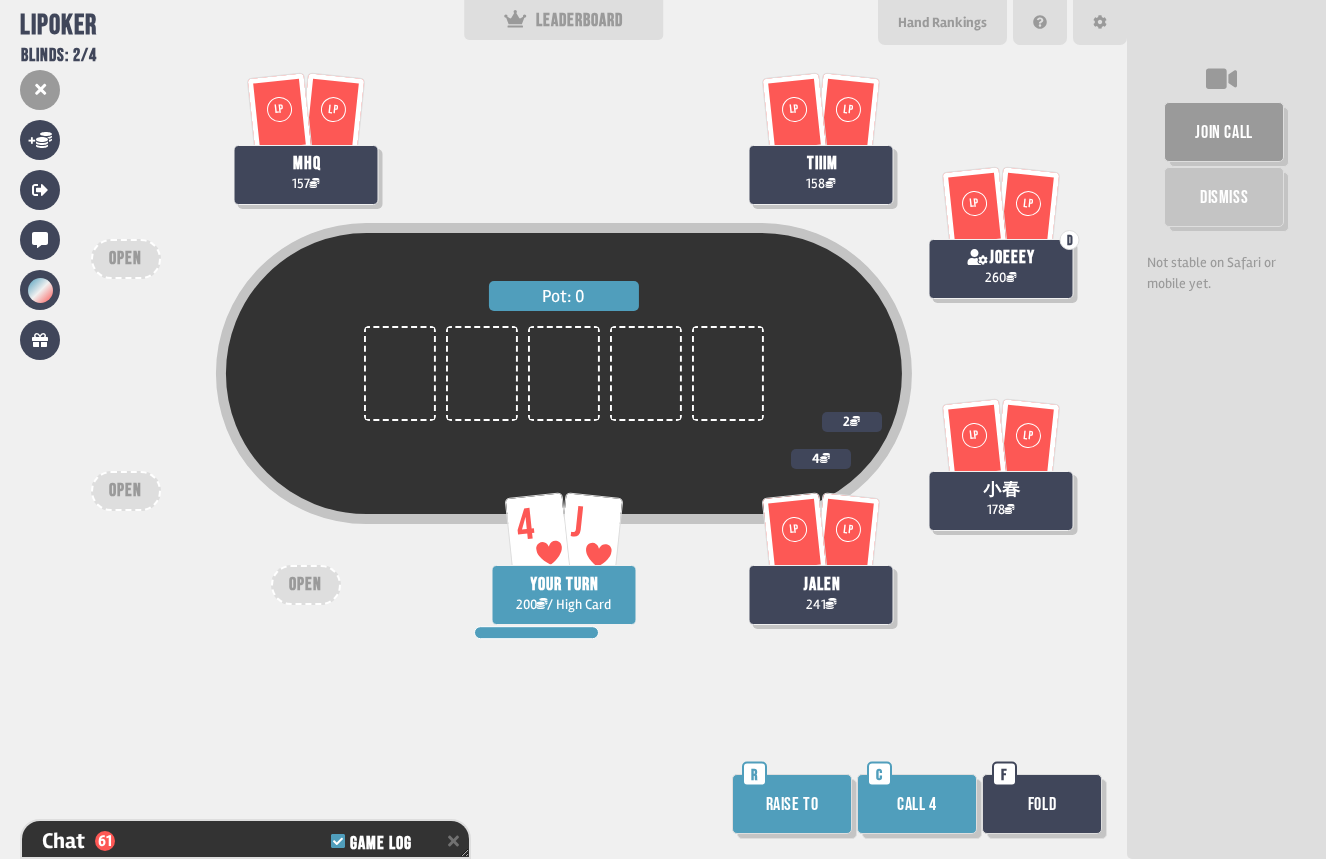 click on "Call 4" at bounding box center (917, 804) 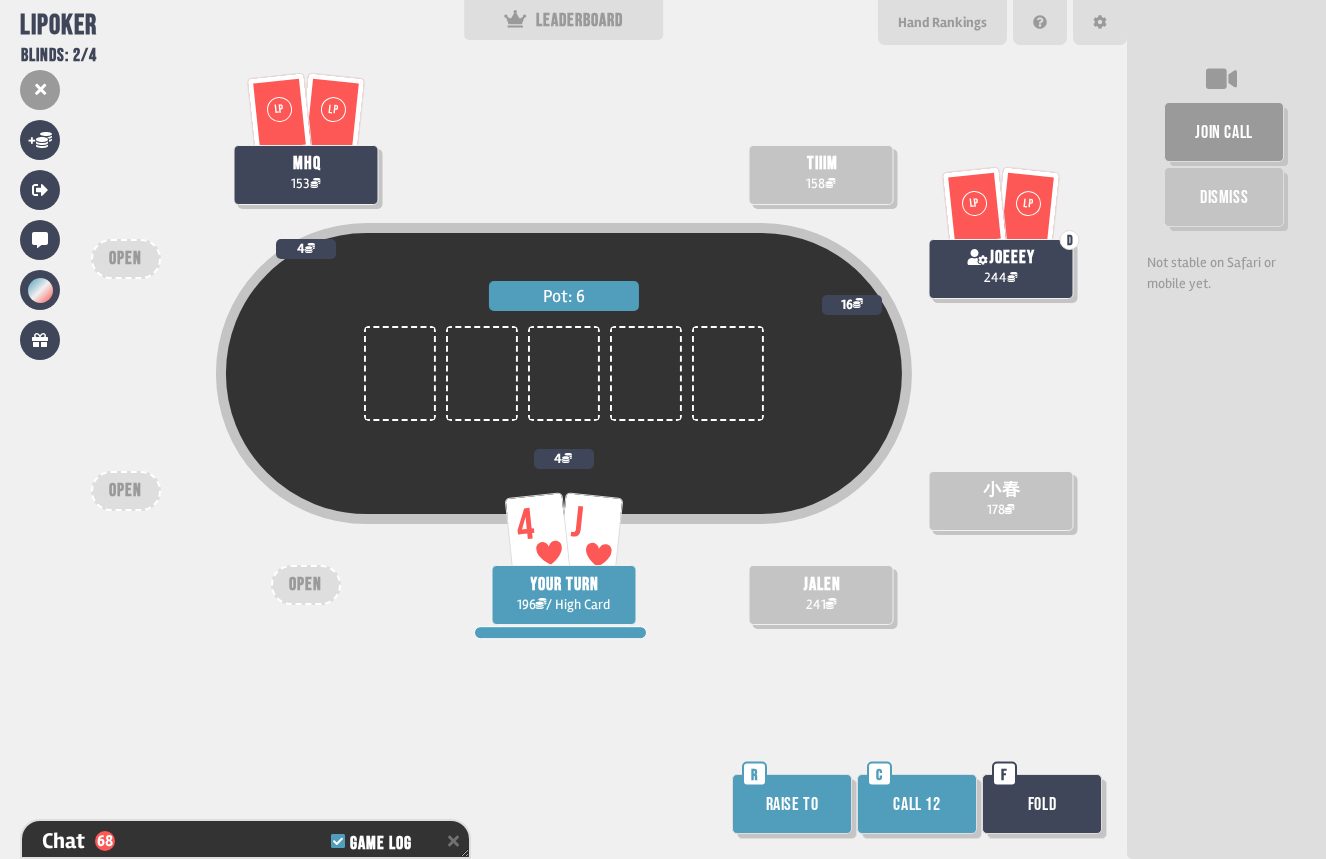 scroll, scrollTop: 2064, scrollLeft: 0, axis: vertical 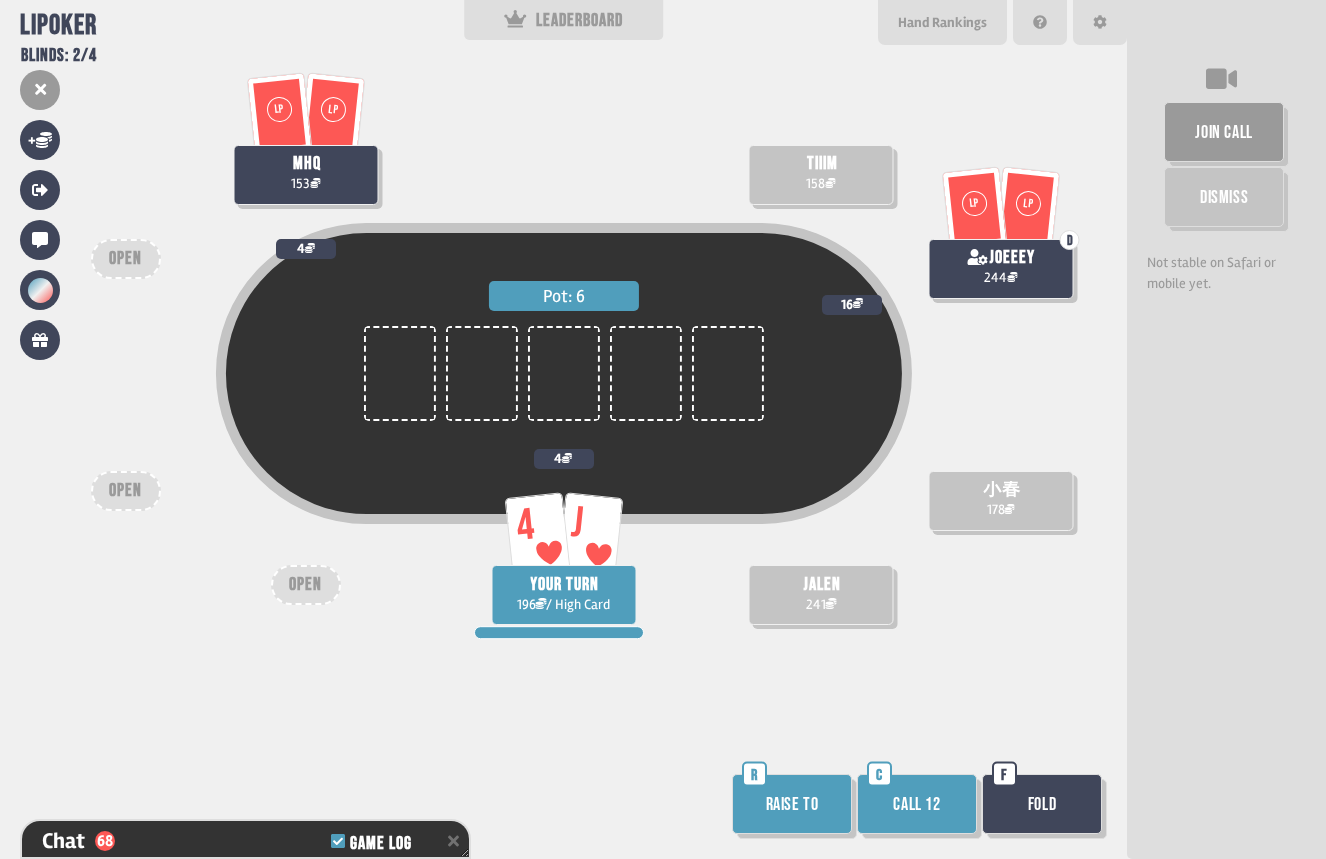click on "Call 12" at bounding box center (917, 804) 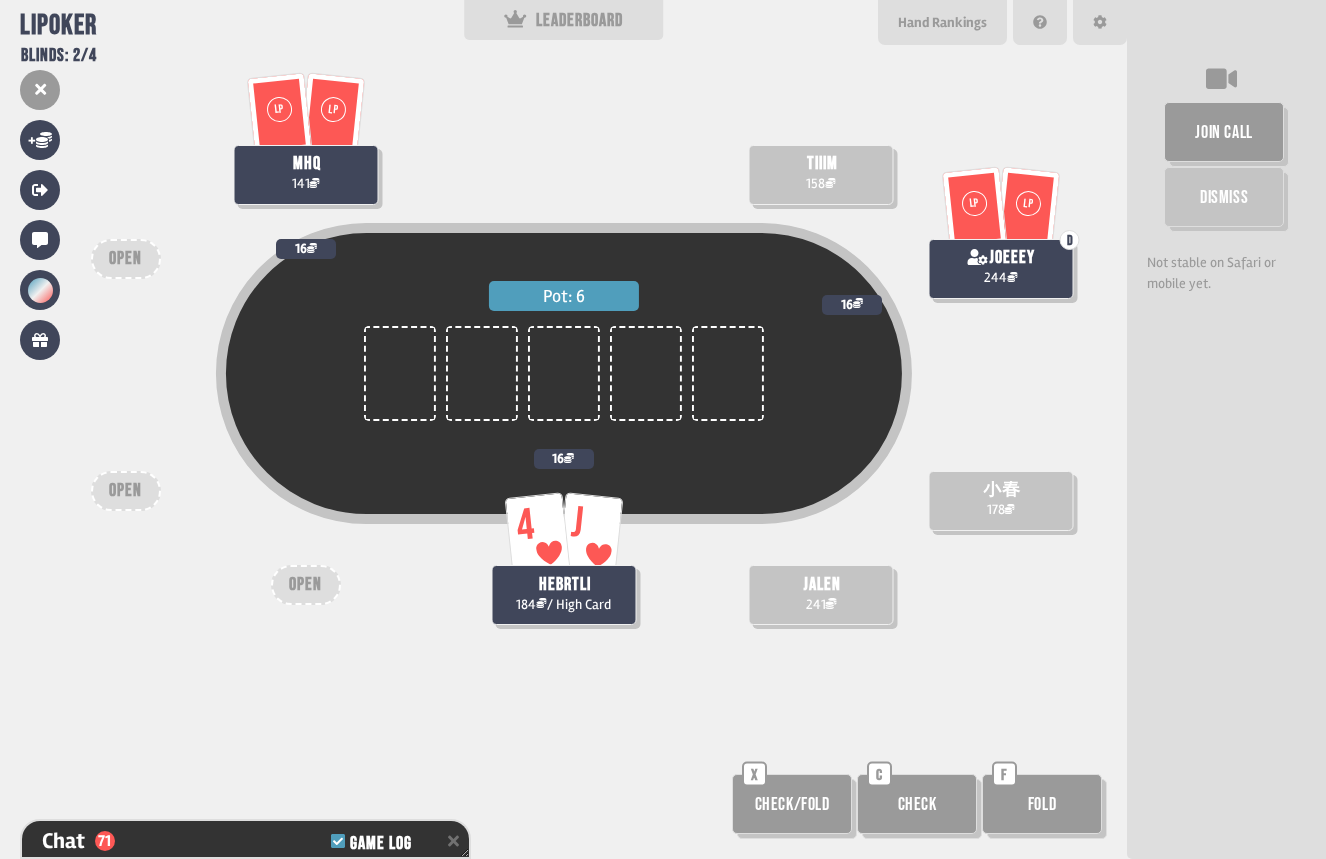 scroll, scrollTop: 2151, scrollLeft: 0, axis: vertical 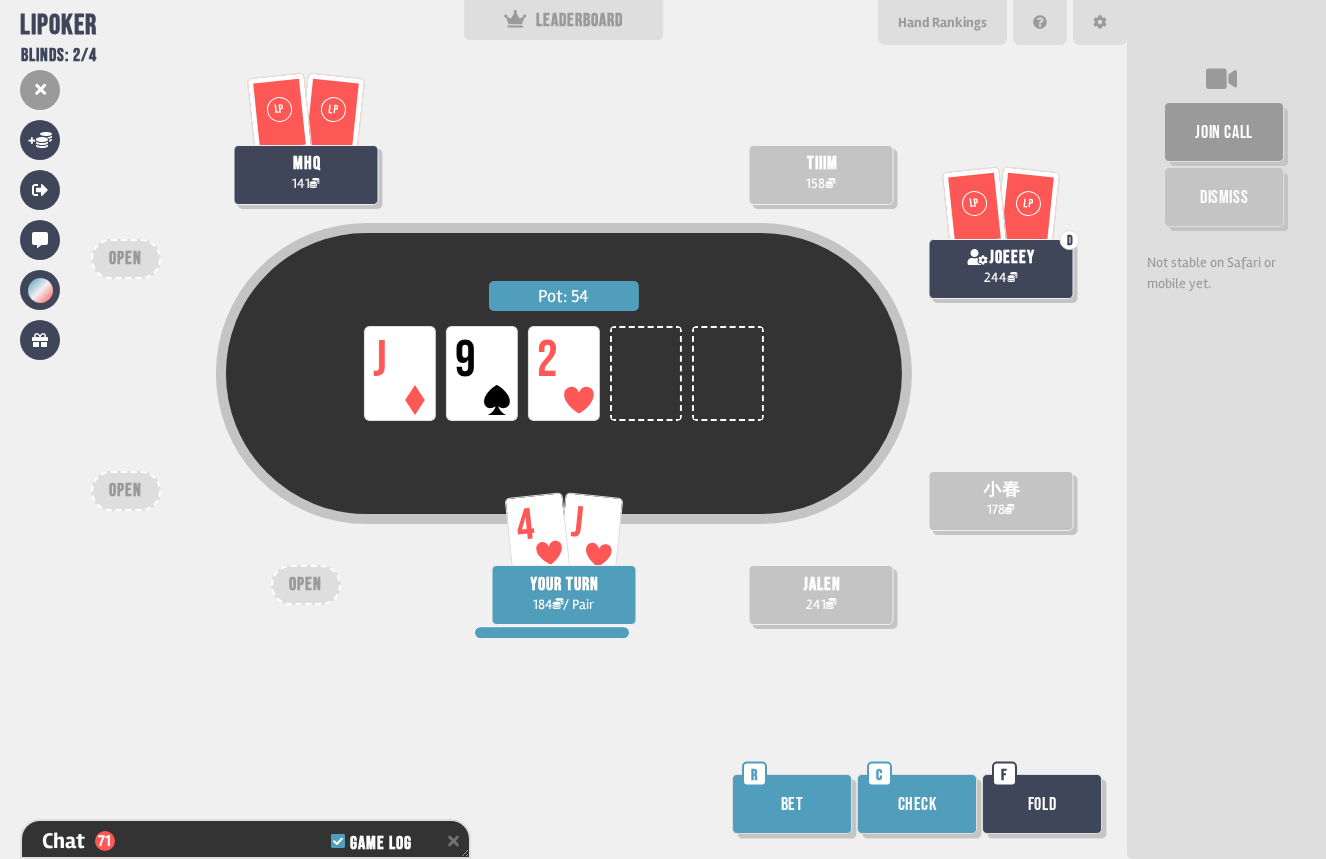 click on "Bet" at bounding box center (792, 804) 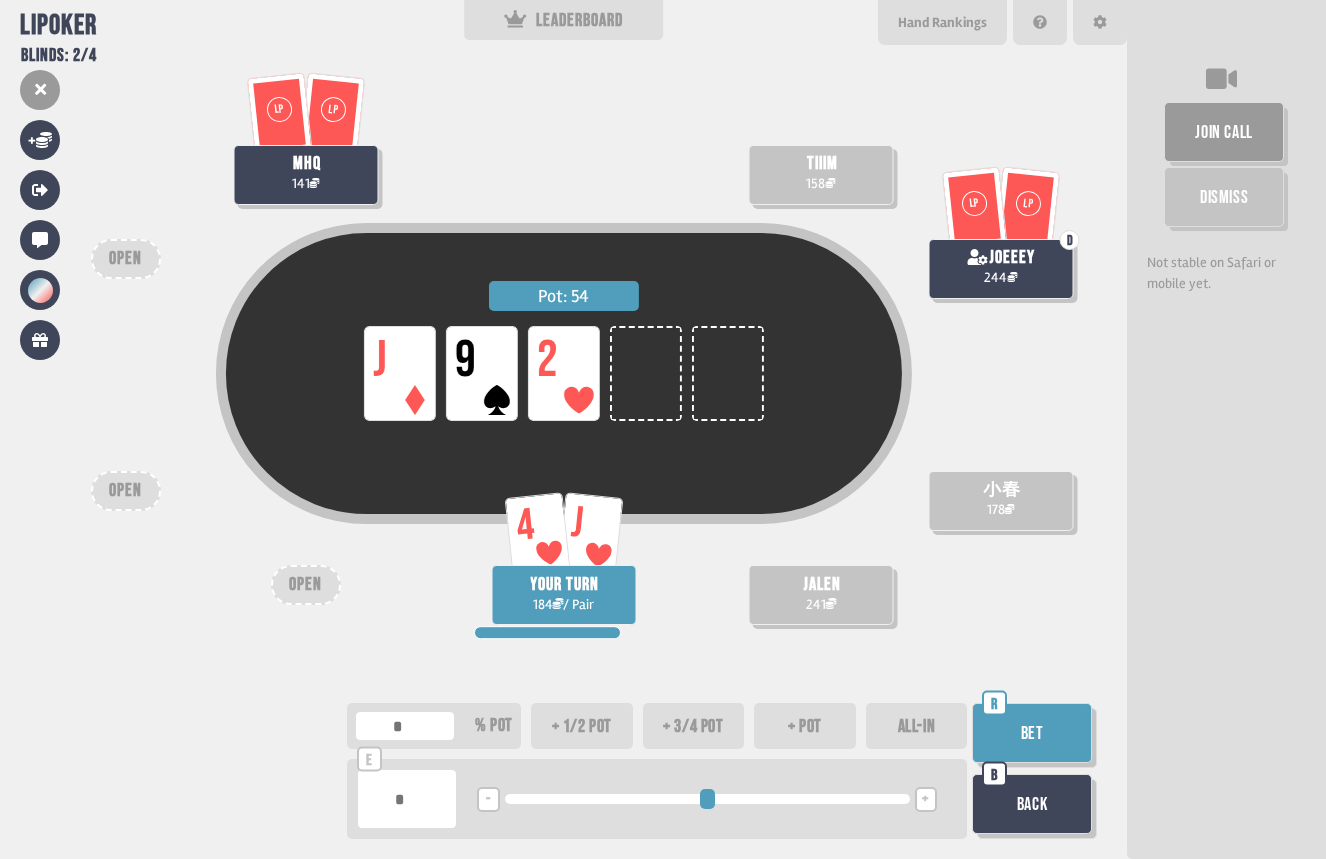 type on "*" 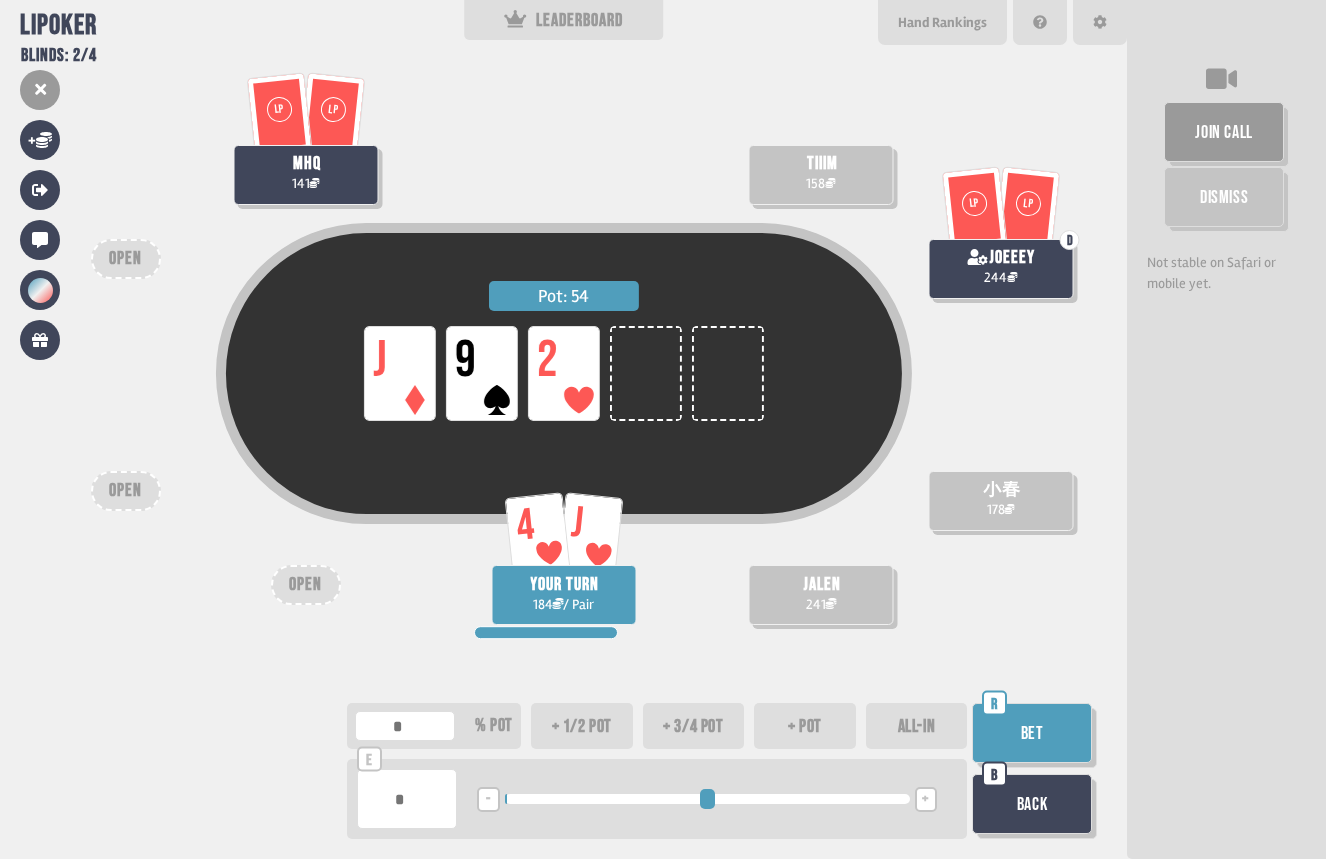 type on "*" 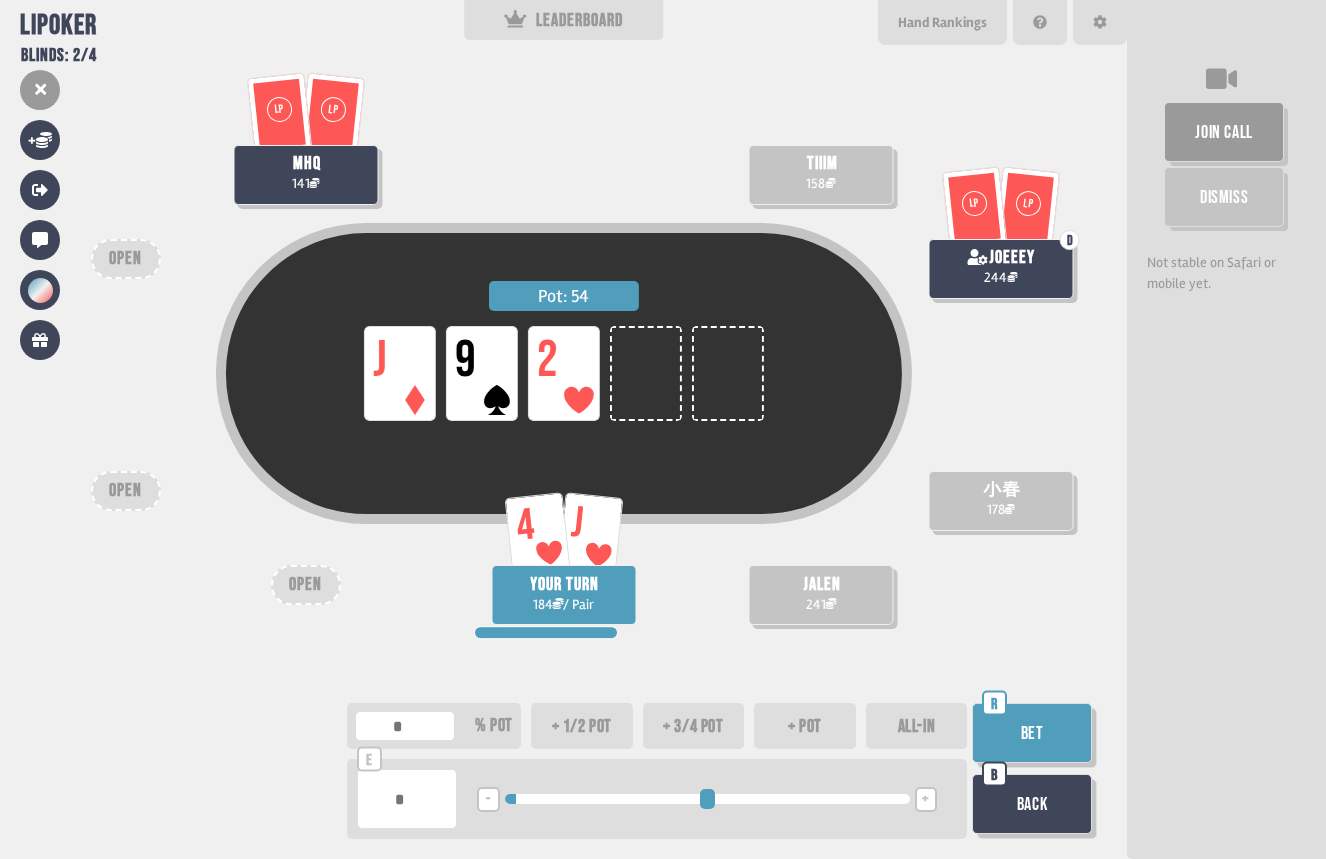 type on "*" 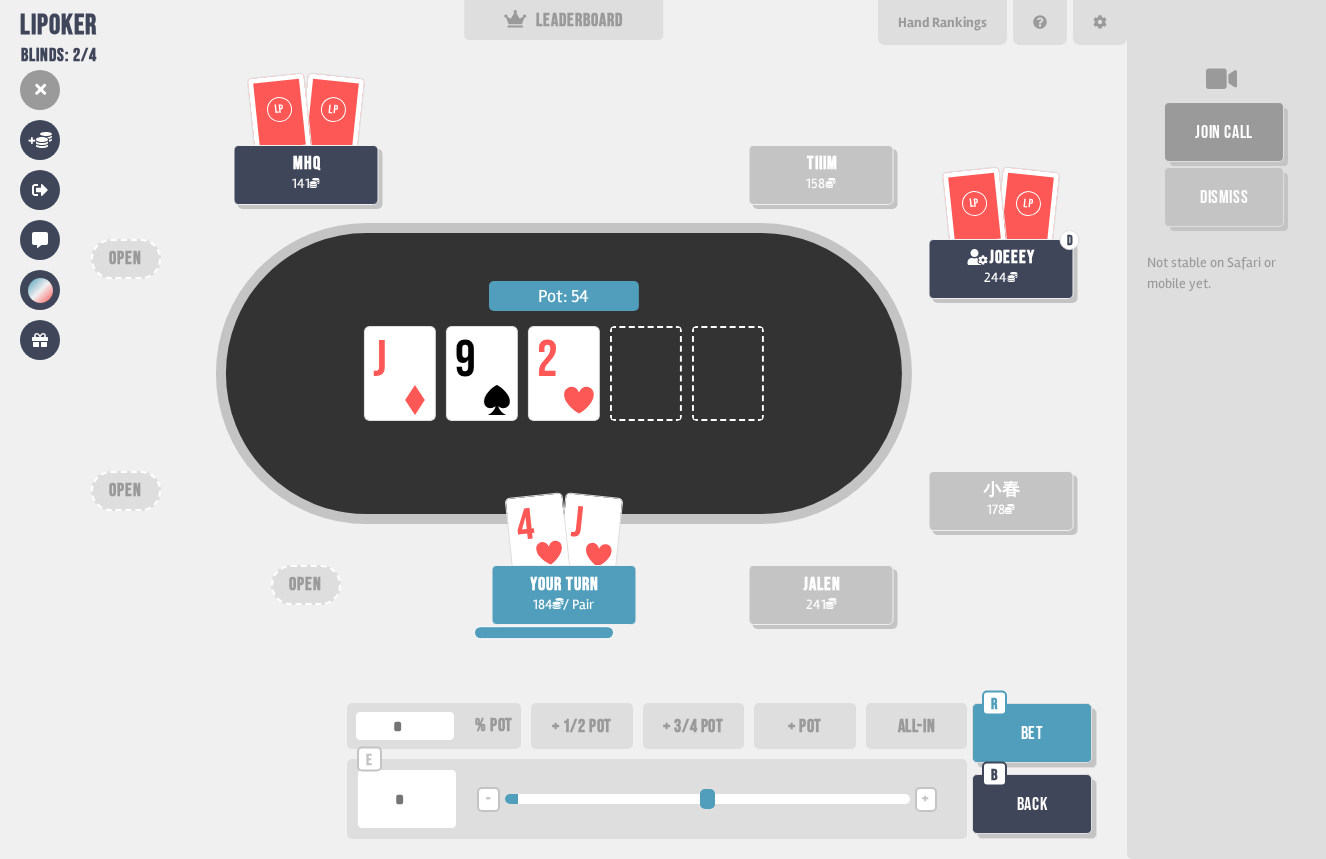 type on "**" 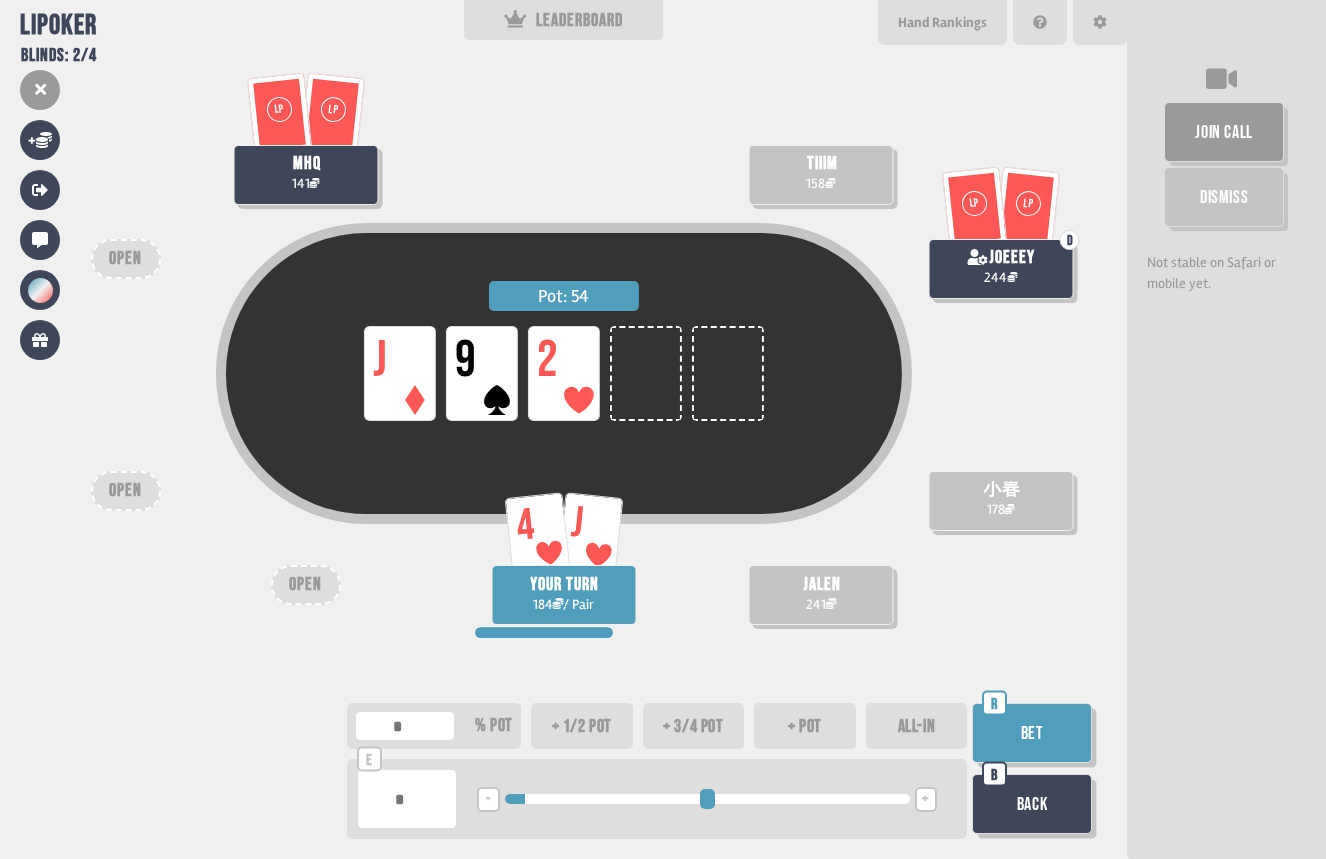 type on "**" 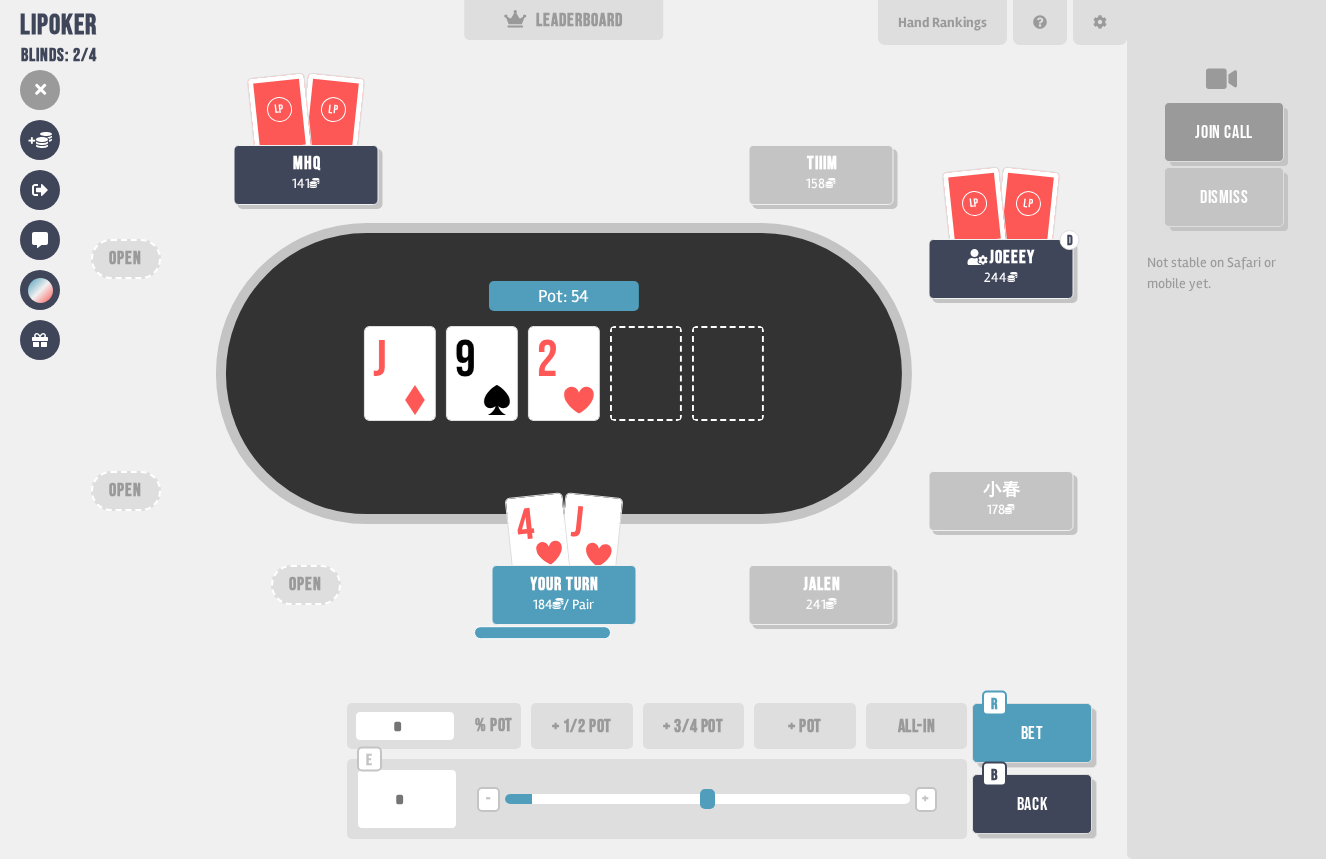 type on "**" 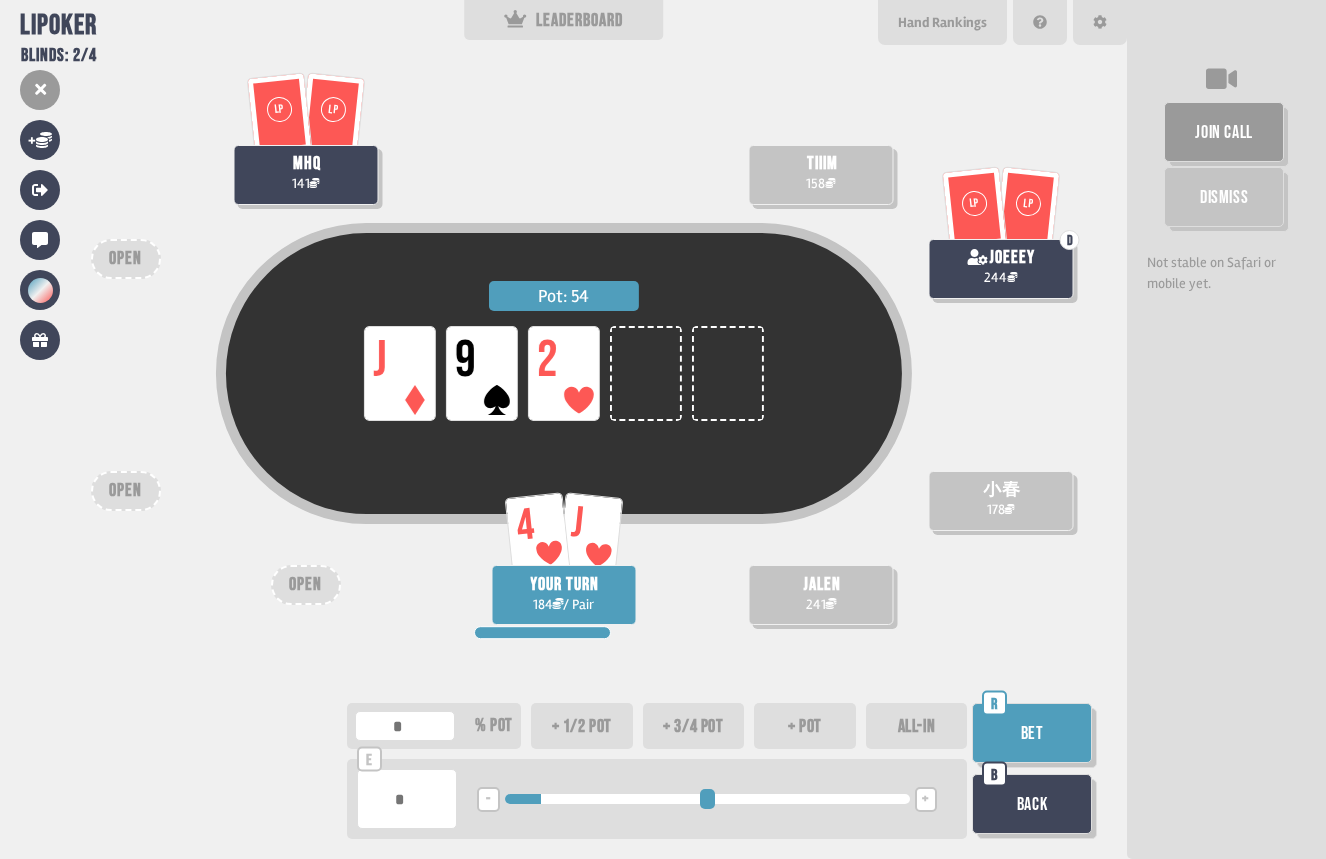 type on "**" 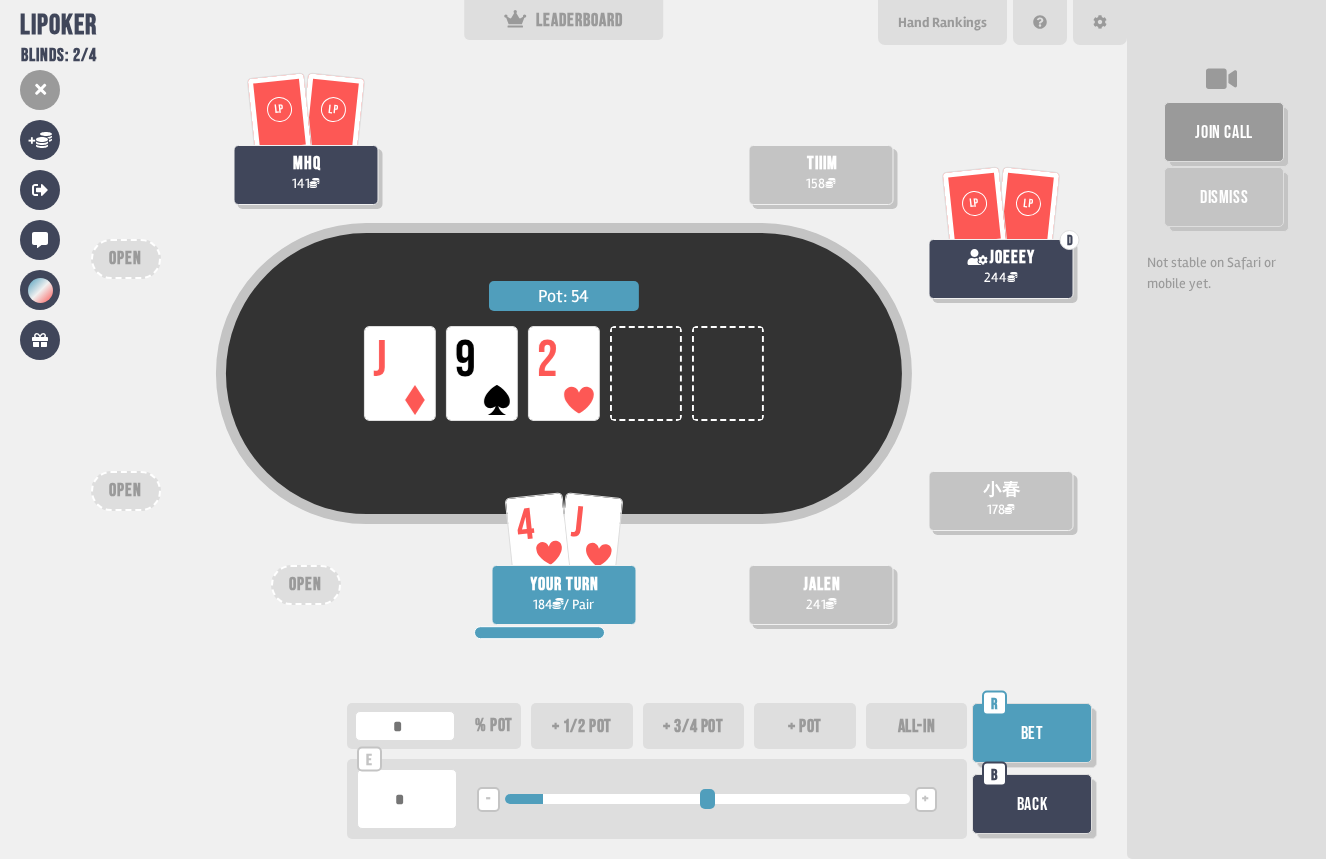 type on "**" 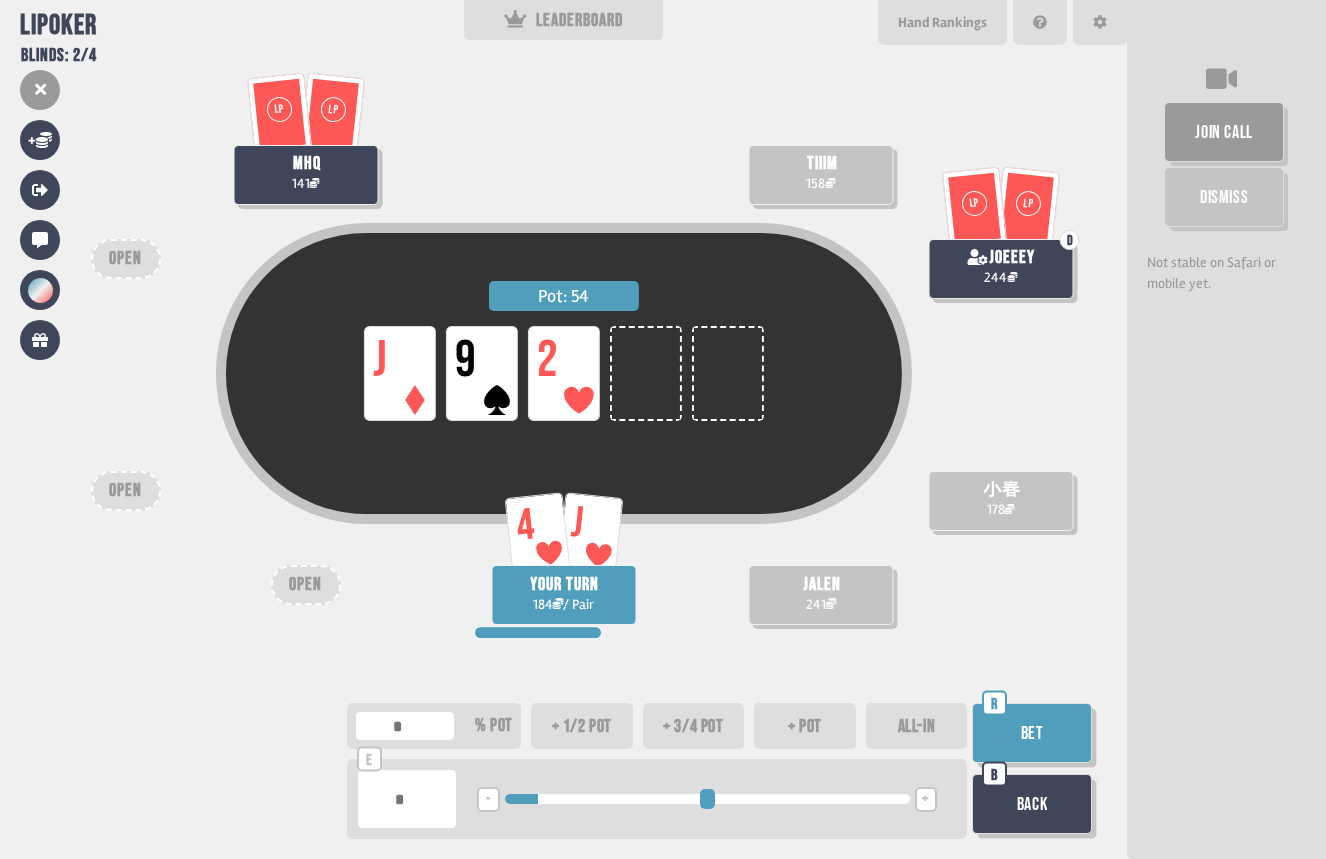 type on "**" 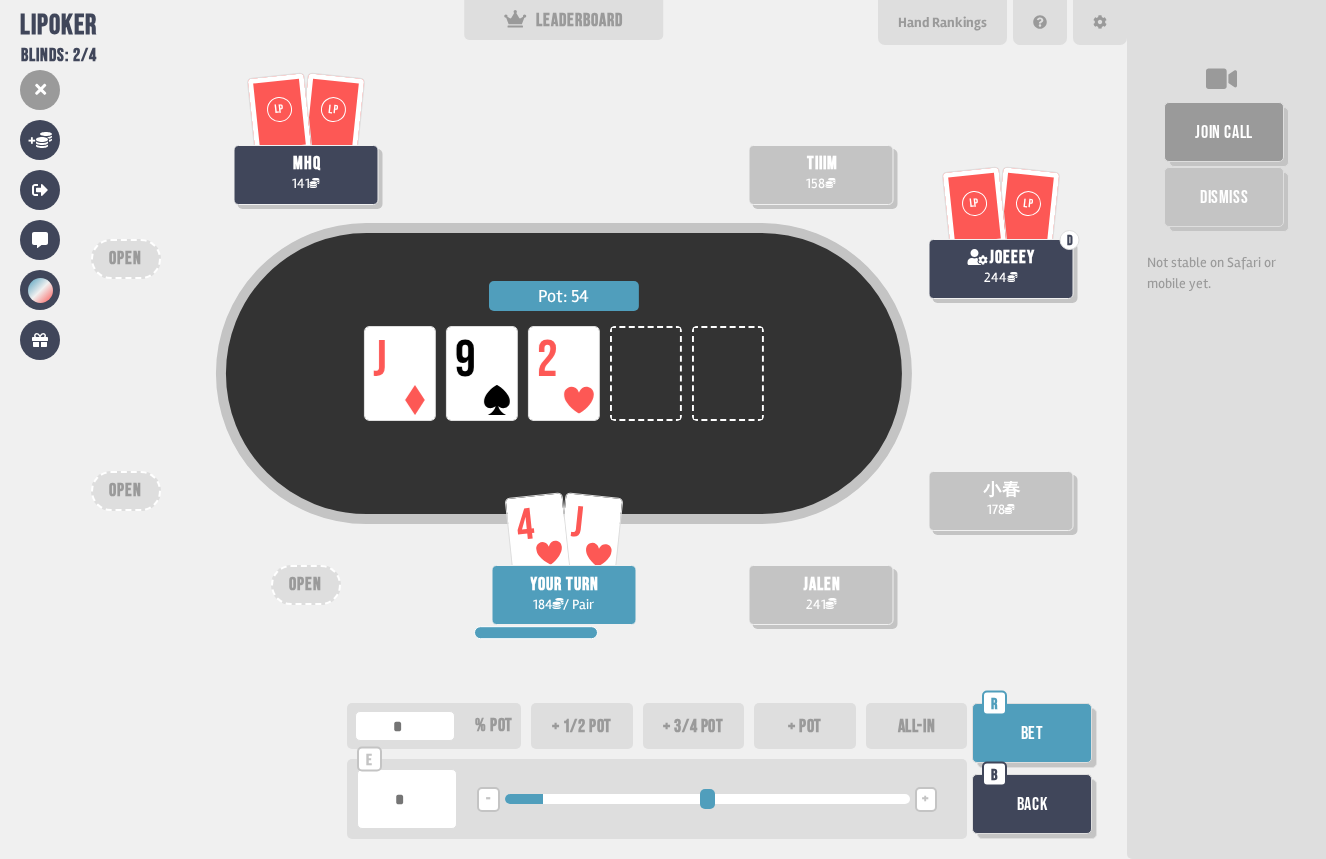 type on "**" 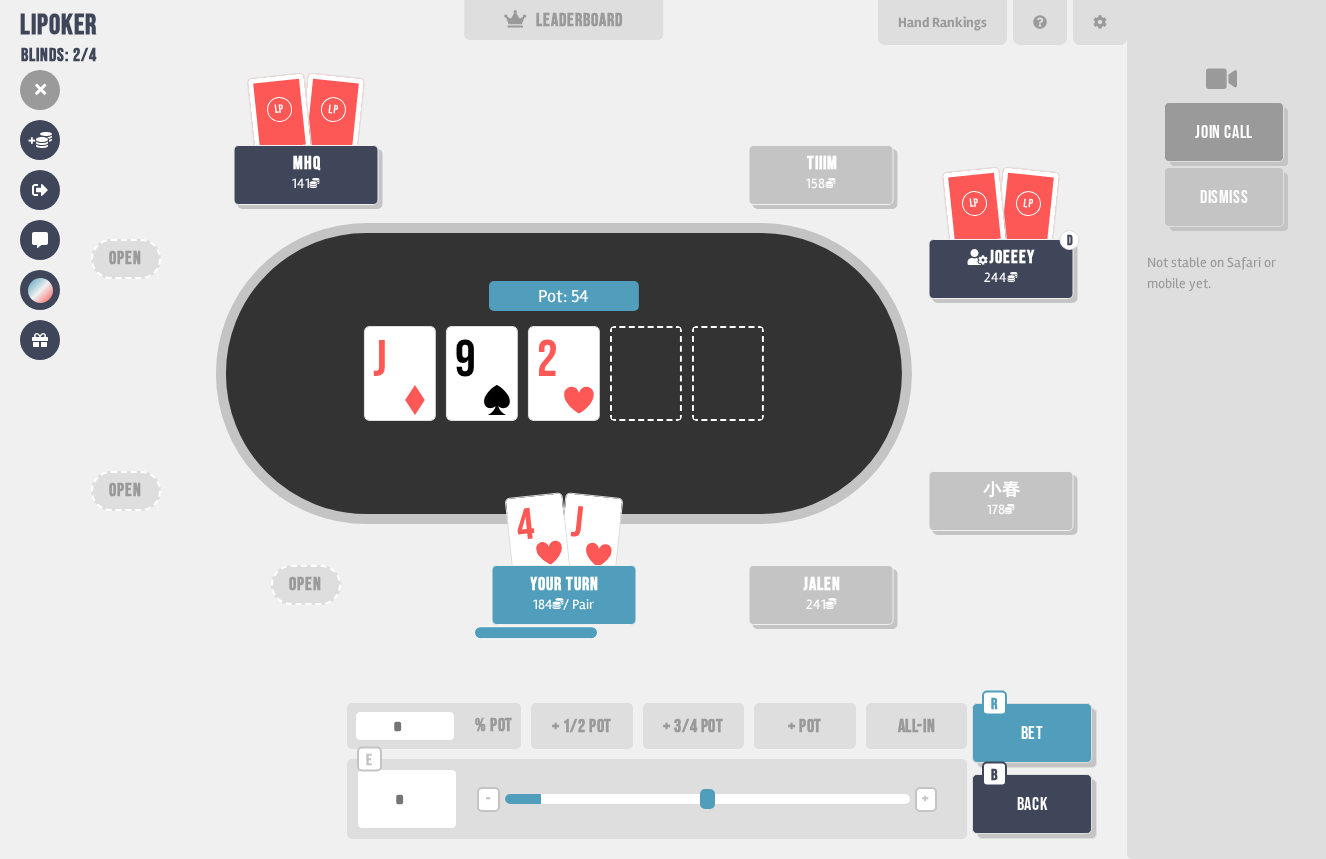 drag, startPoint x: 514, startPoint y: 794, endPoint x: 548, endPoint y: 800, distance: 34.525352 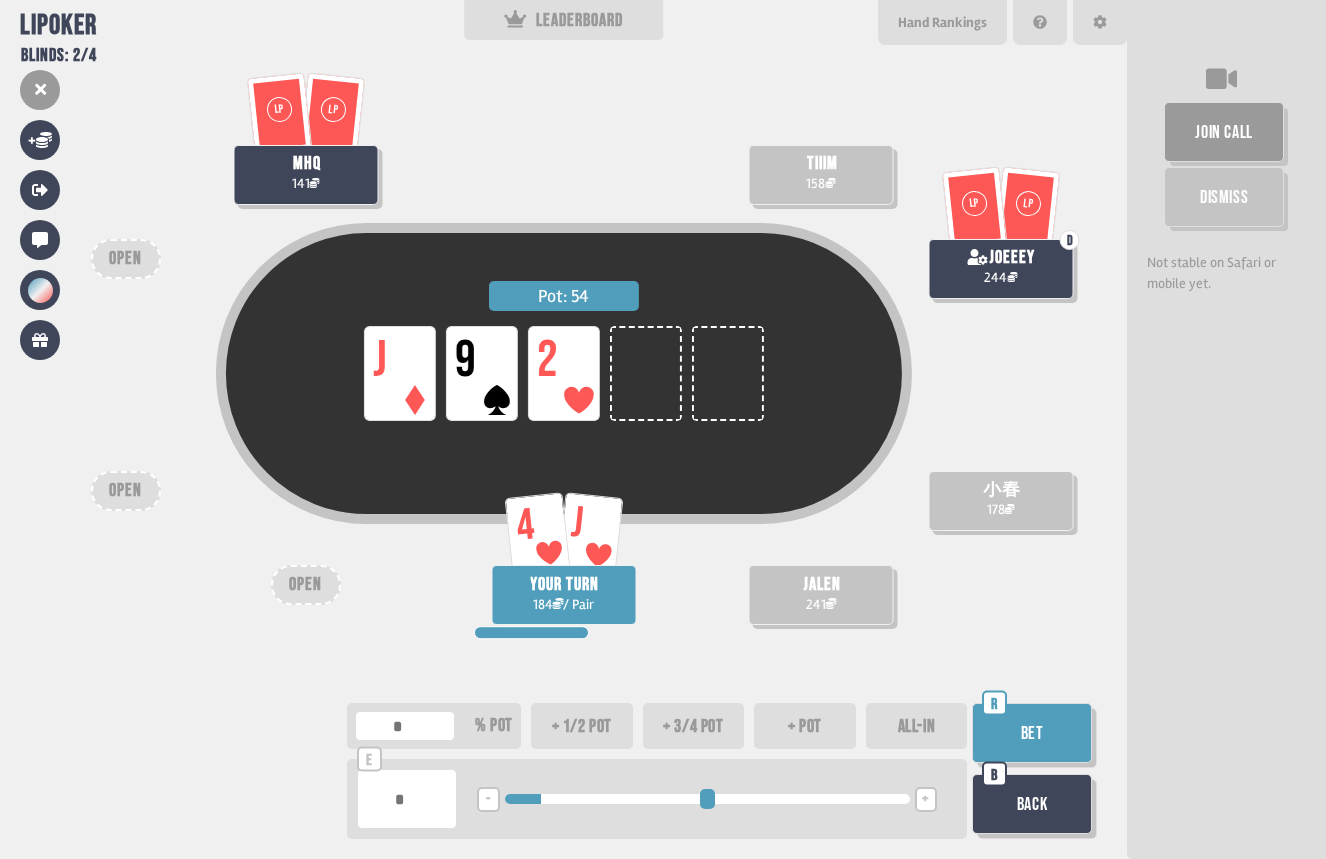 click on "Bet" at bounding box center [1032, 733] 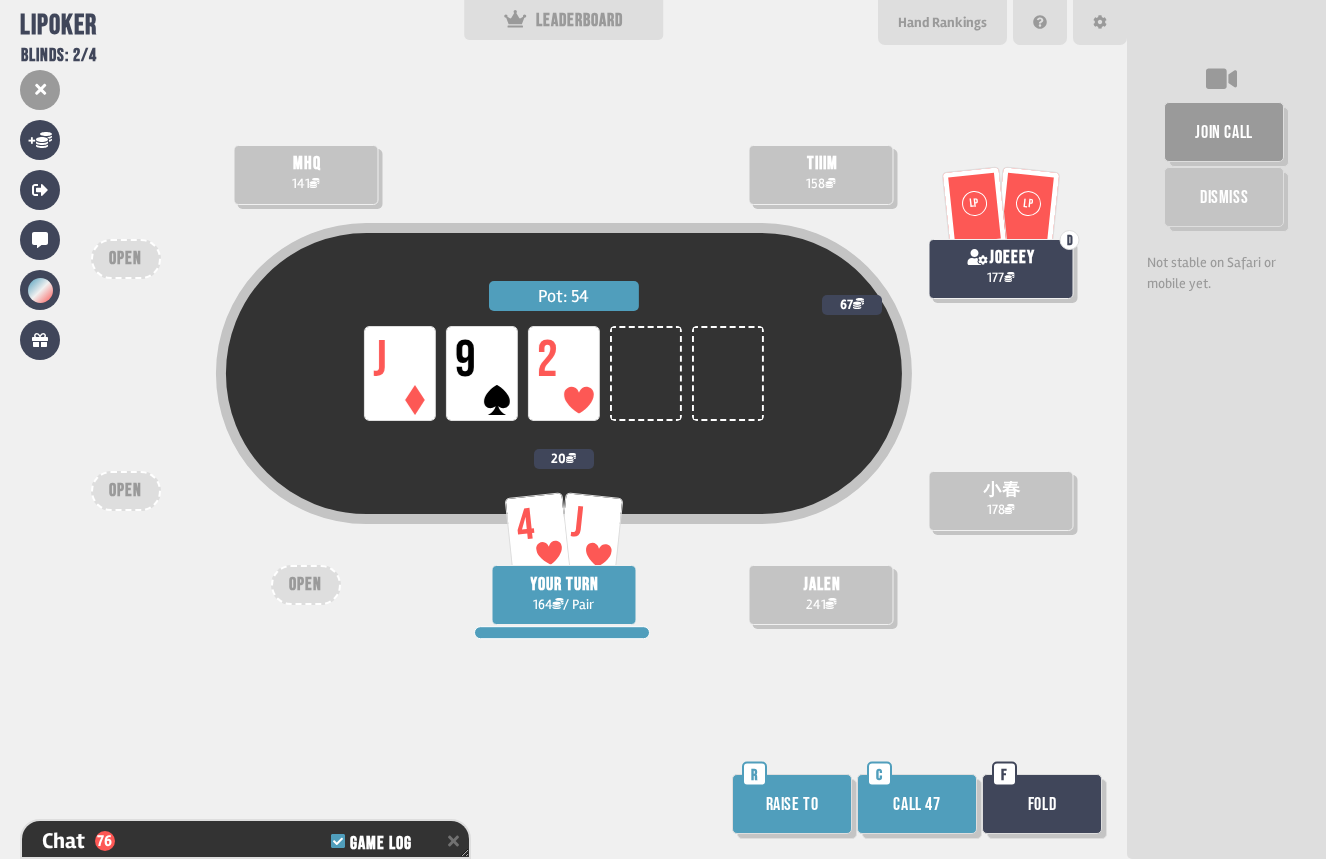 scroll, scrollTop: 2296, scrollLeft: 0, axis: vertical 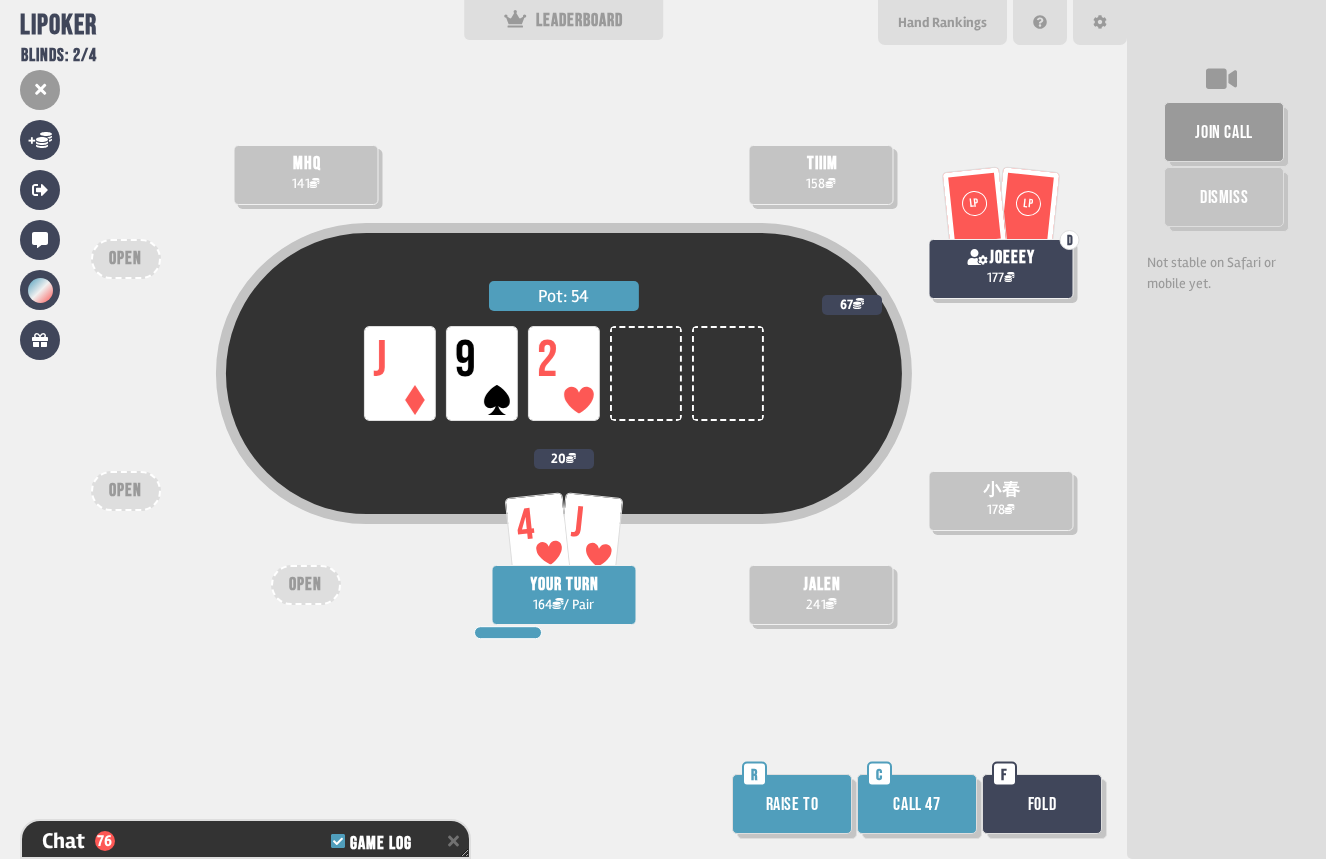 click on "Call 47" at bounding box center (917, 804) 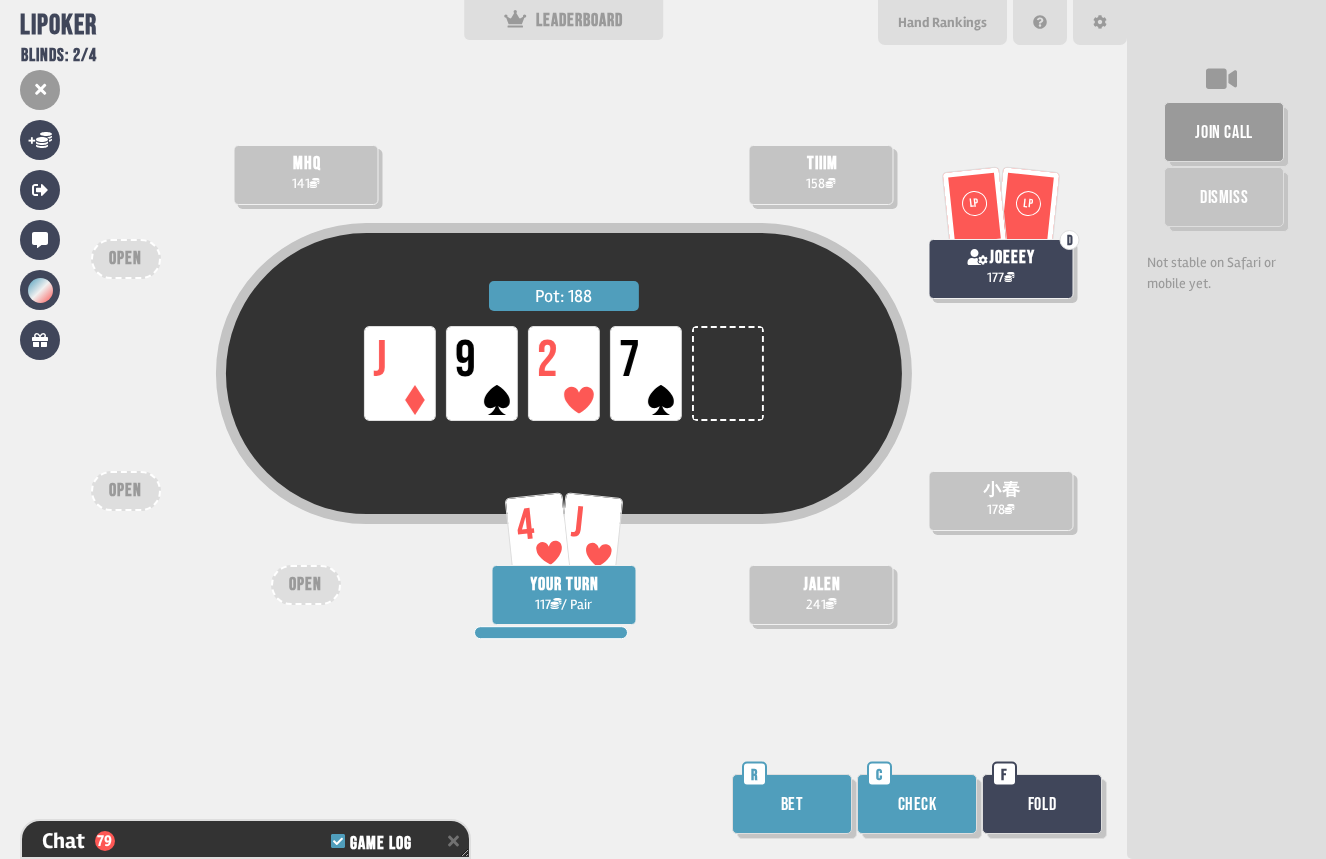 scroll, scrollTop: 2383, scrollLeft: 0, axis: vertical 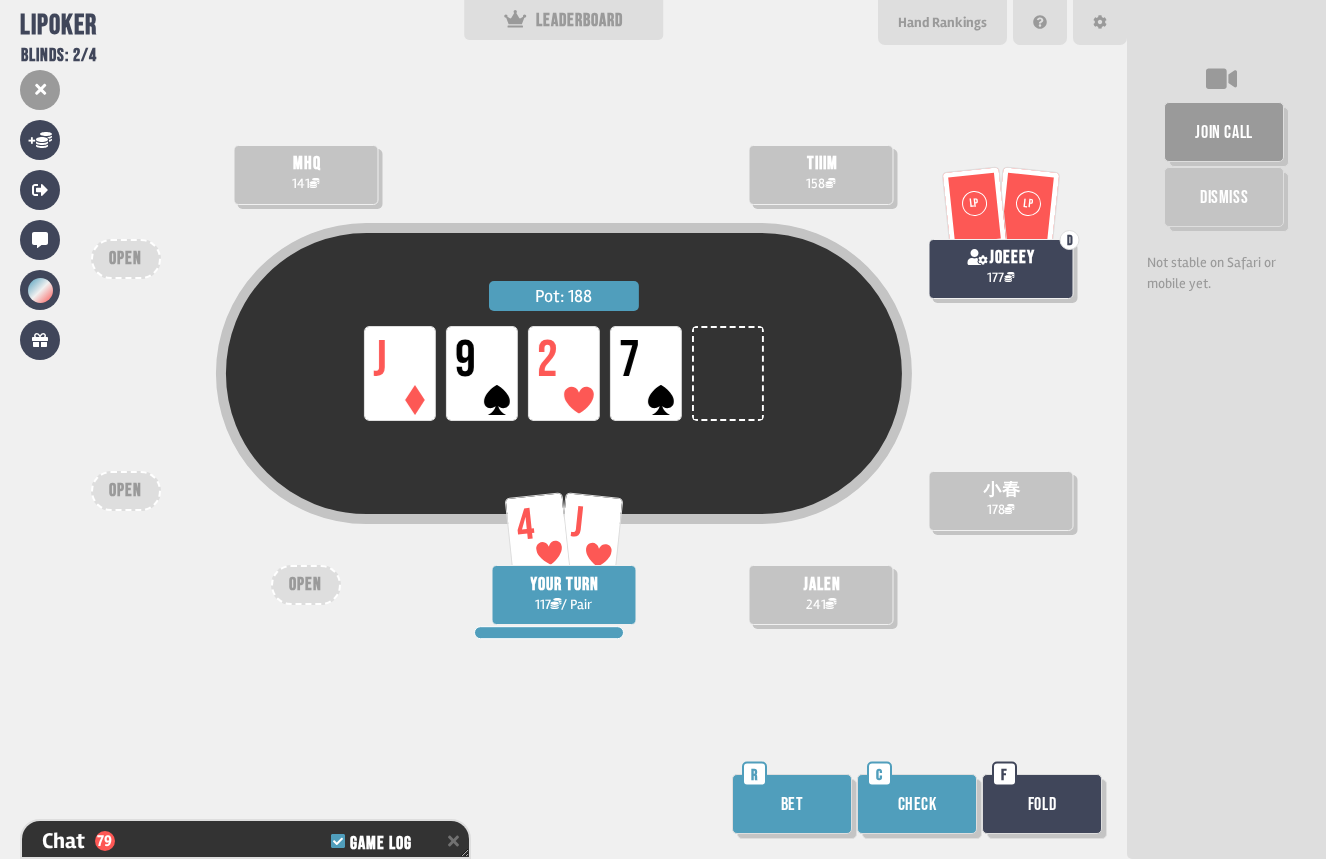 click on "Check" at bounding box center (917, 804) 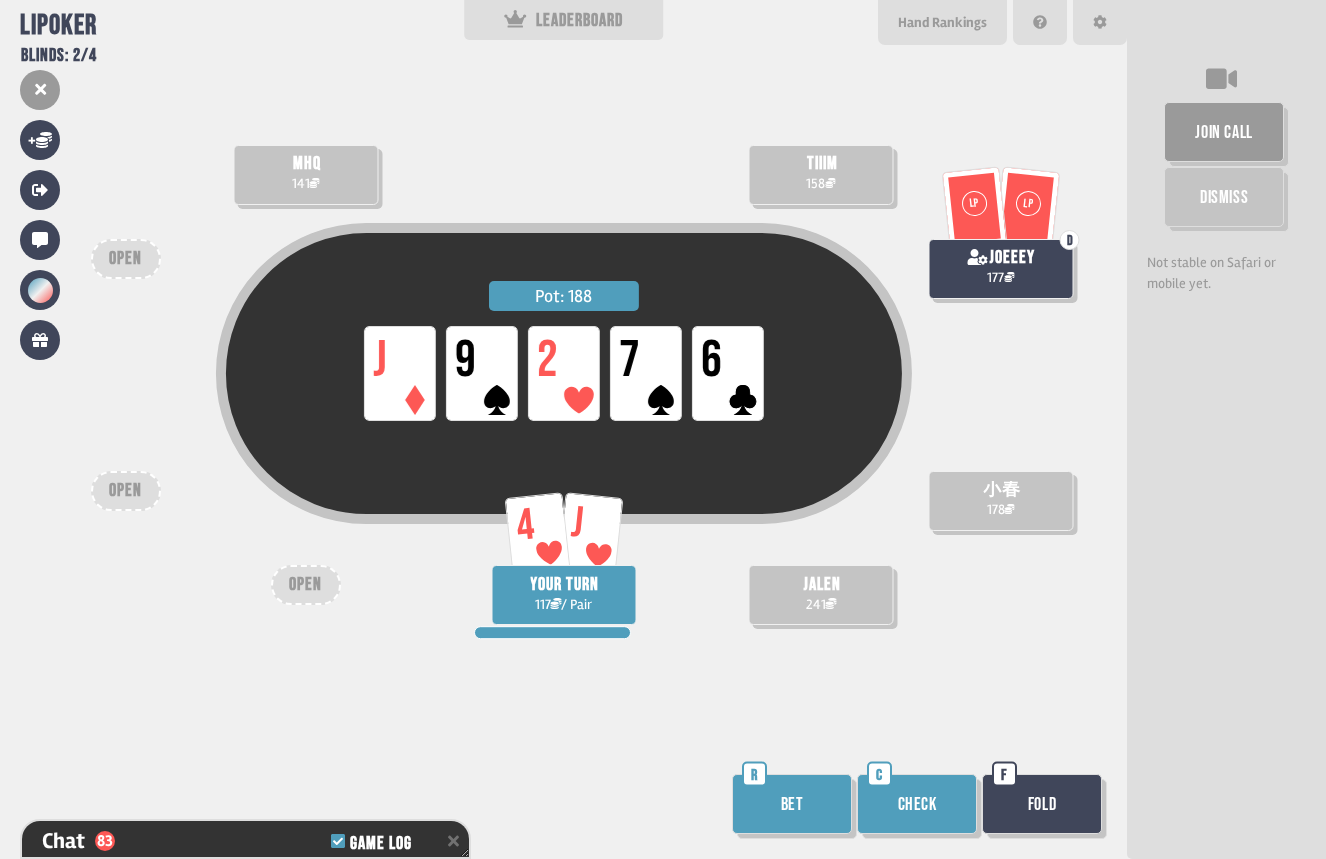 scroll, scrollTop: 2499, scrollLeft: 0, axis: vertical 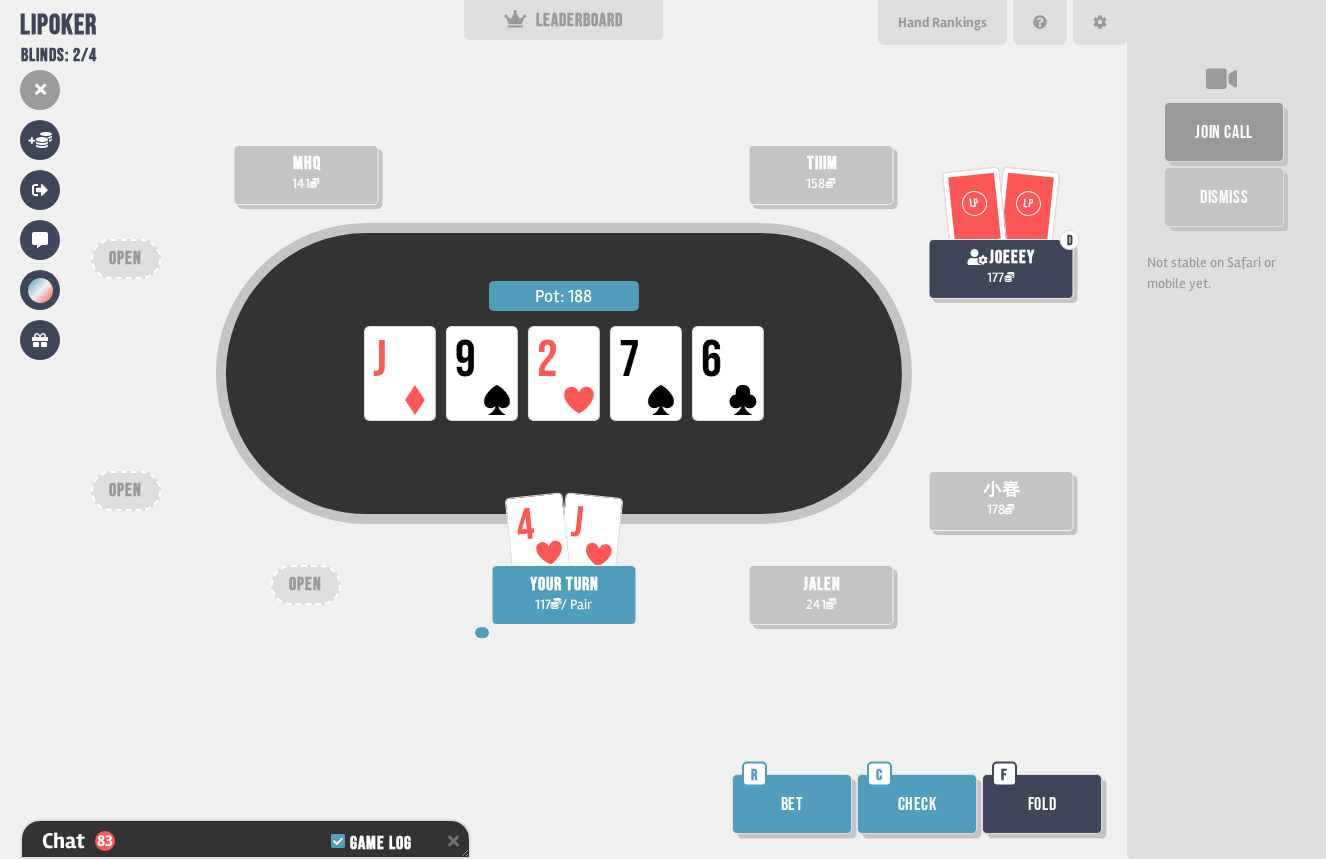 click on "Check" at bounding box center [917, 804] 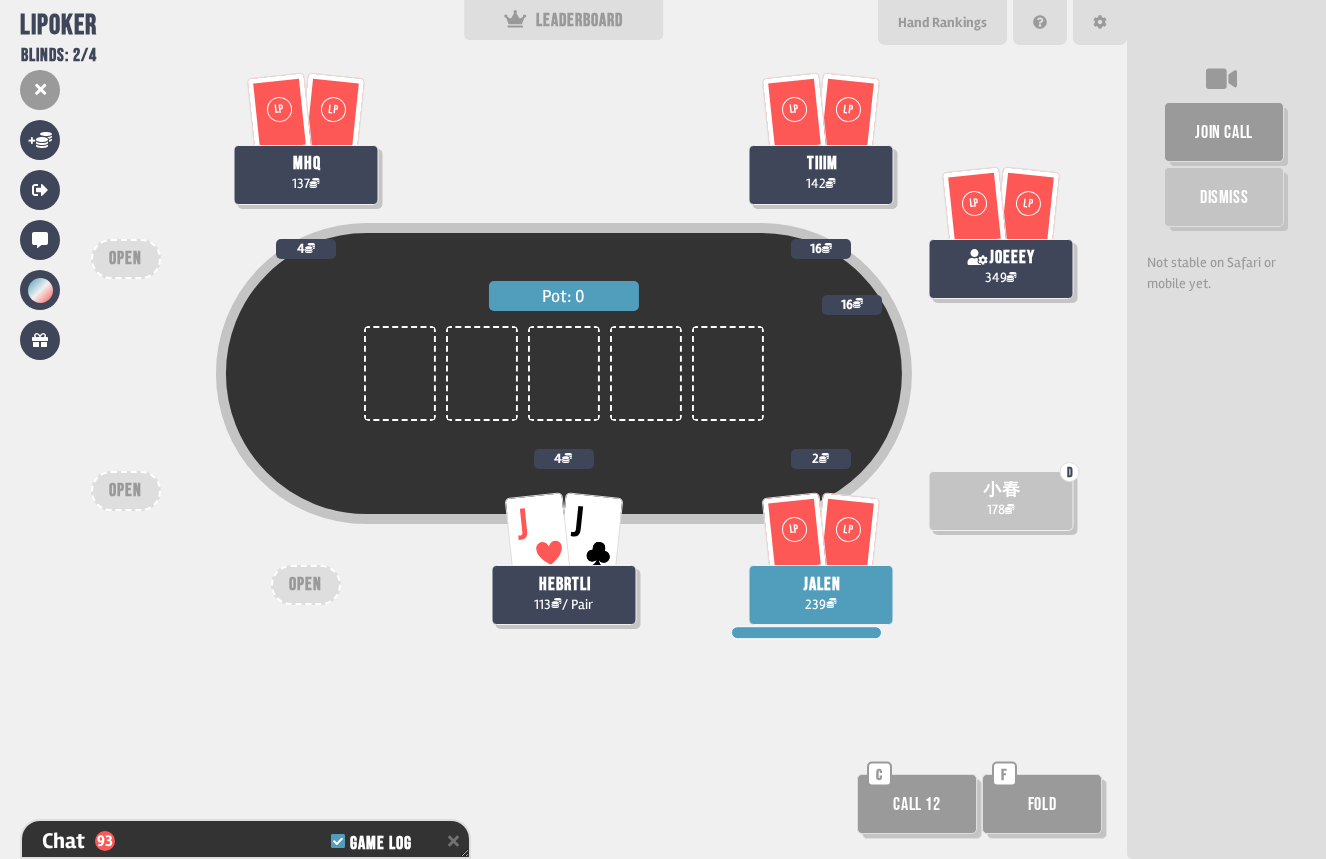 scroll, scrollTop: 2789, scrollLeft: 0, axis: vertical 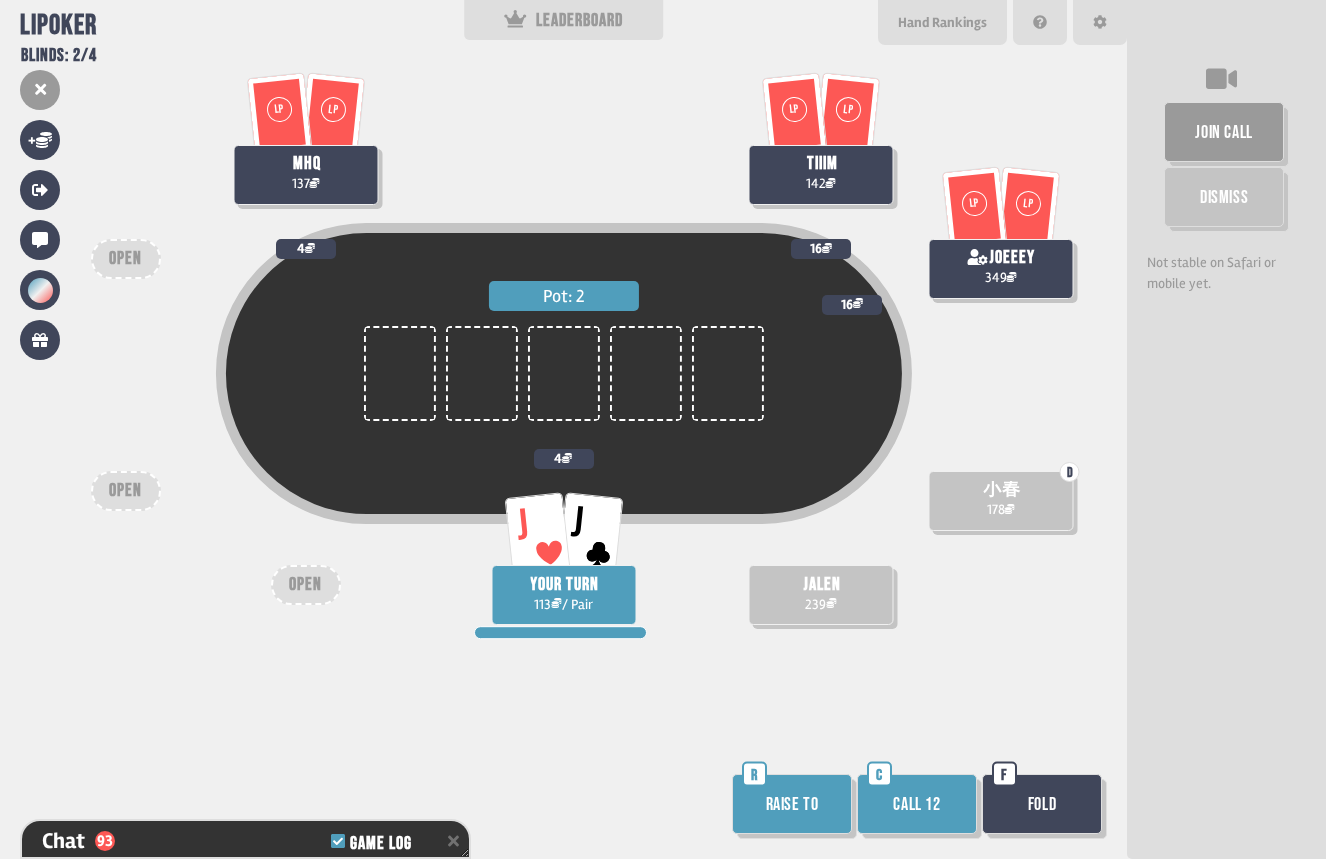 click on "Raise to" at bounding box center (792, 804) 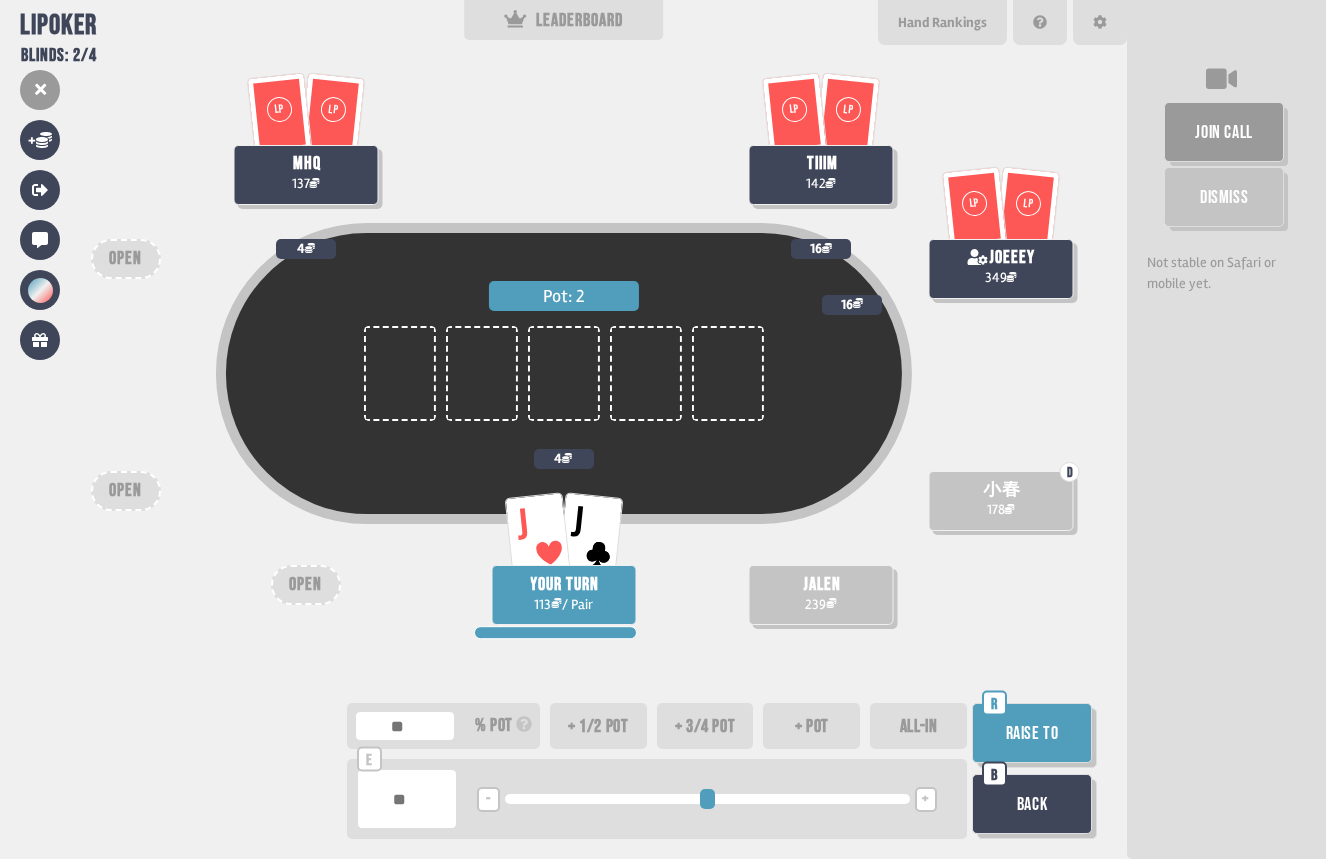 type on "**" 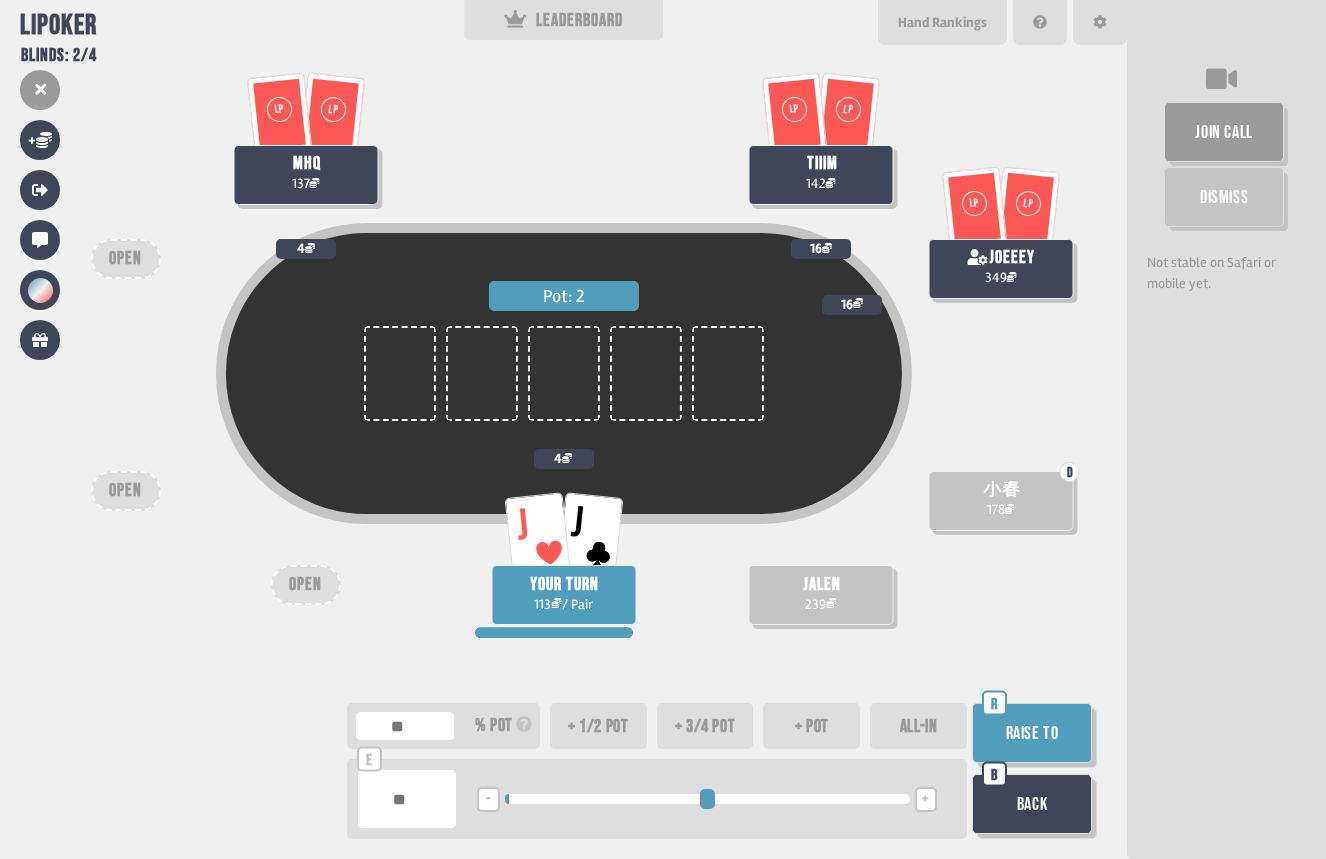type on "**" 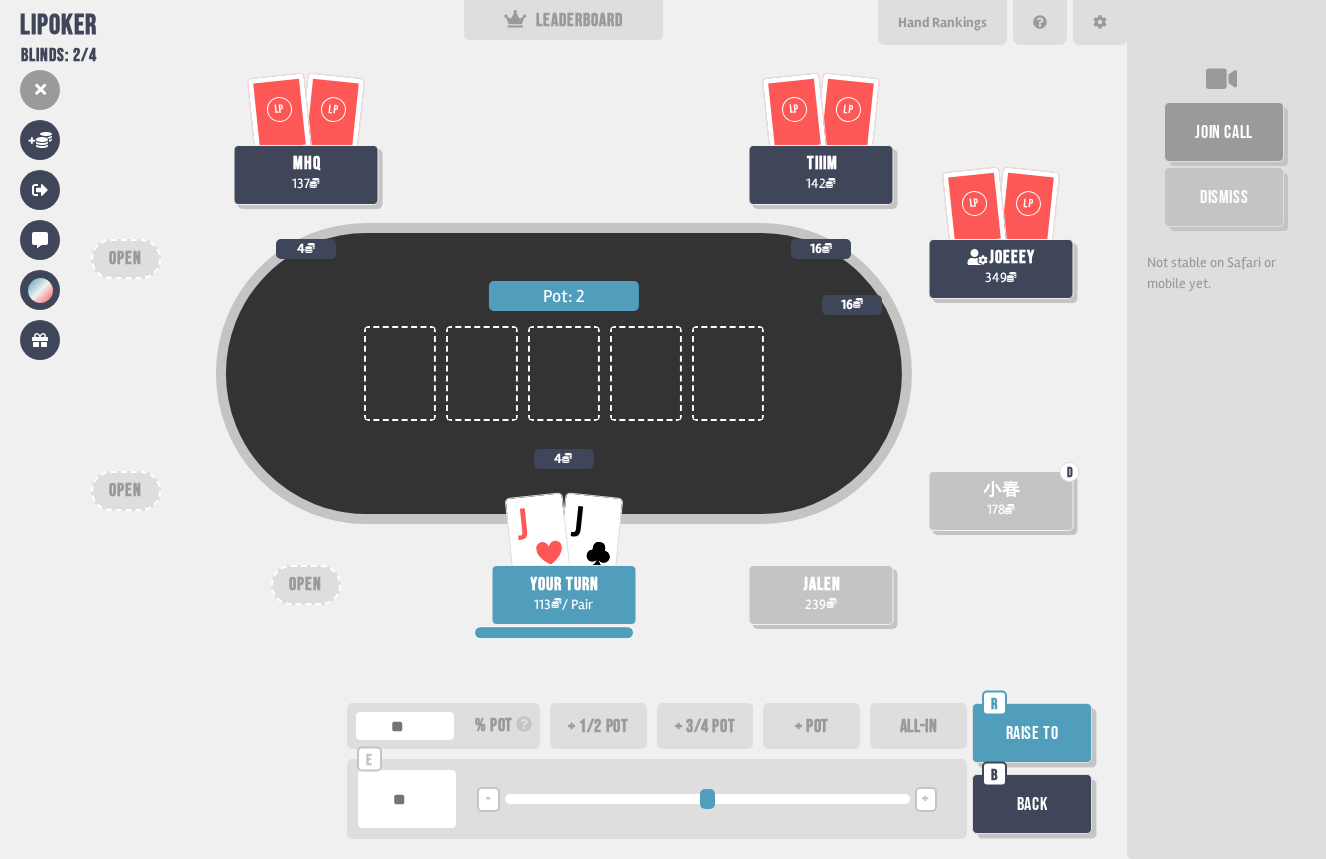drag, startPoint x: 514, startPoint y: 803, endPoint x: 498, endPoint y: 800, distance: 16.27882 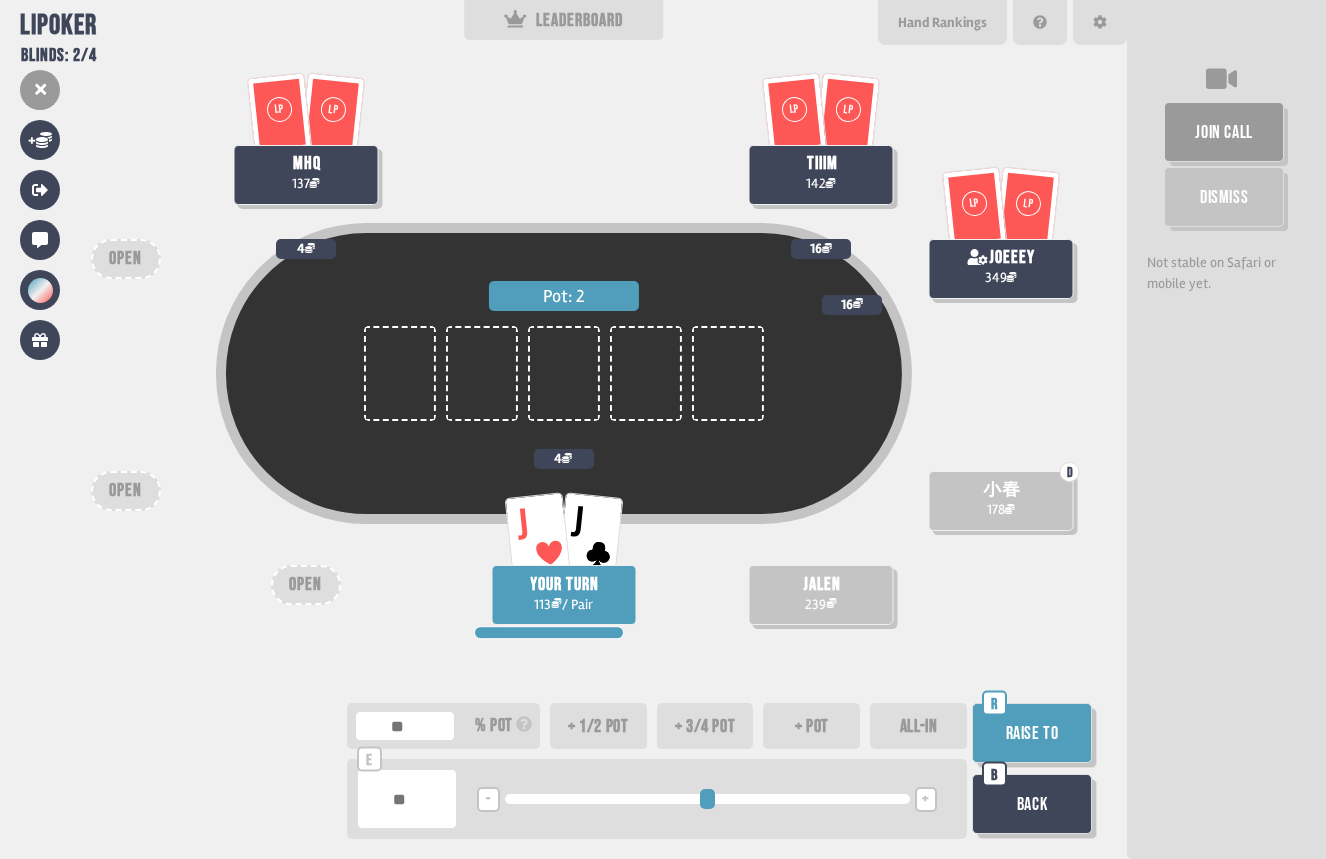 click on "Raise to" at bounding box center (1032, 733) 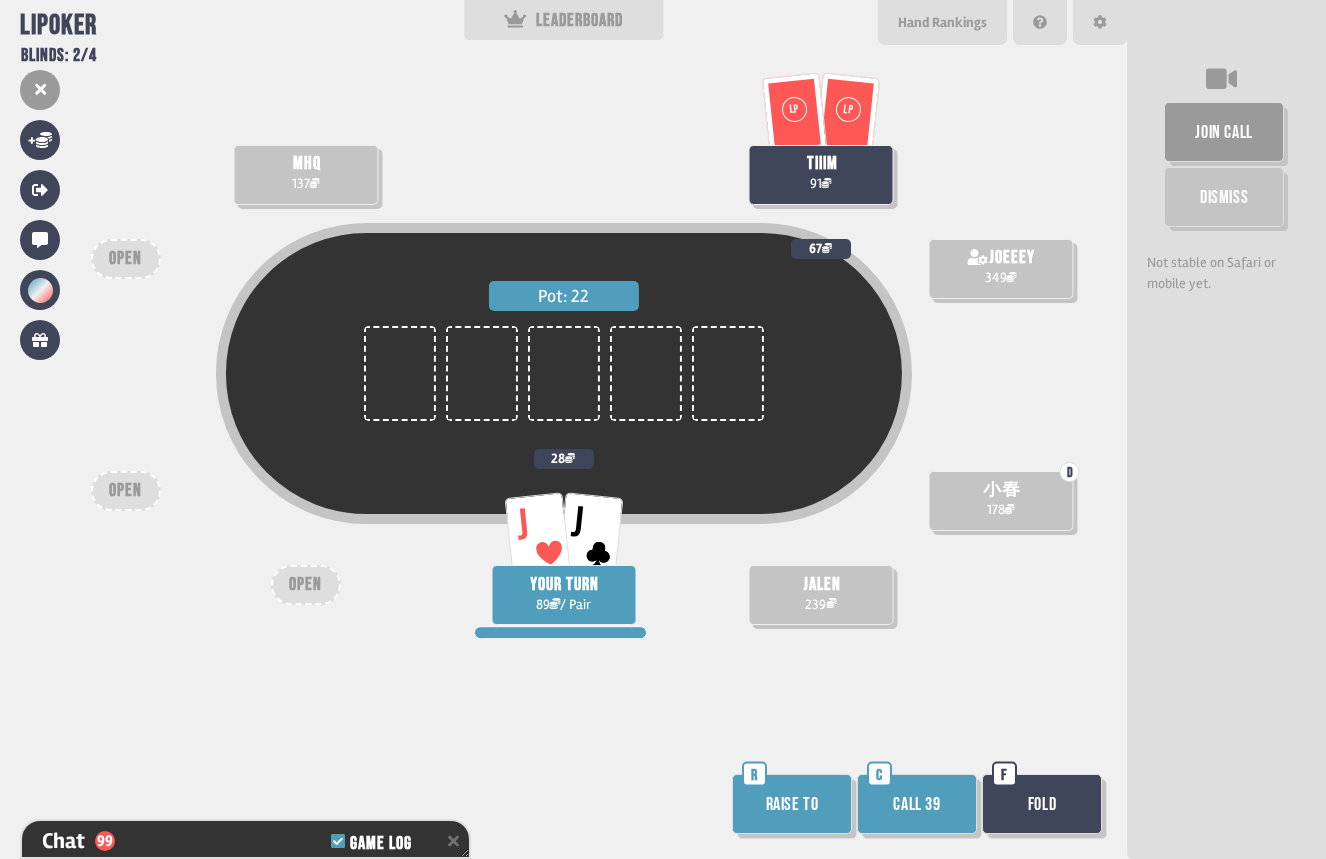 scroll, scrollTop: 2963, scrollLeft: 0, axis: vertical 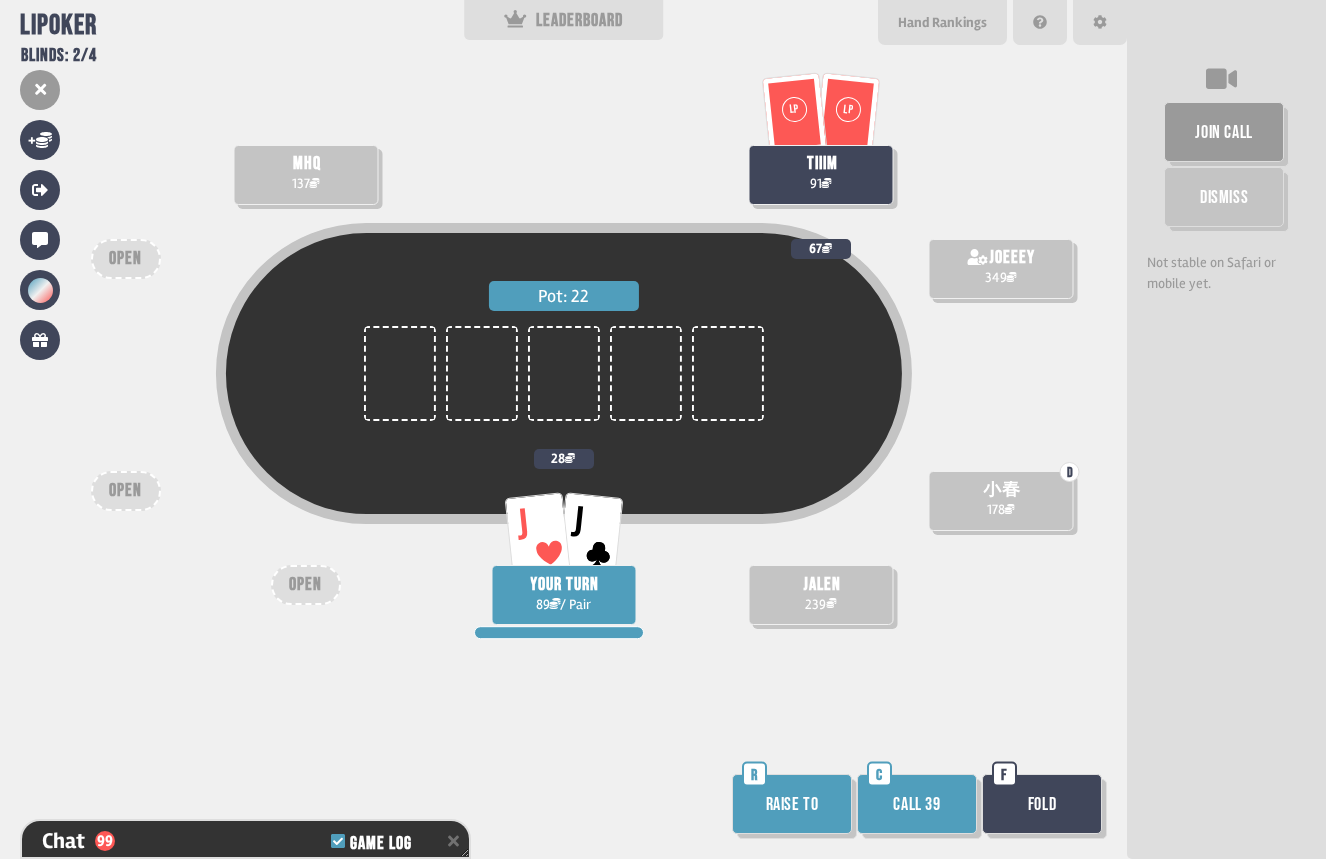 click on "Raise to" at bounding box center [792, 804] 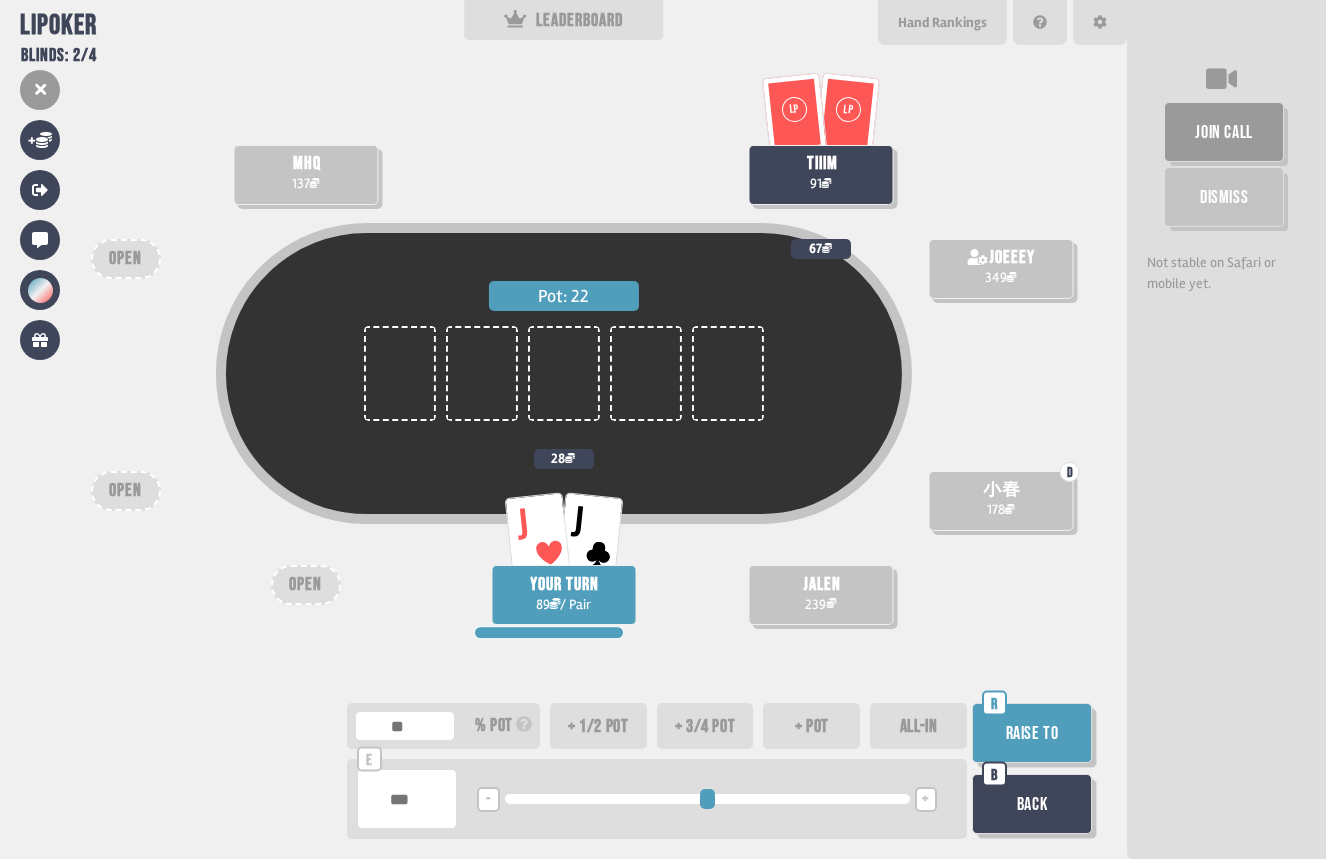 type on "**" 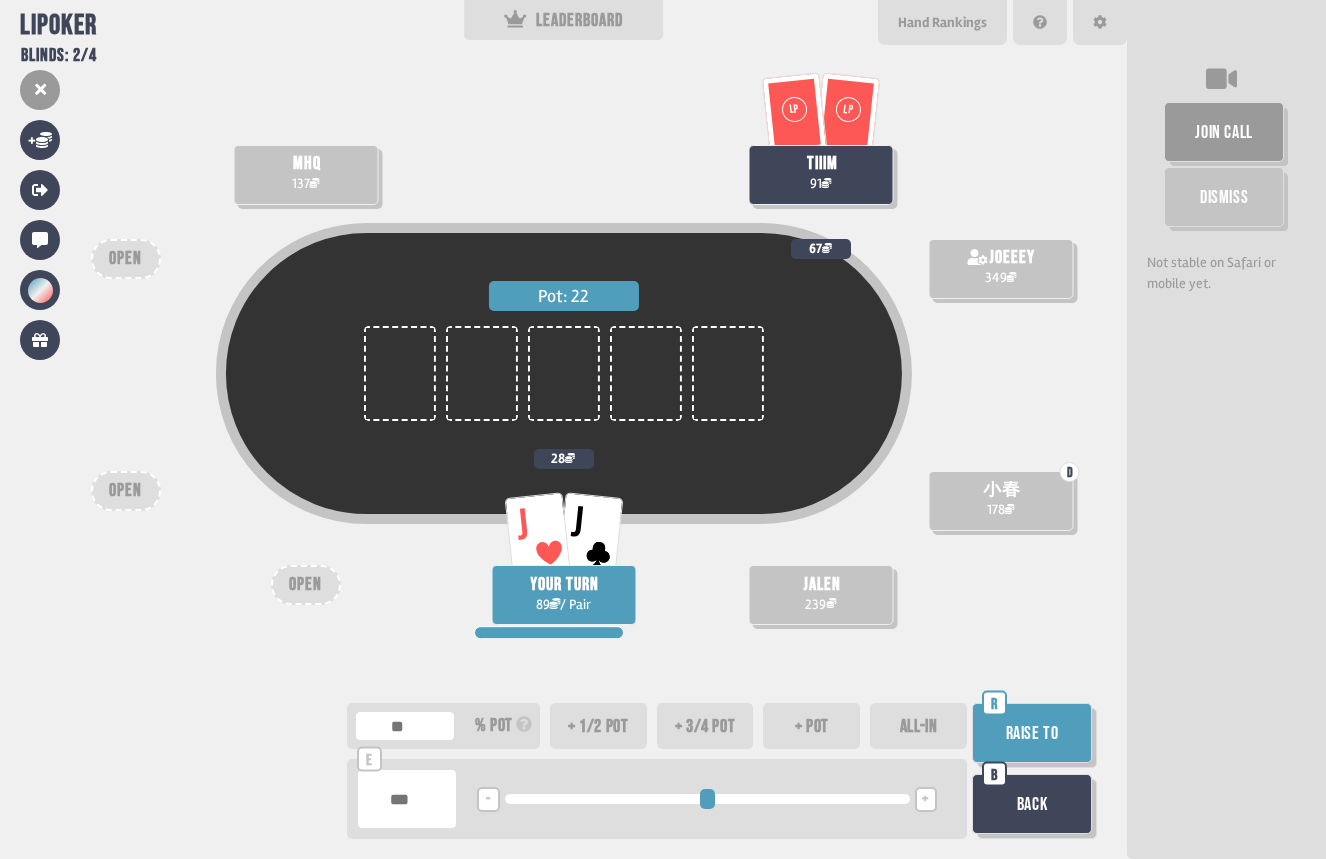type on "**" 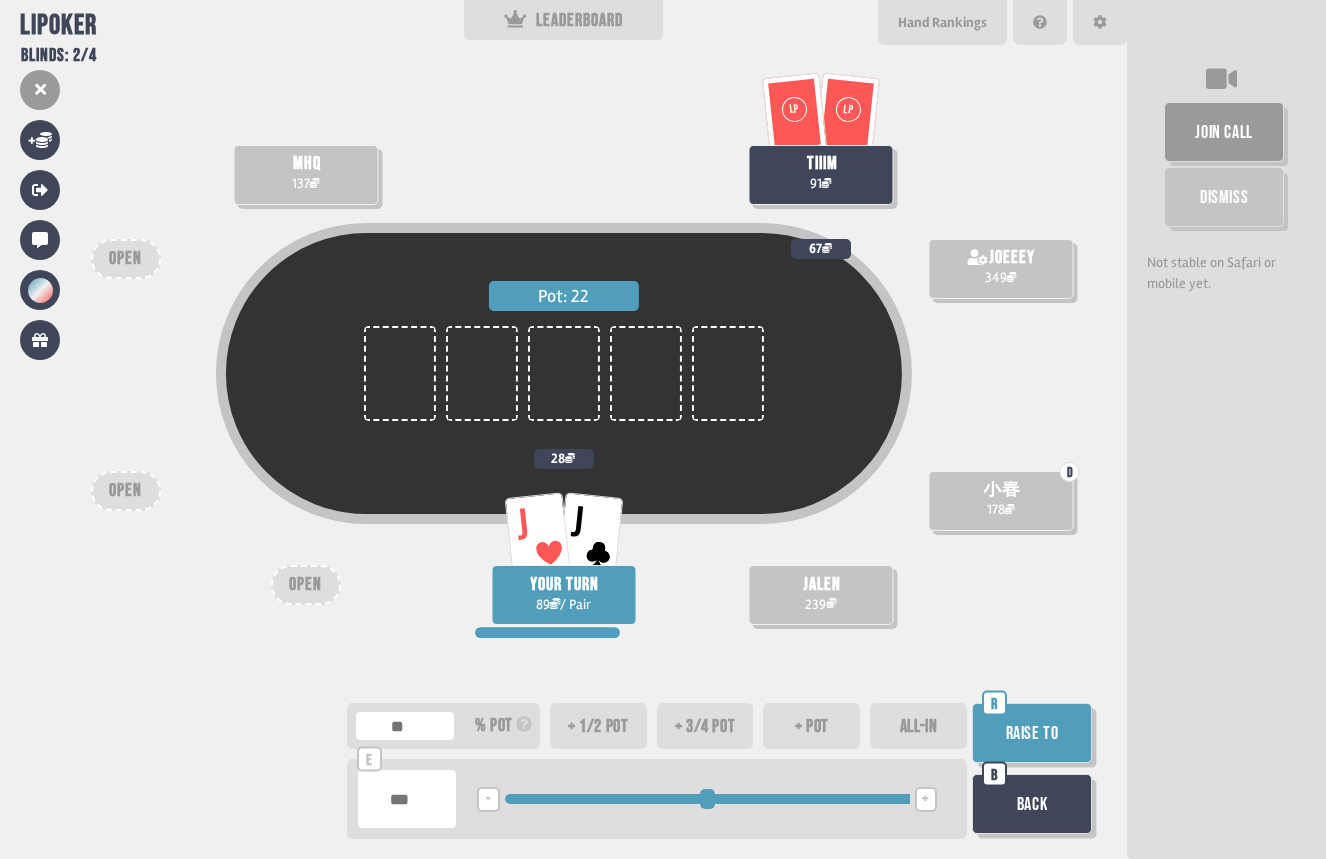 drag, startPoint x: 508, startPoint y: 799, endPoint x: 1287, endPoint y: 823, distance: 779.3696 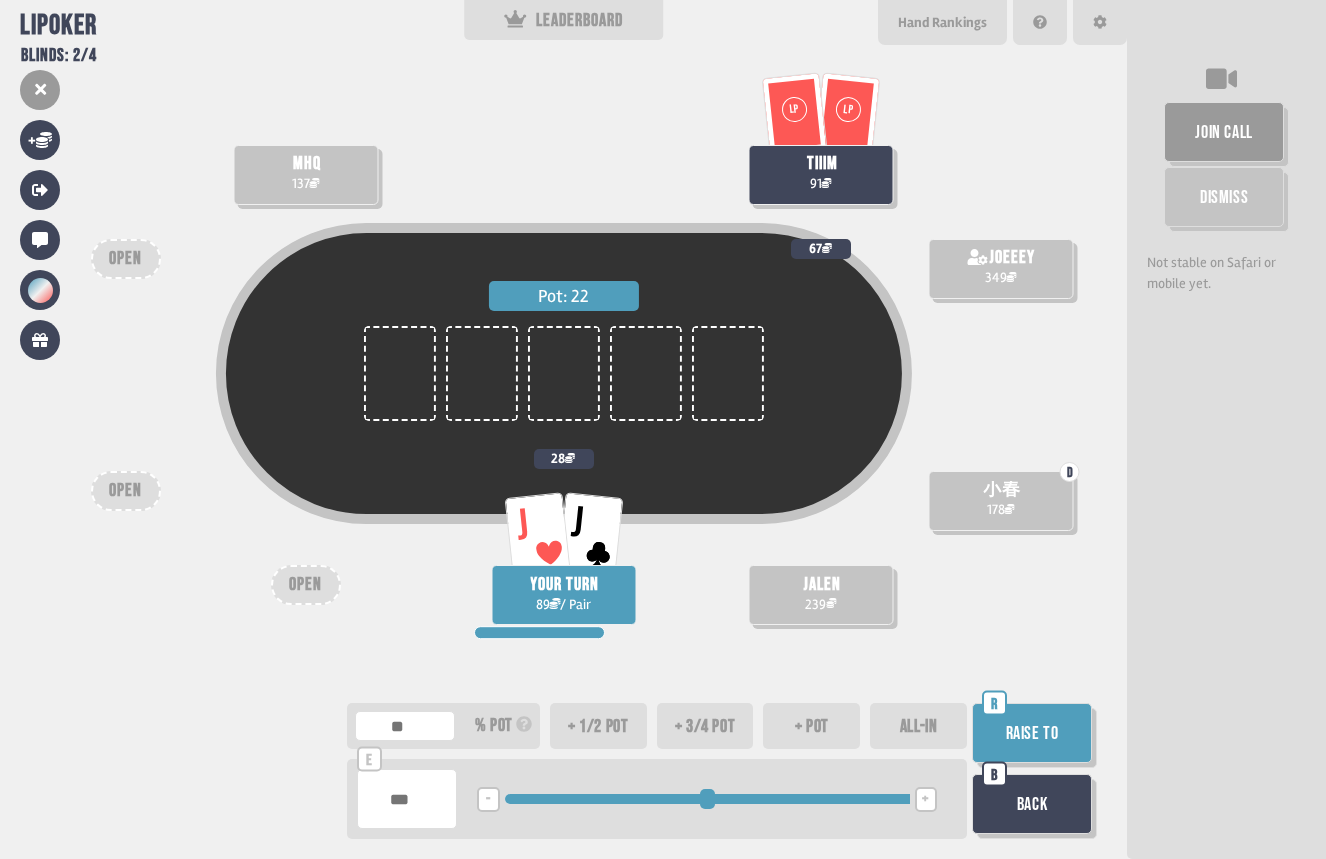 click on "Raise to" at bounding box center (1032, 733) 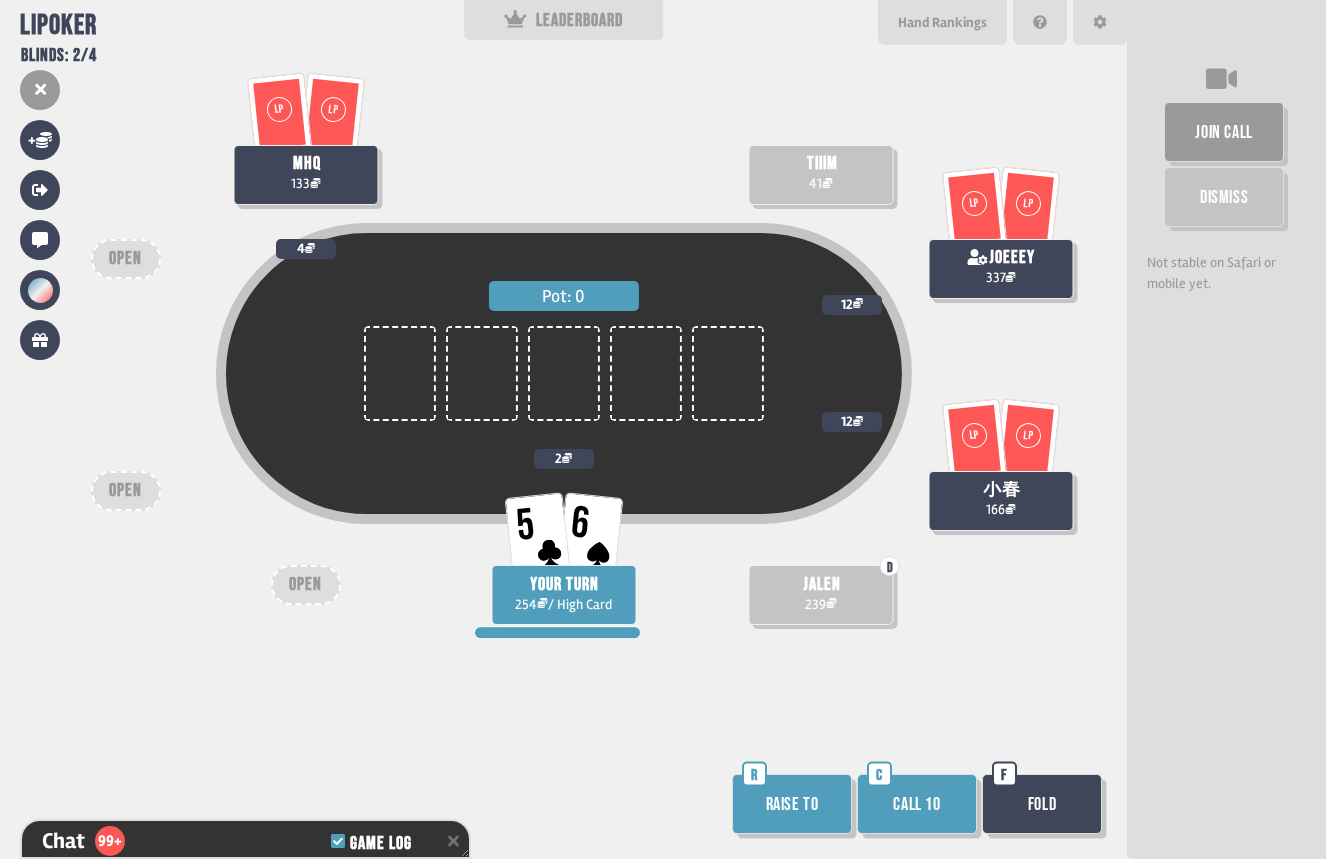 scroll, scrollTop: 3340, scrollLeft: 0, axis: vertical 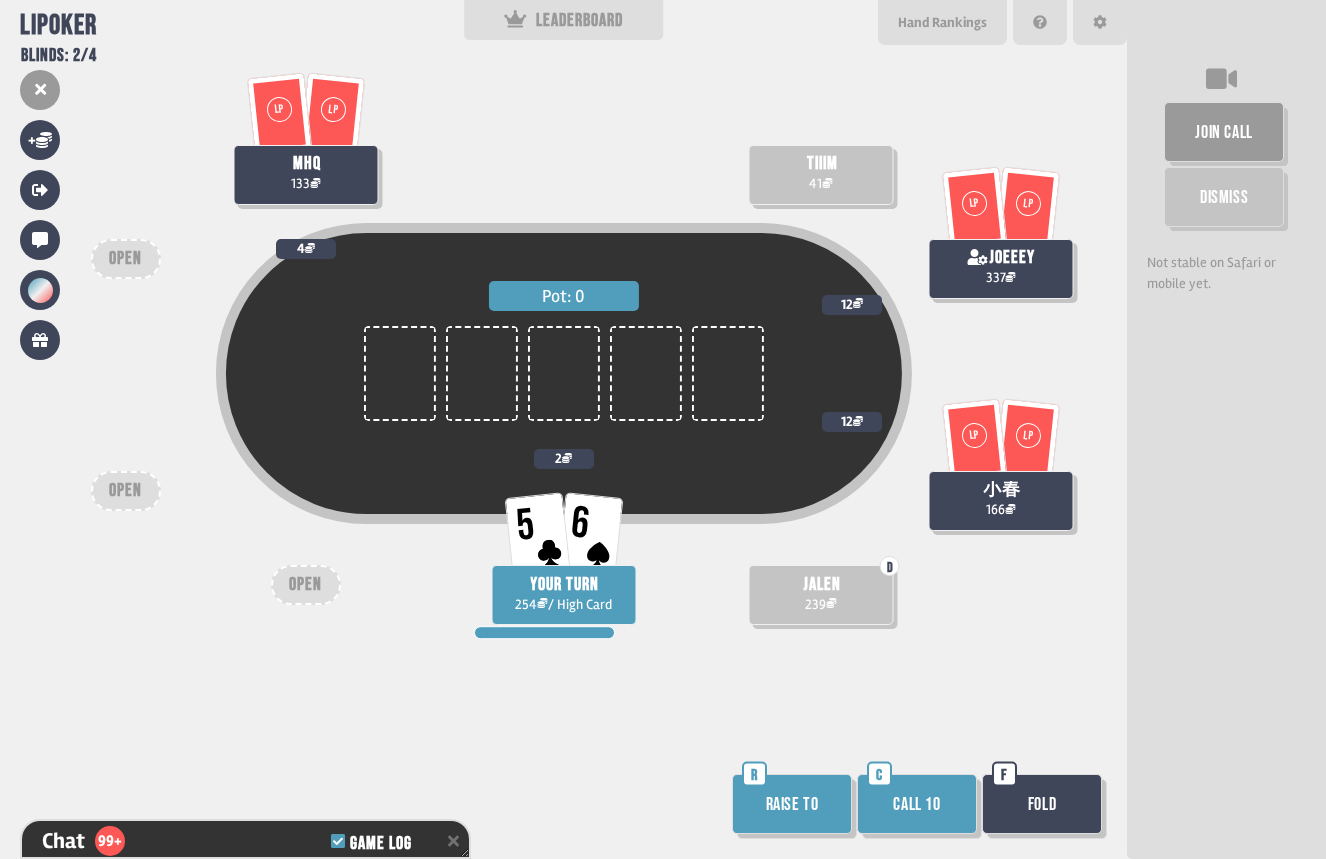 click on "Fold" at bounding box center [1042, 804] 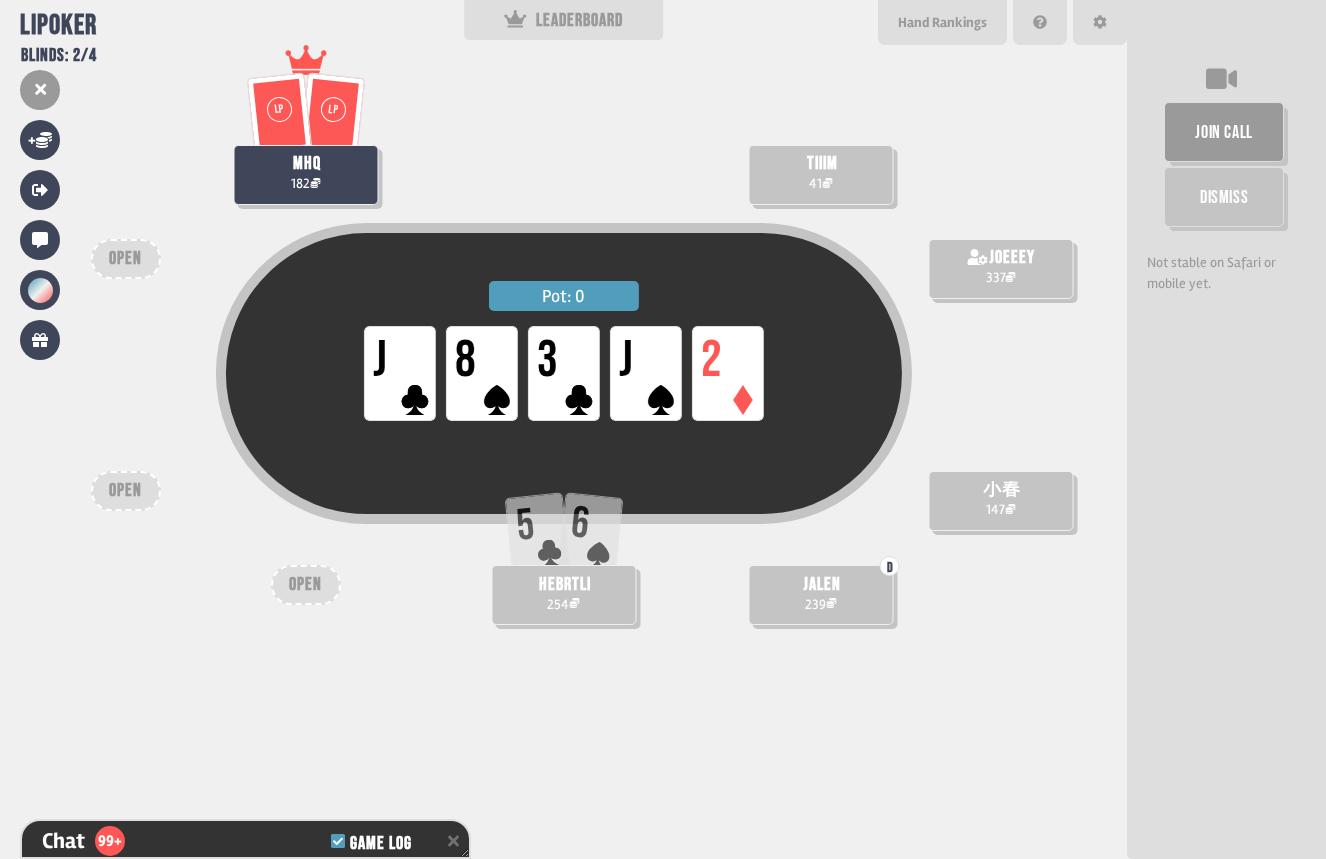 scroll, scrollTop: 3804, scrollLeft: 0, axis: vertical 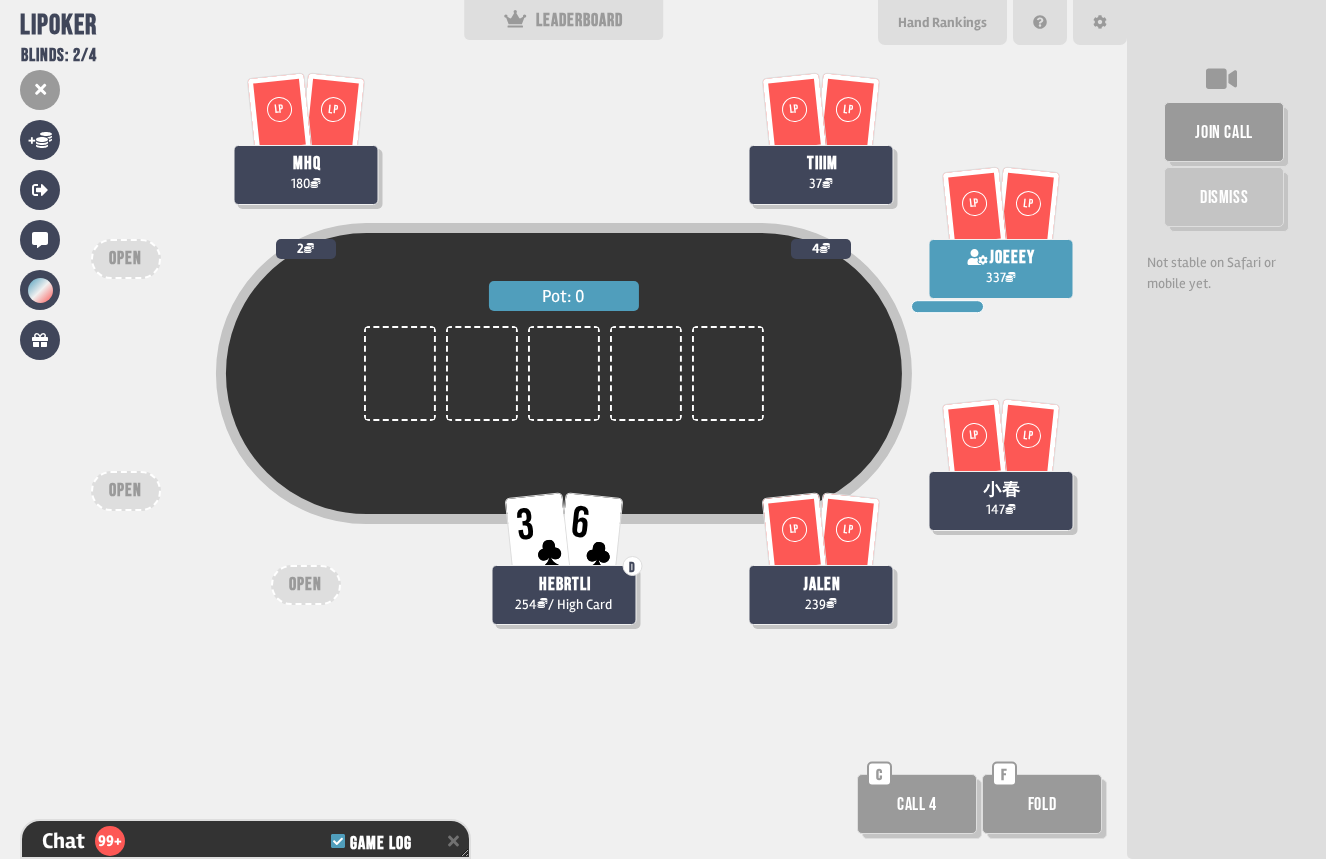 click on "Call 4" at bounding box center (917, 804) 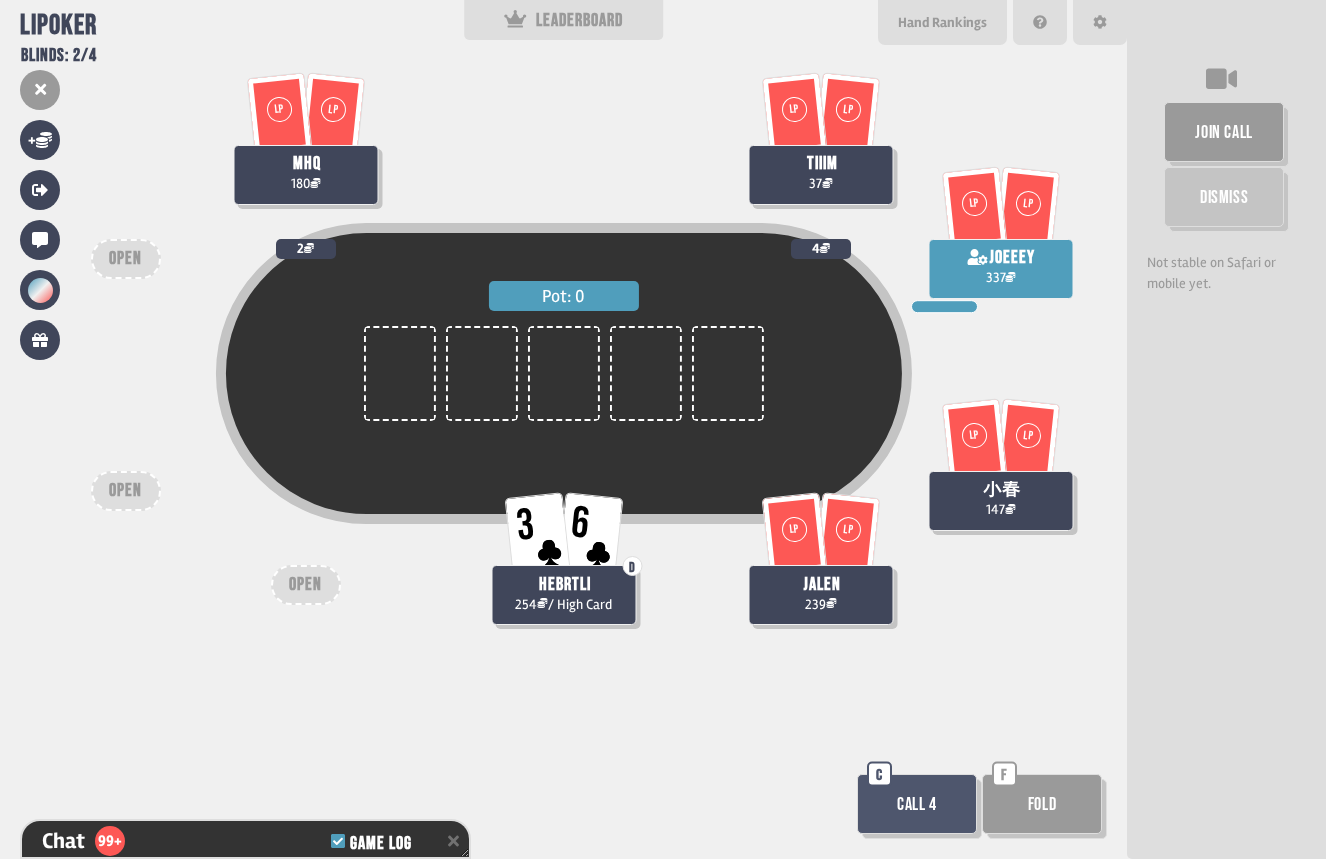 click on "Call 4" at bounding box center (917, 804) 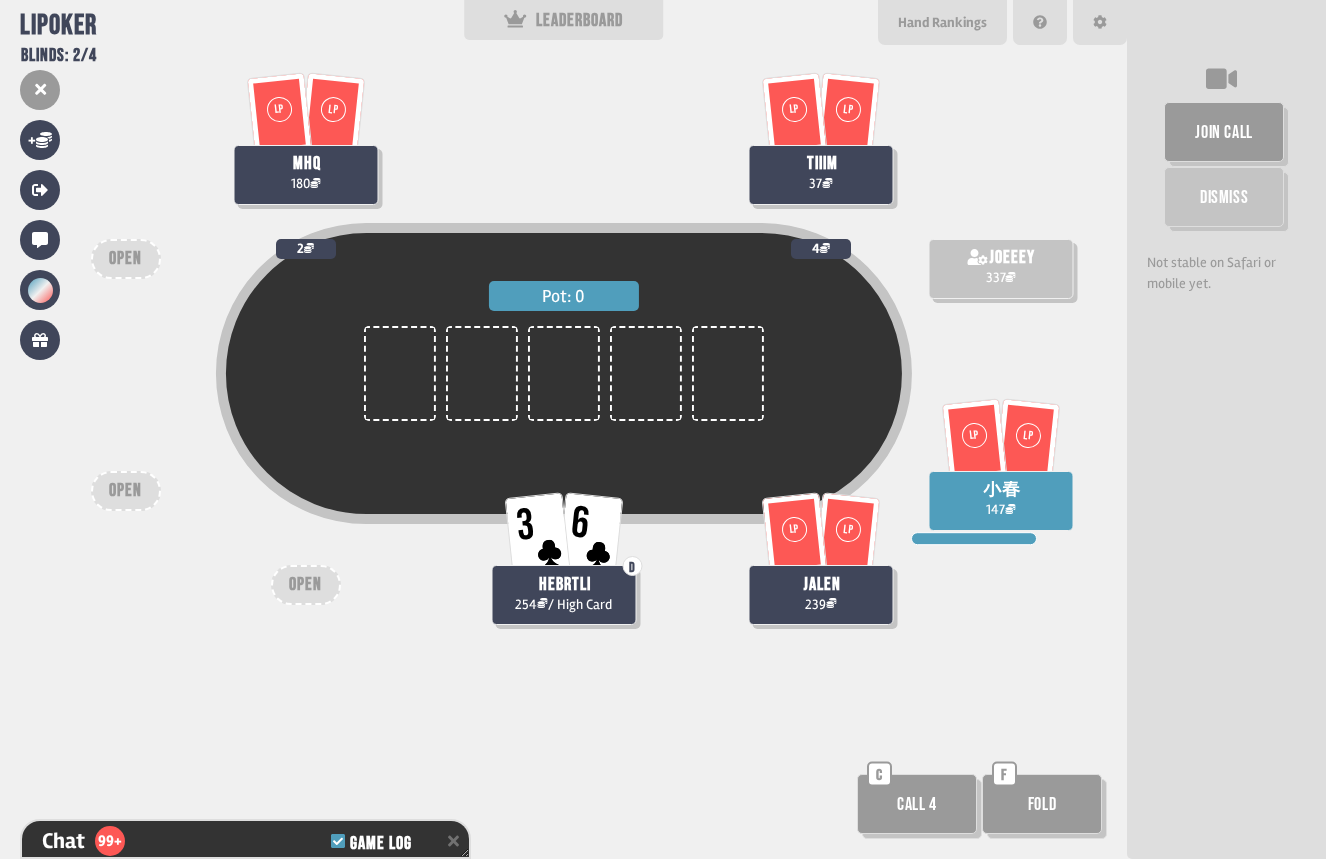 scroll, scrollTop: 3862, scrollLeft: 0, axis: vertical 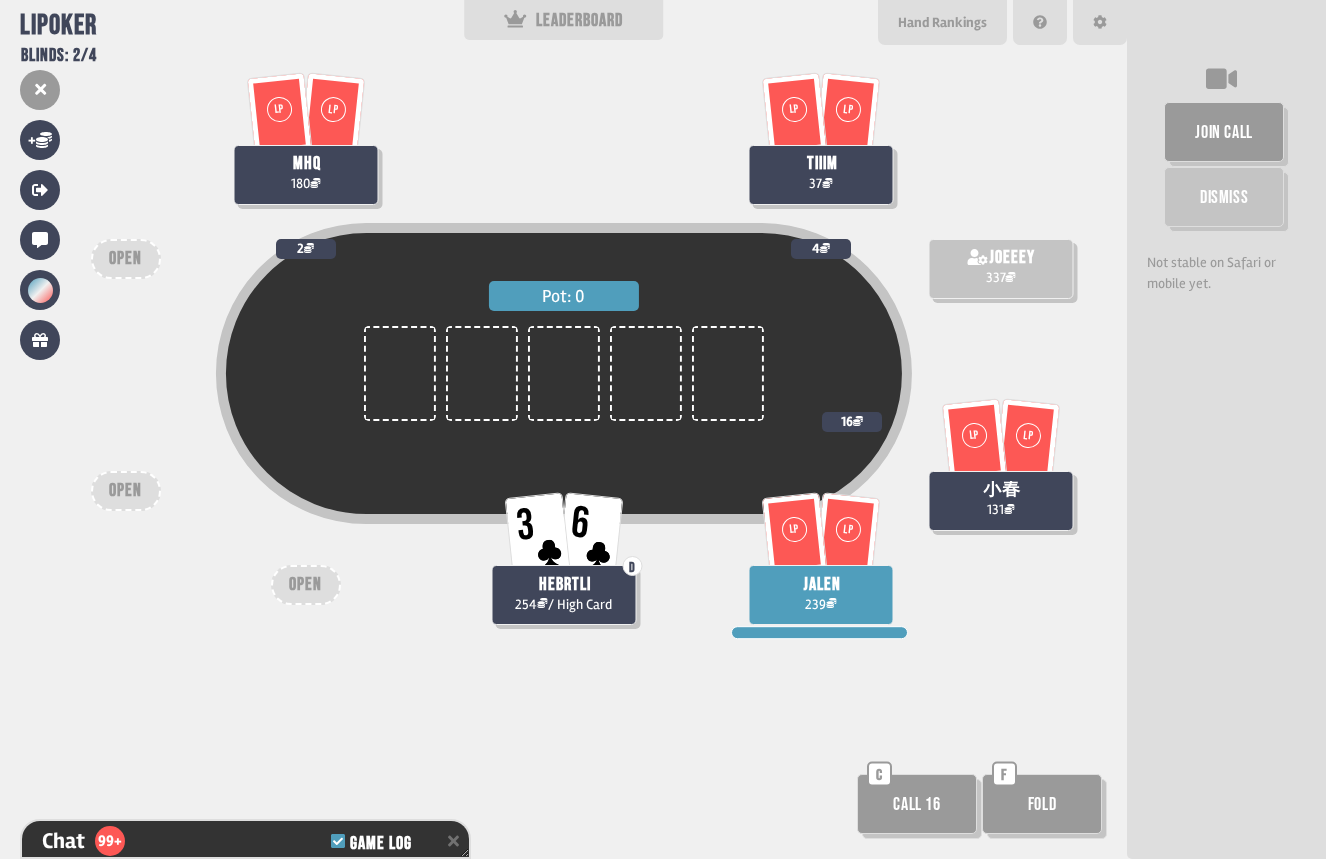 click on "Pot: 0   3 6 D hebrtli 254   / High Card LP LP jalen 239  LP LP 小春 131  16  LP LP tiiim 37  4  joeeey 337  LP LP mhq 180  2  OPEN OPEN OPEN Call 16 C Fold F" at bounding box center [563, 429] 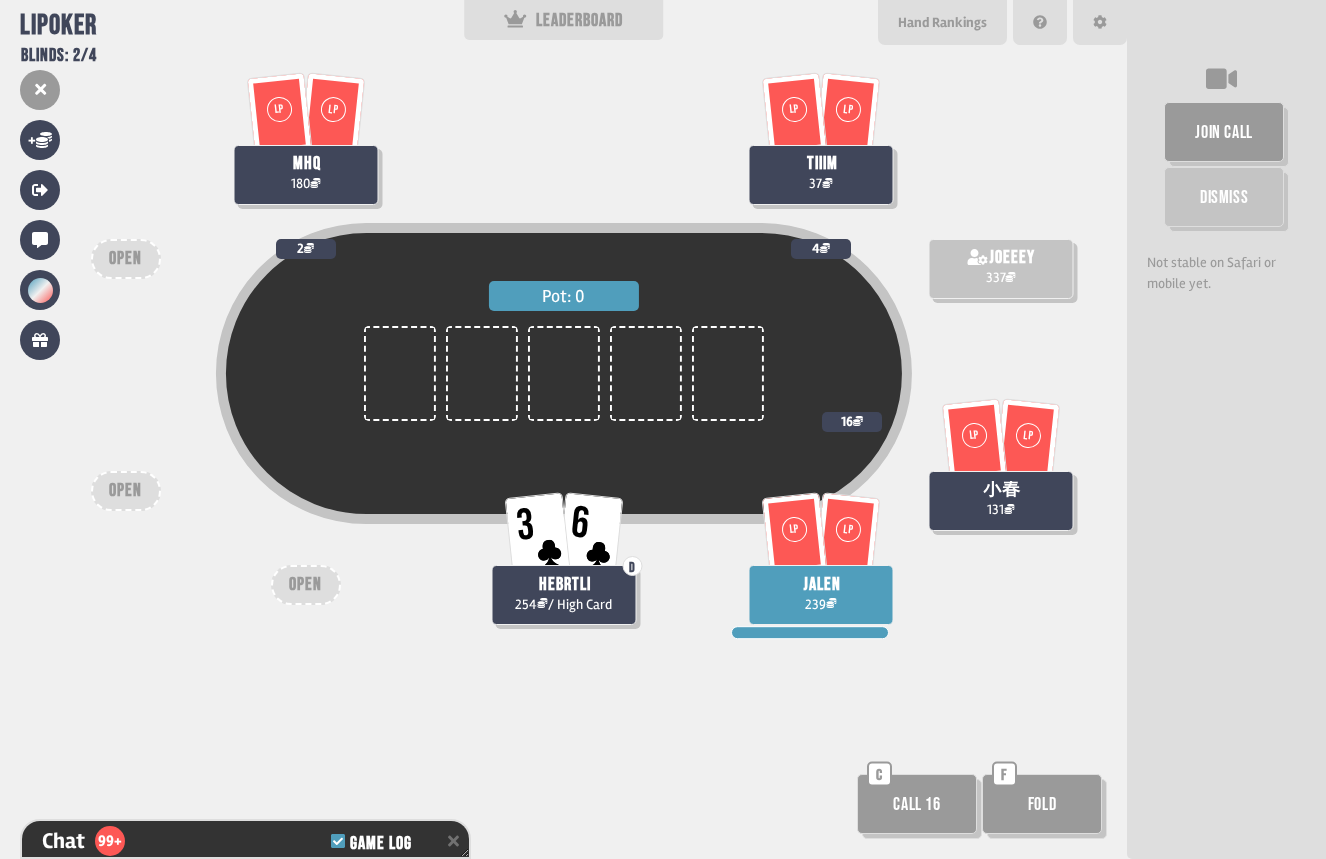 scroll, scrollTop: 3891, scrollLeft: 0, axis: vertical 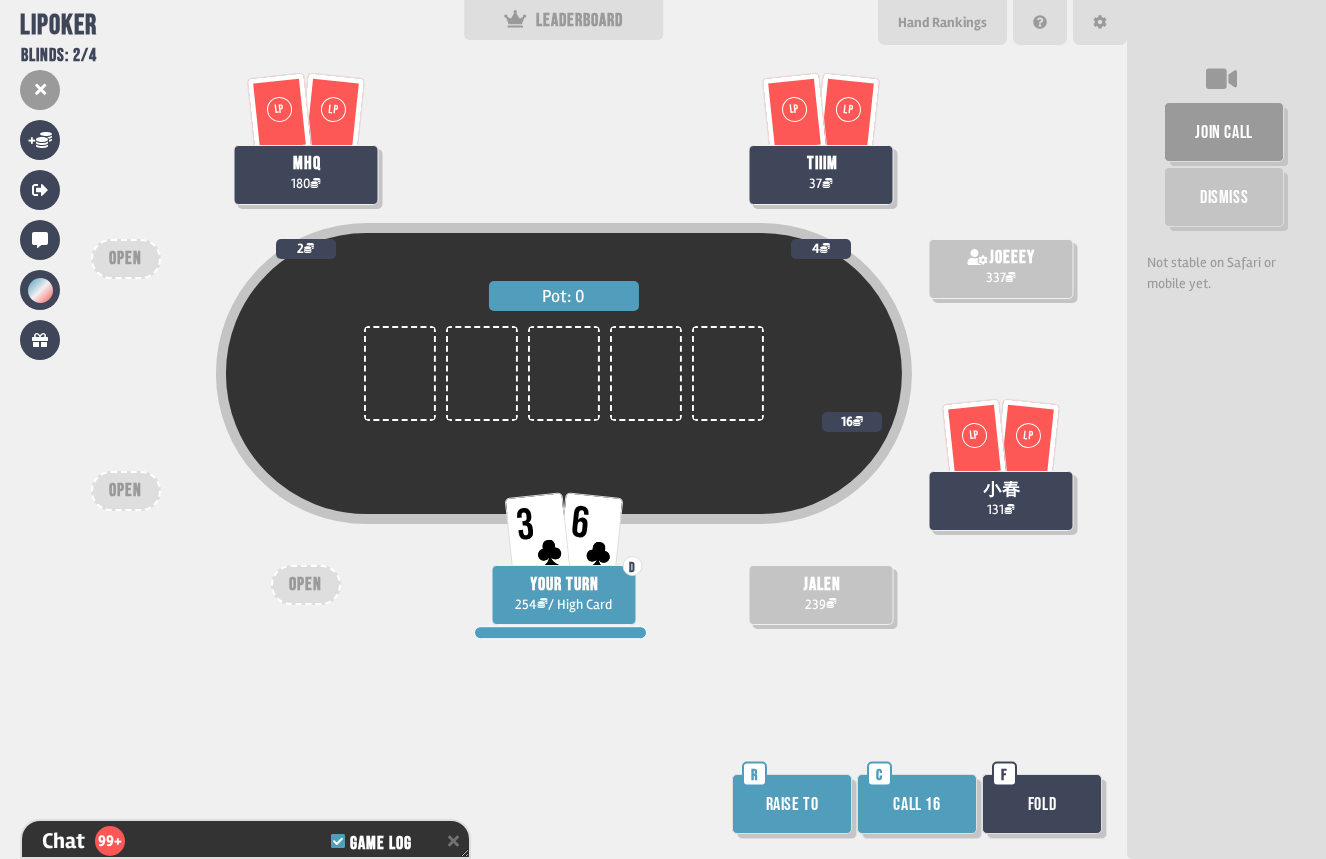 click on "Call 16" at bounding box center [917, 804] 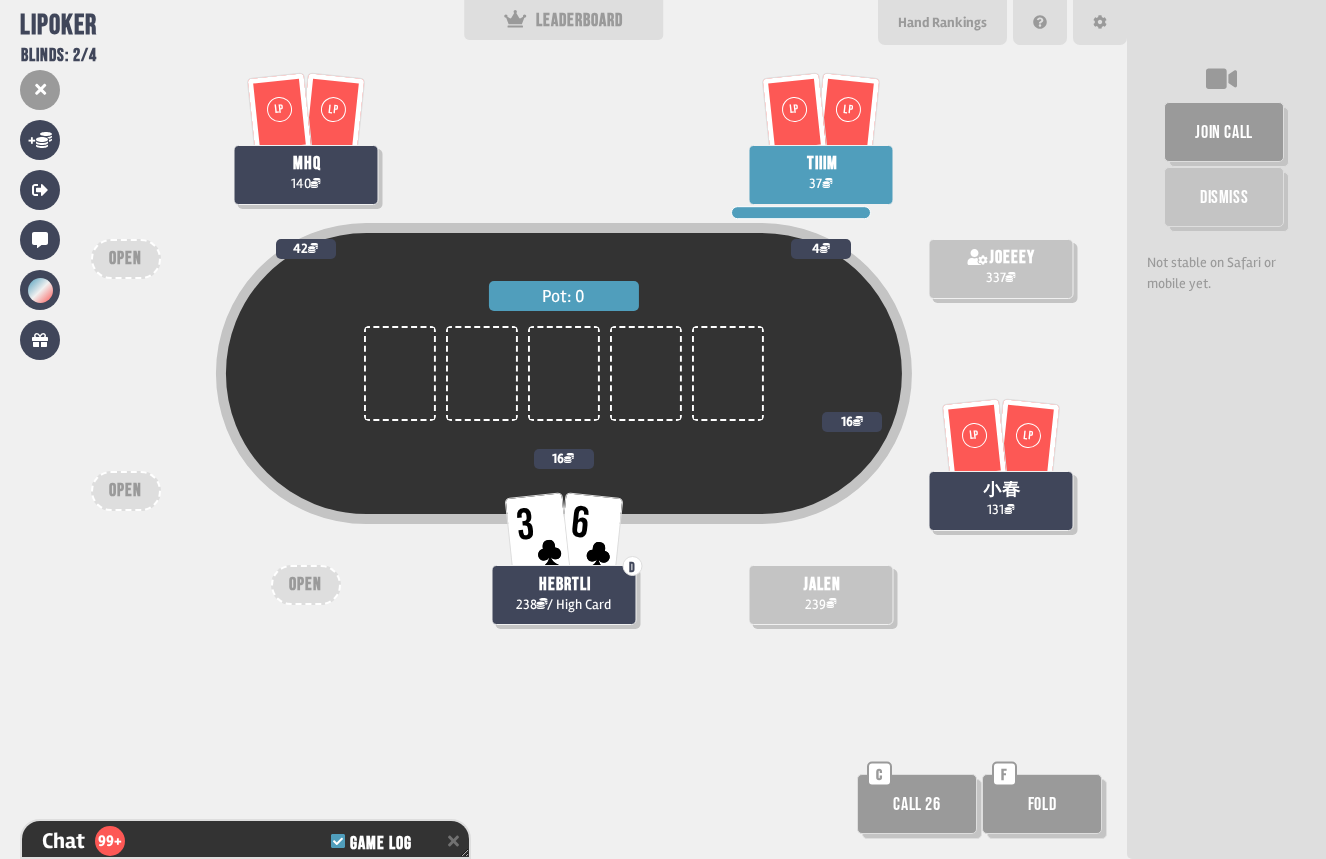 scroll, scrollTop: 4007, scrollLeft: 0, axis: vertical 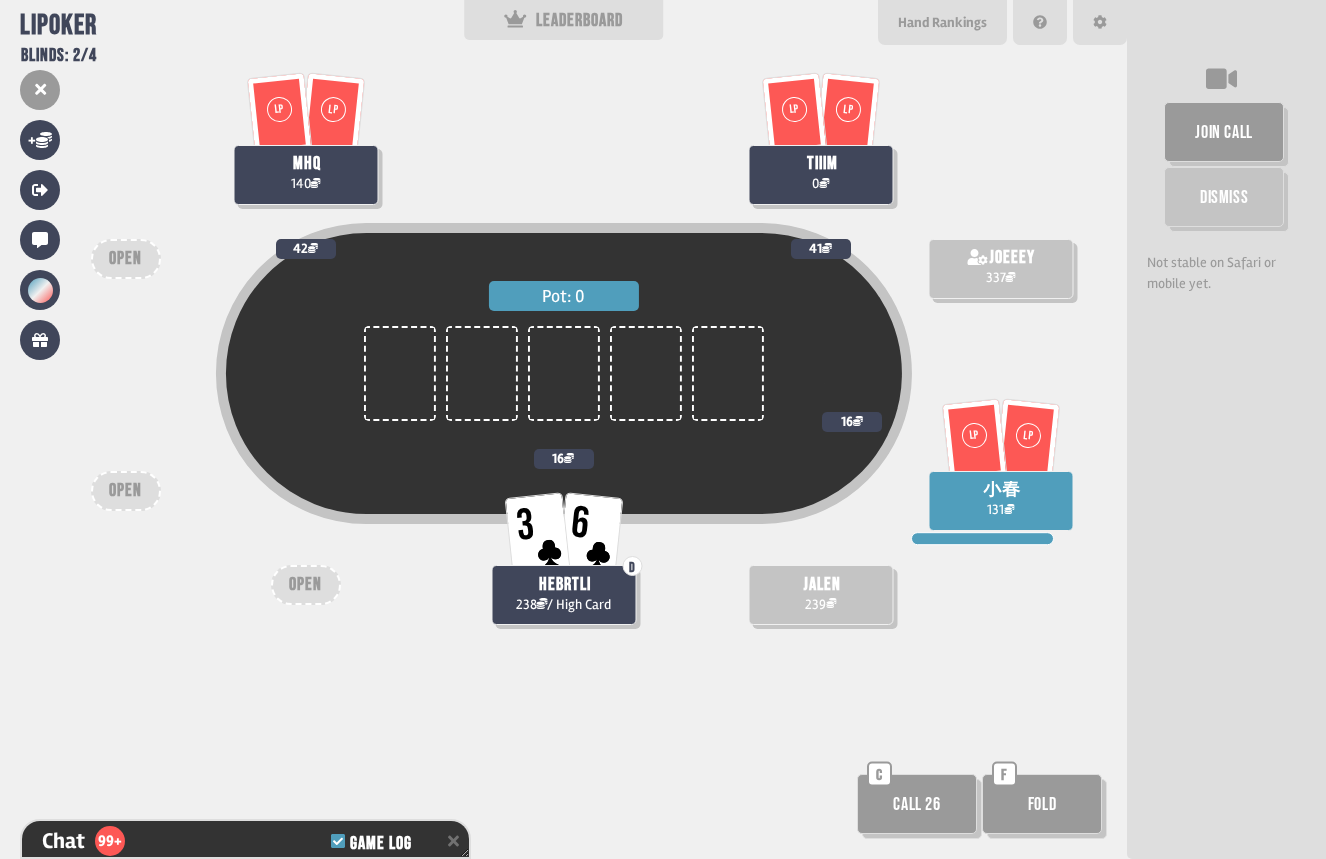 click on "Fold" at bounding box center [1042, 804] 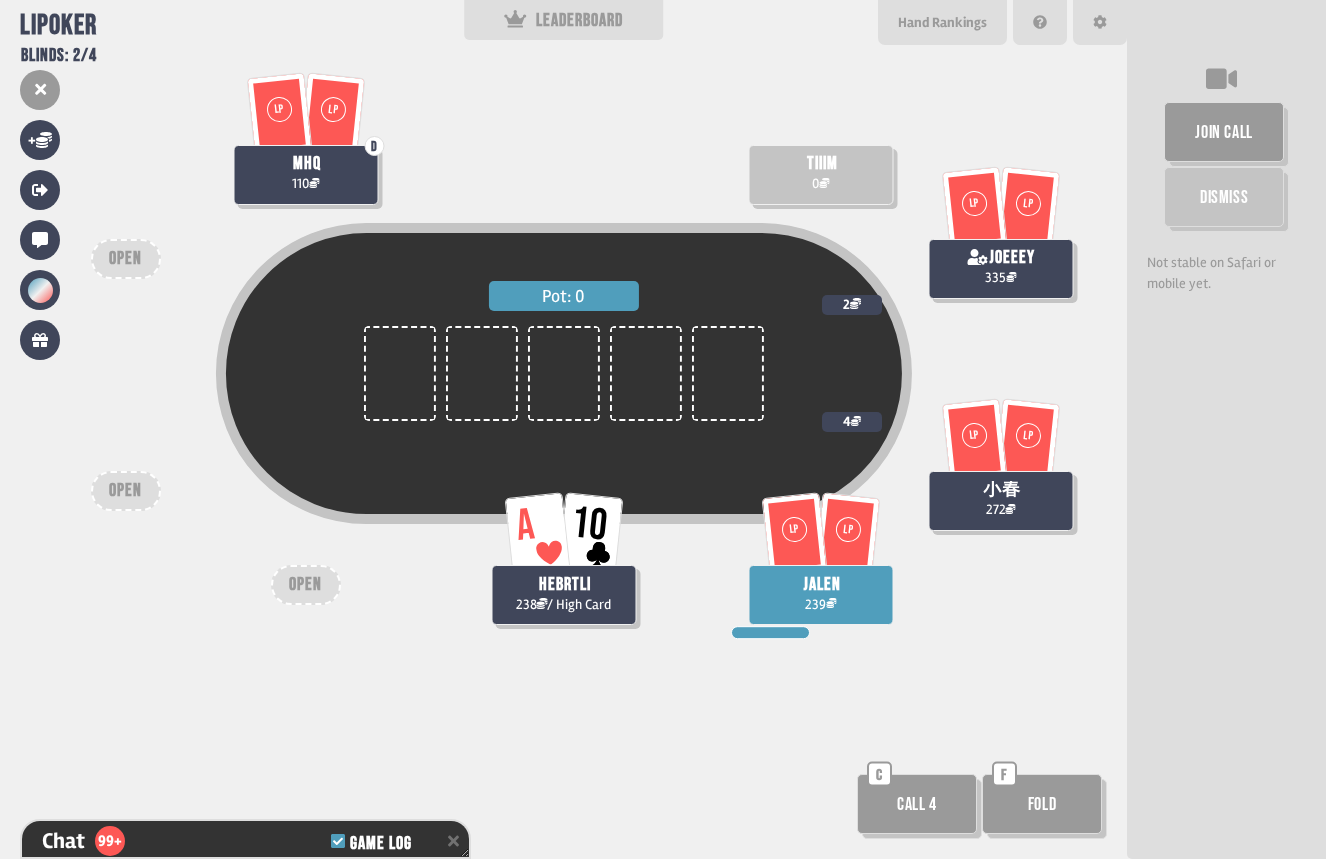 scroll, scrollTop: 4500, scrollLeft: 0, axis: vertical 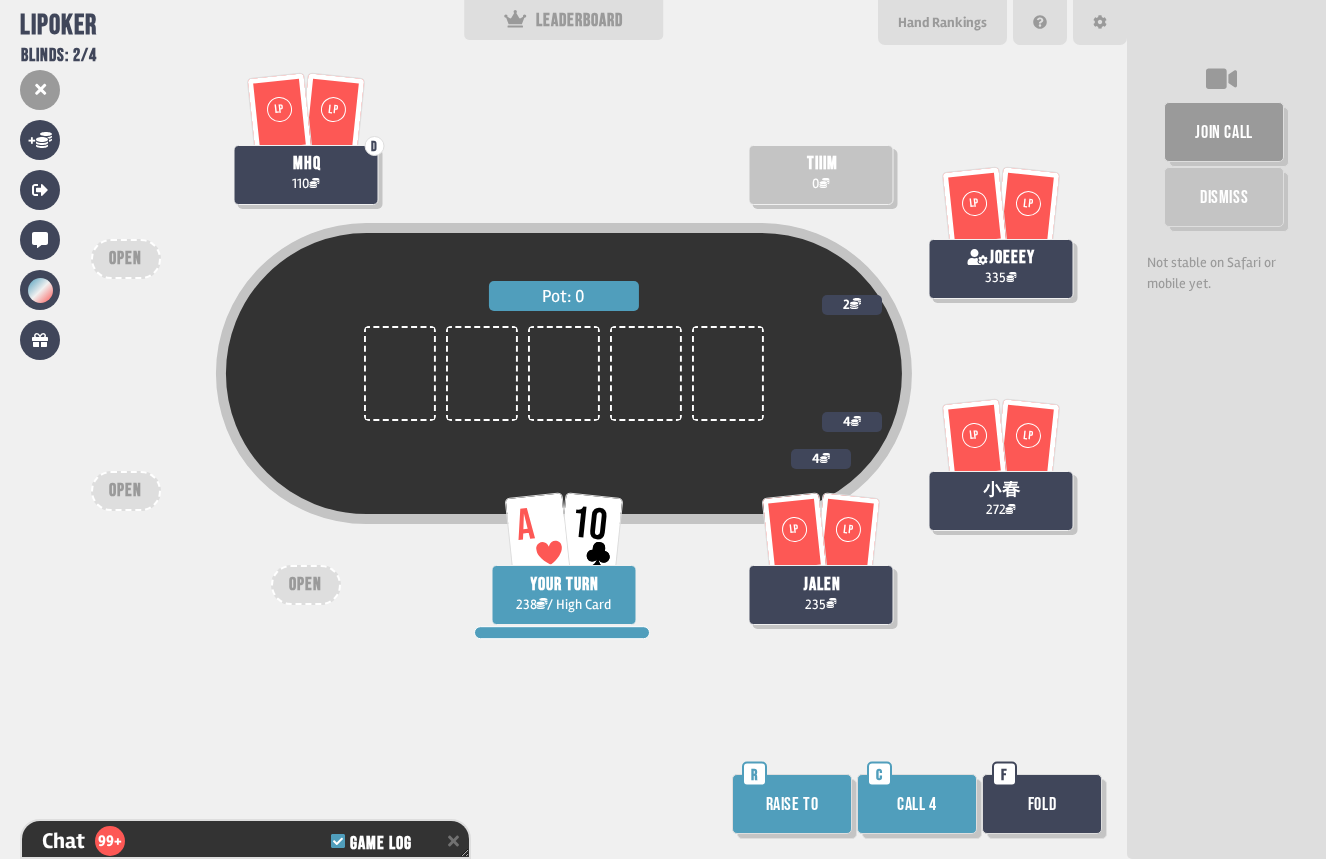 click on "Raise to" at bounding box center [792, 804] 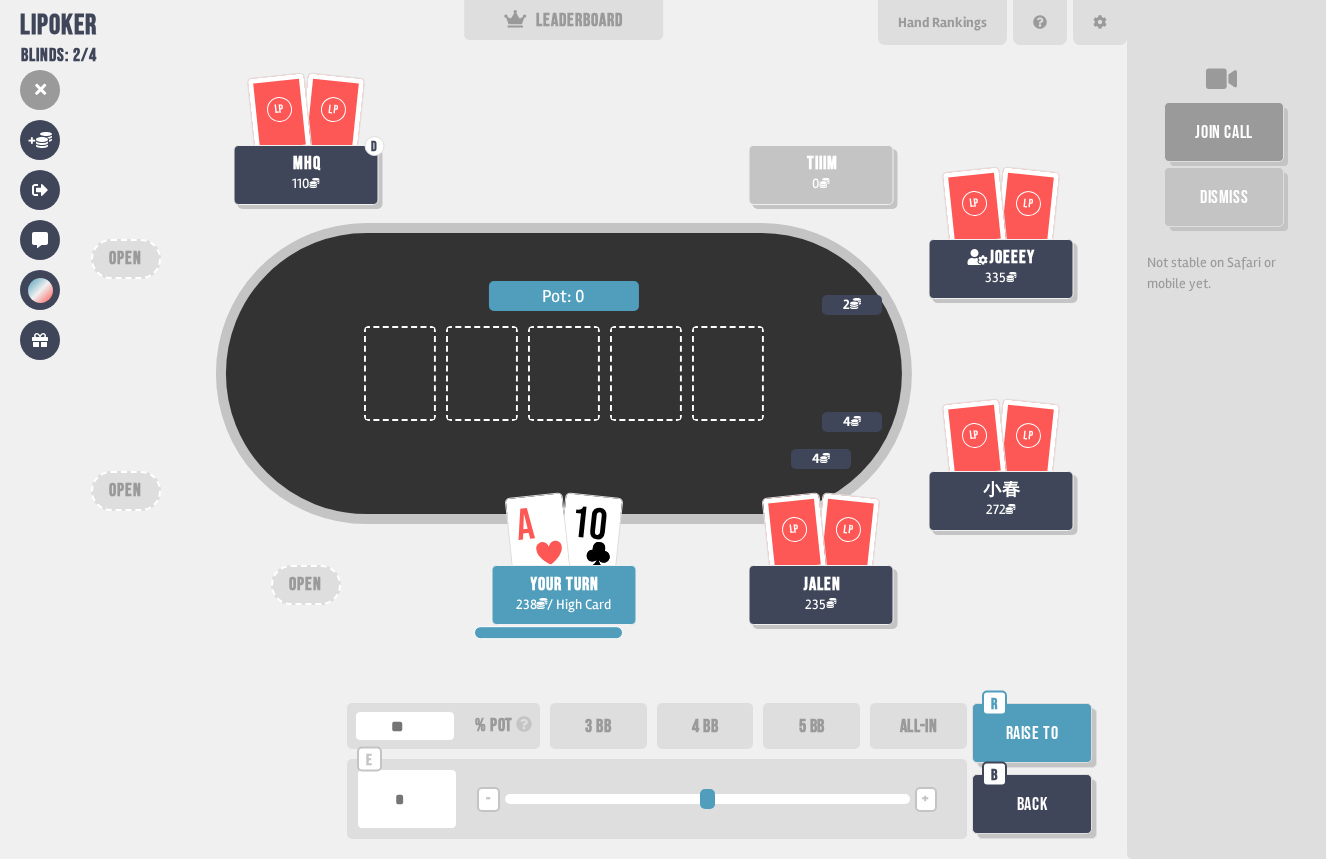 click on "3 BB" at bounding box center (598, 726) 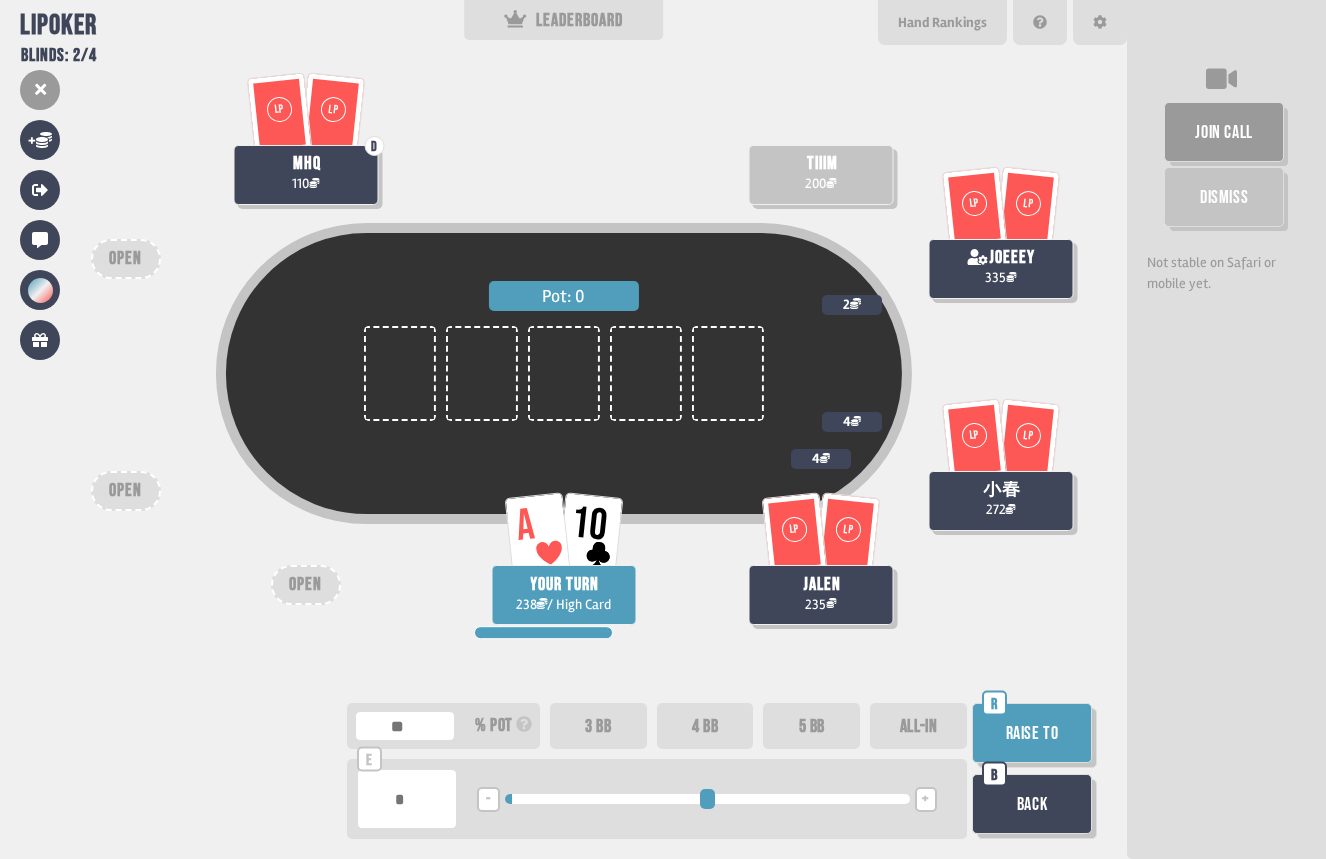 click on "Raise to" at bounding box center [1032, 733] 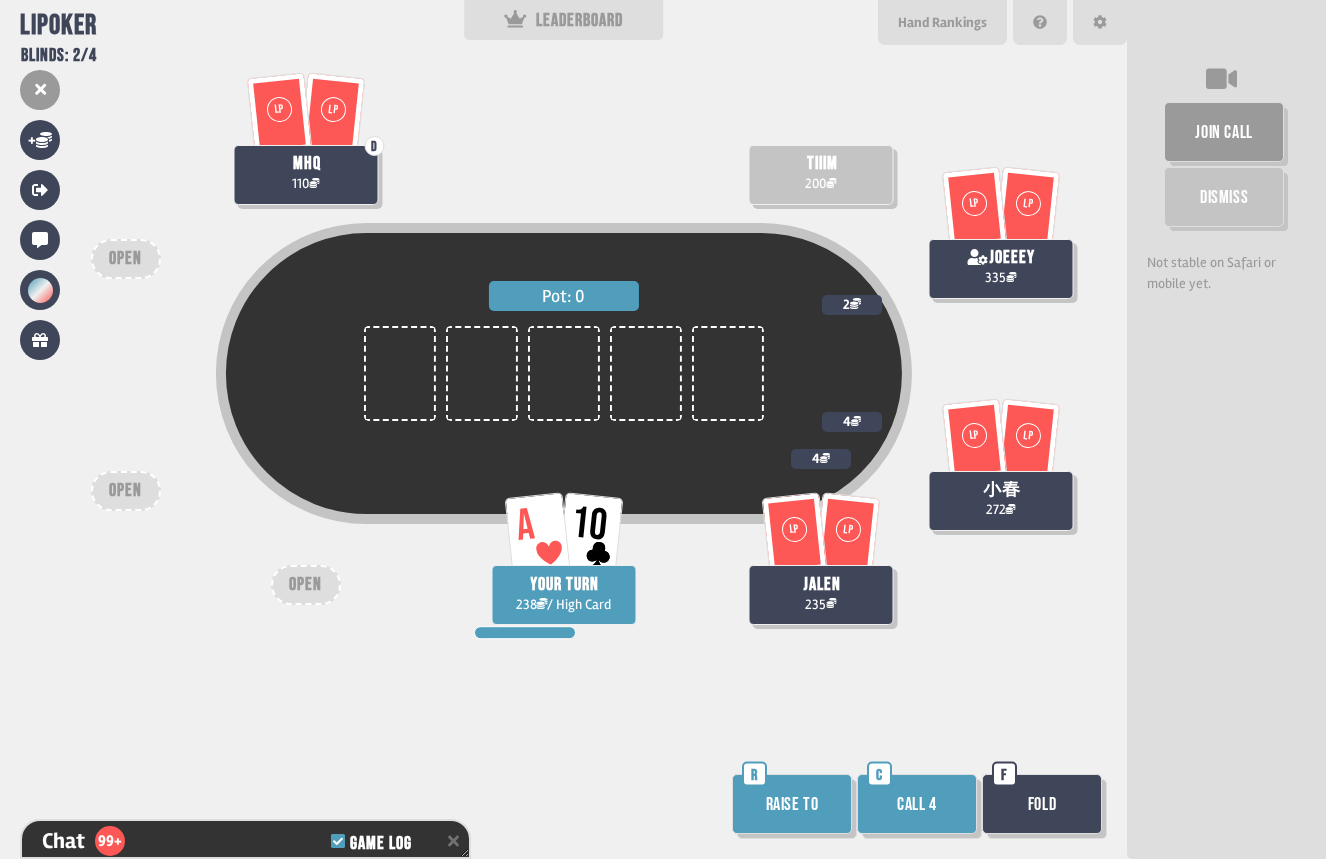scroll, scrollTop: 4587, scrollLeft: 0, axis: vertical 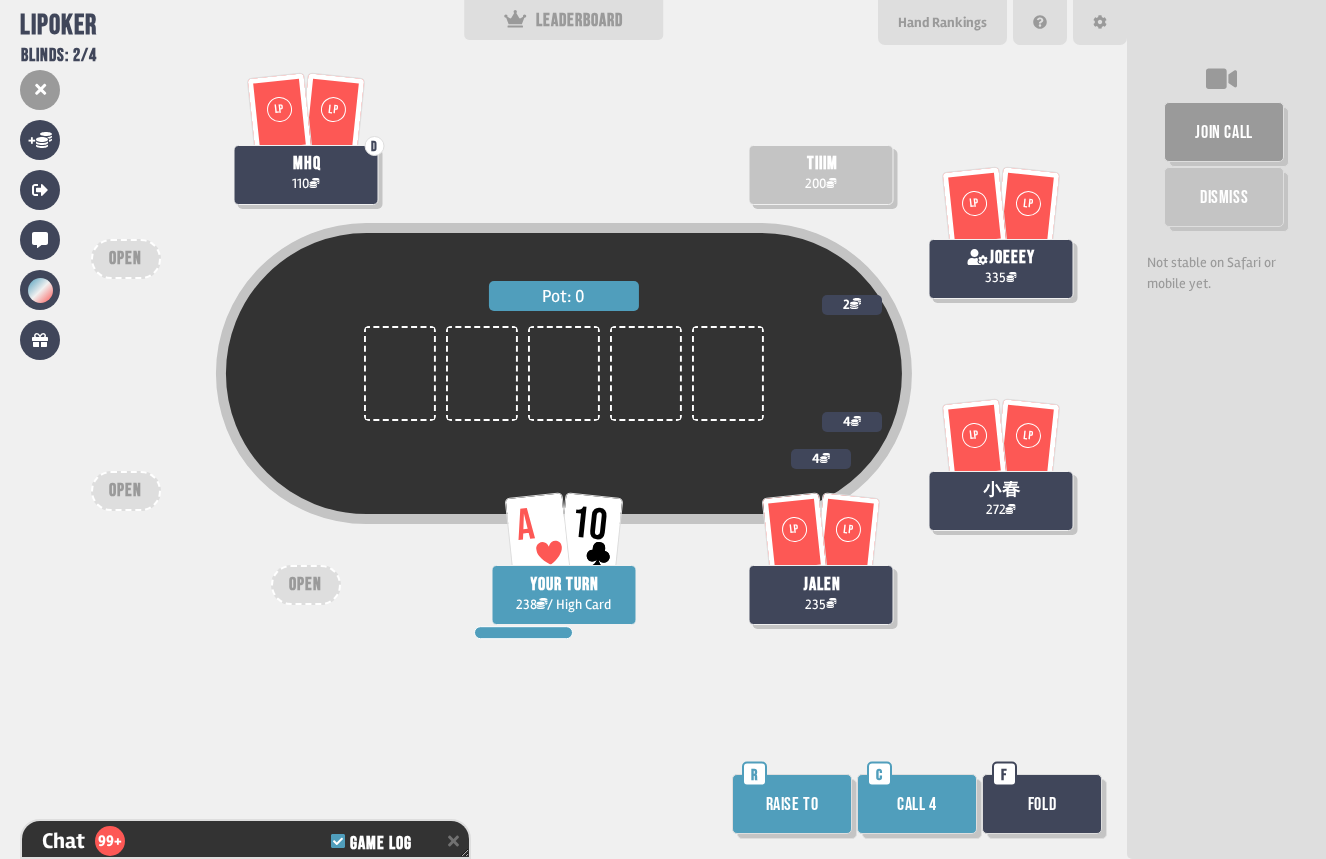 click on "Raise to" at bounding box center [792, 804] 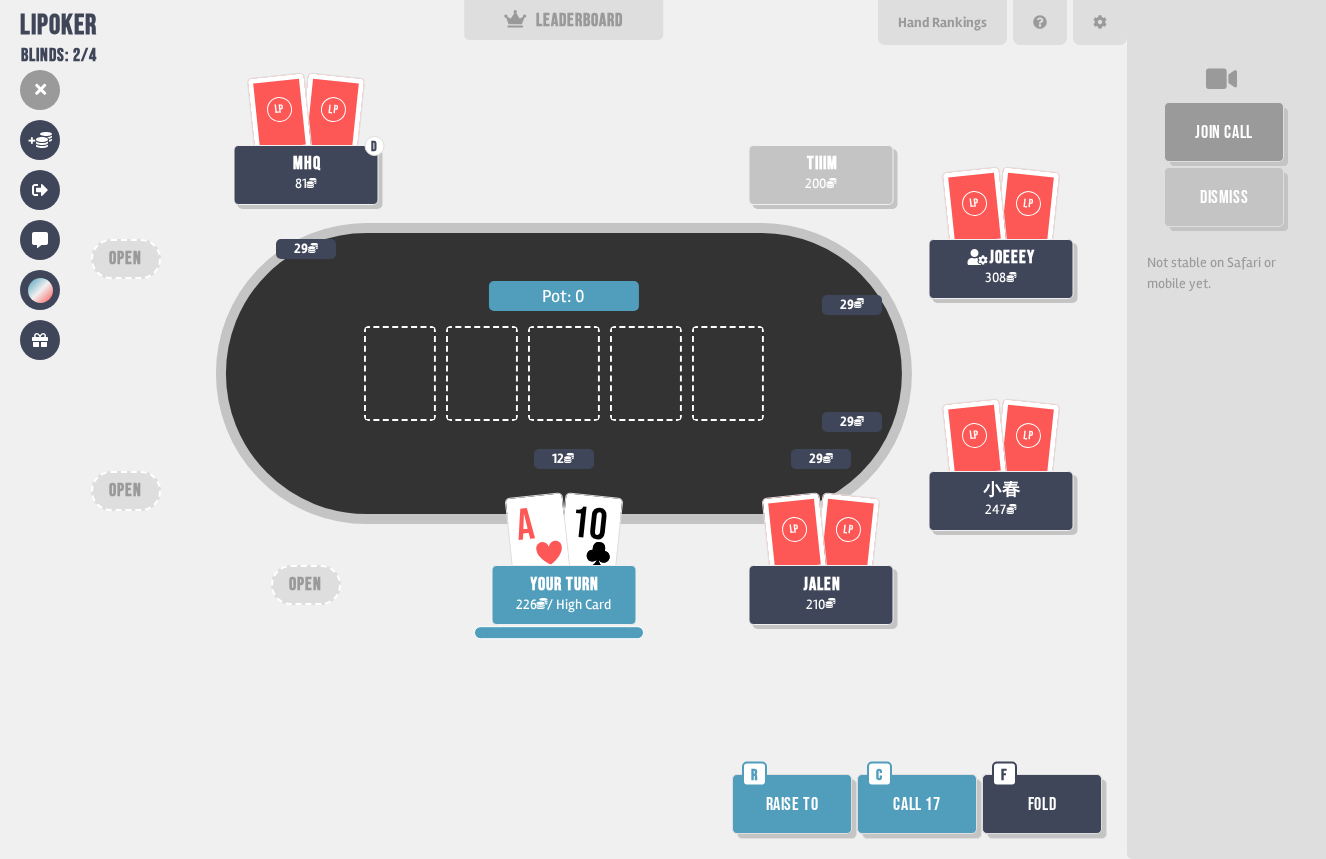 click on "Call 17" at bounding box center [917, 804] 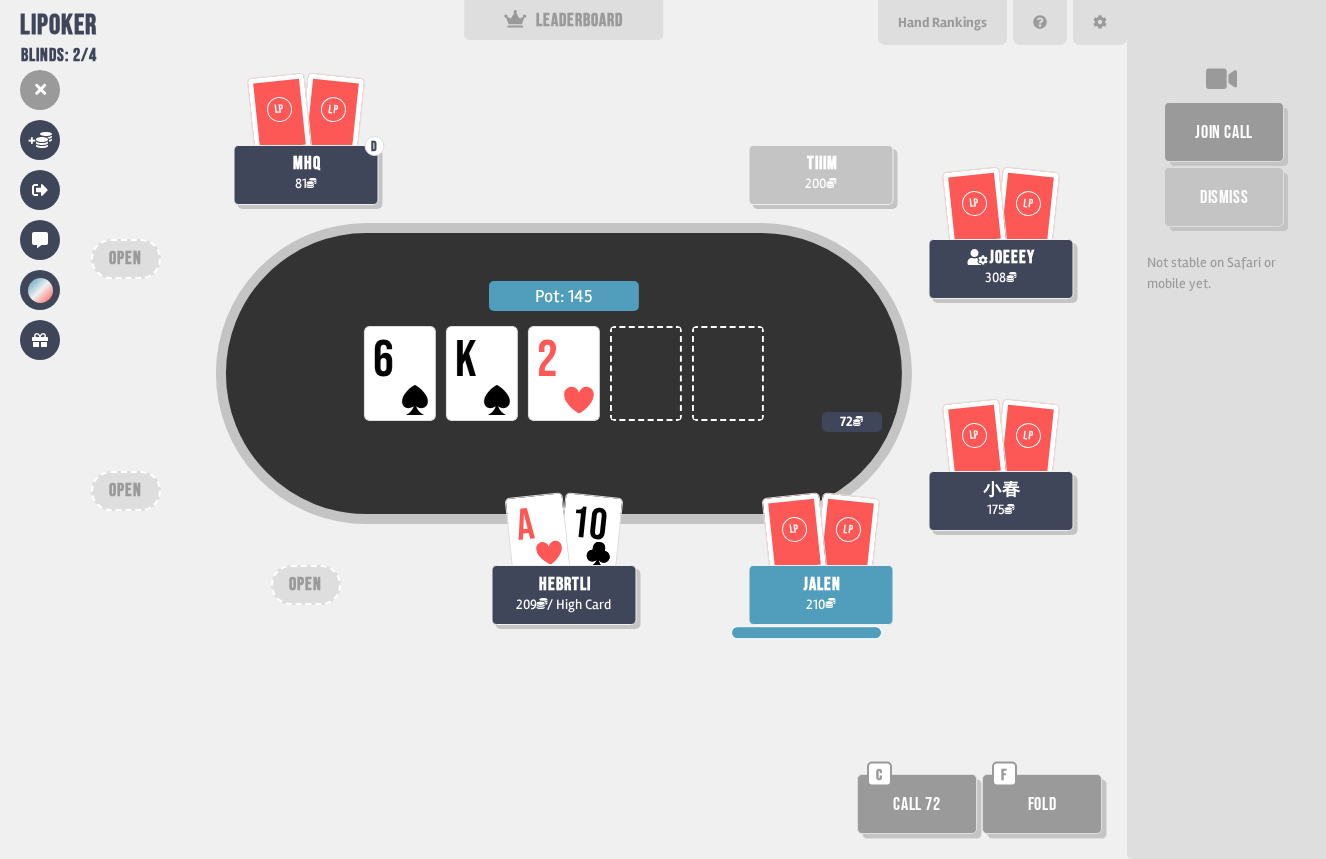 click on "Fold" at bounding box center (1042, 804) 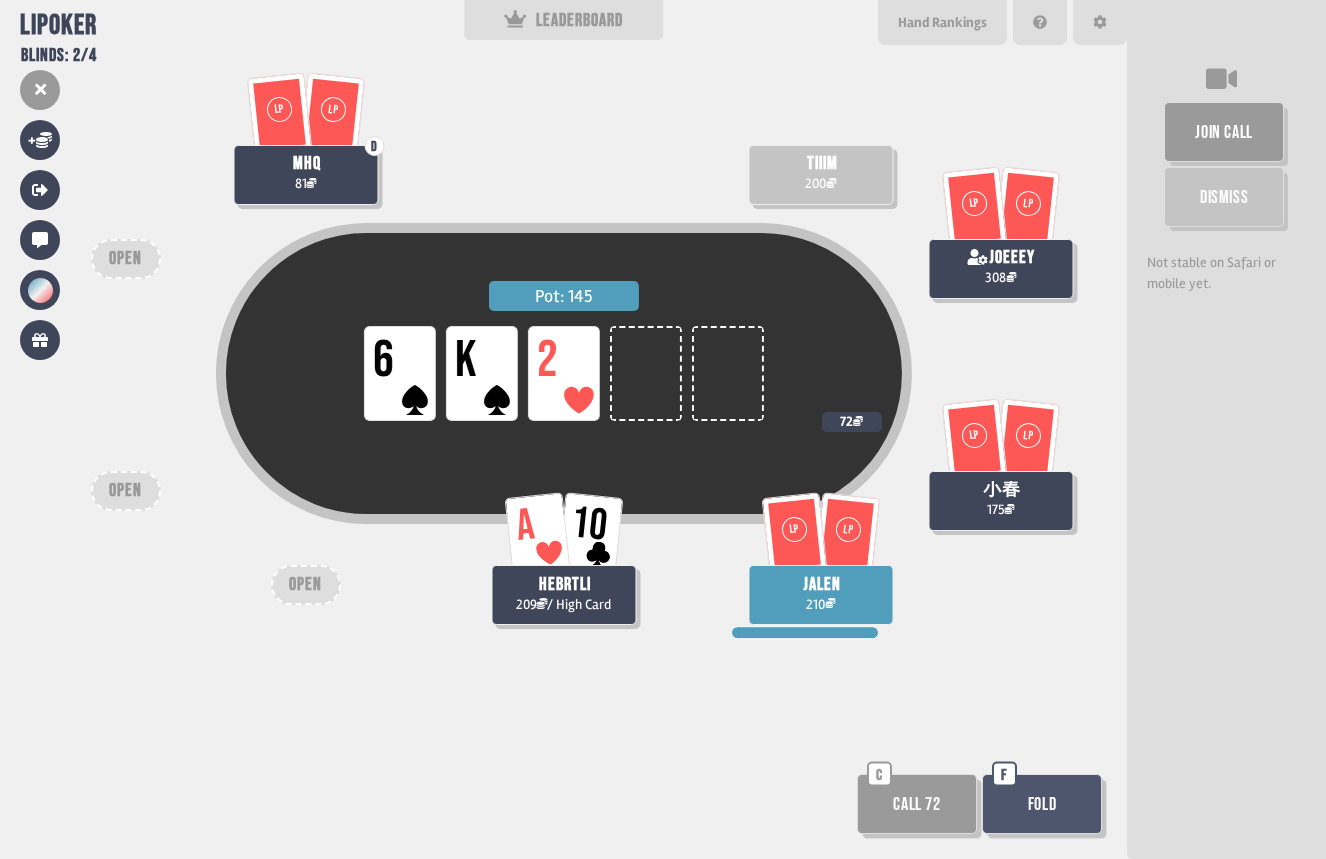 click on "Fold" at bounding box center (1042, 804) 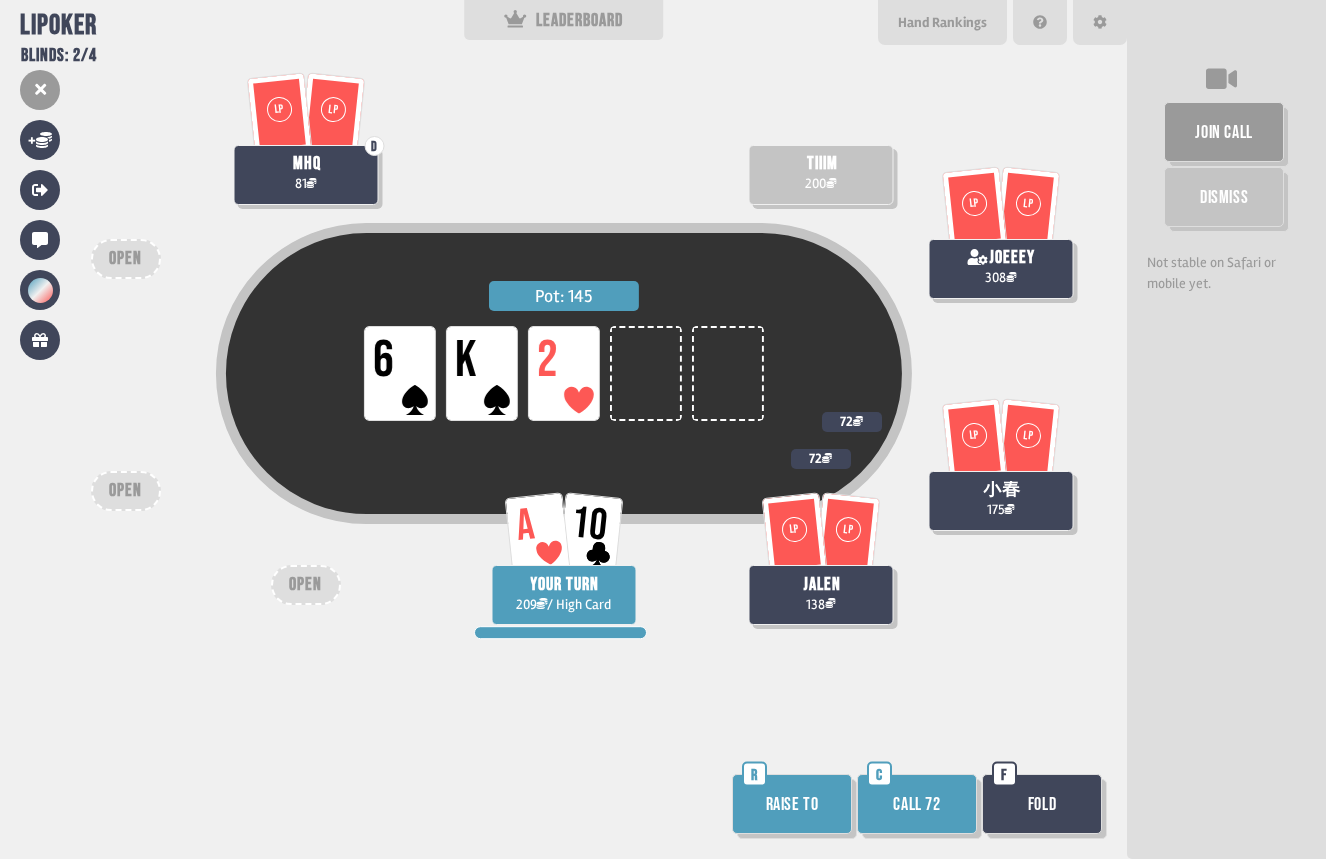 drag, startPoint x: 1043, startPoint y: 800, endPoint x: 1059, endPoint y: 823, distance: 28.01785 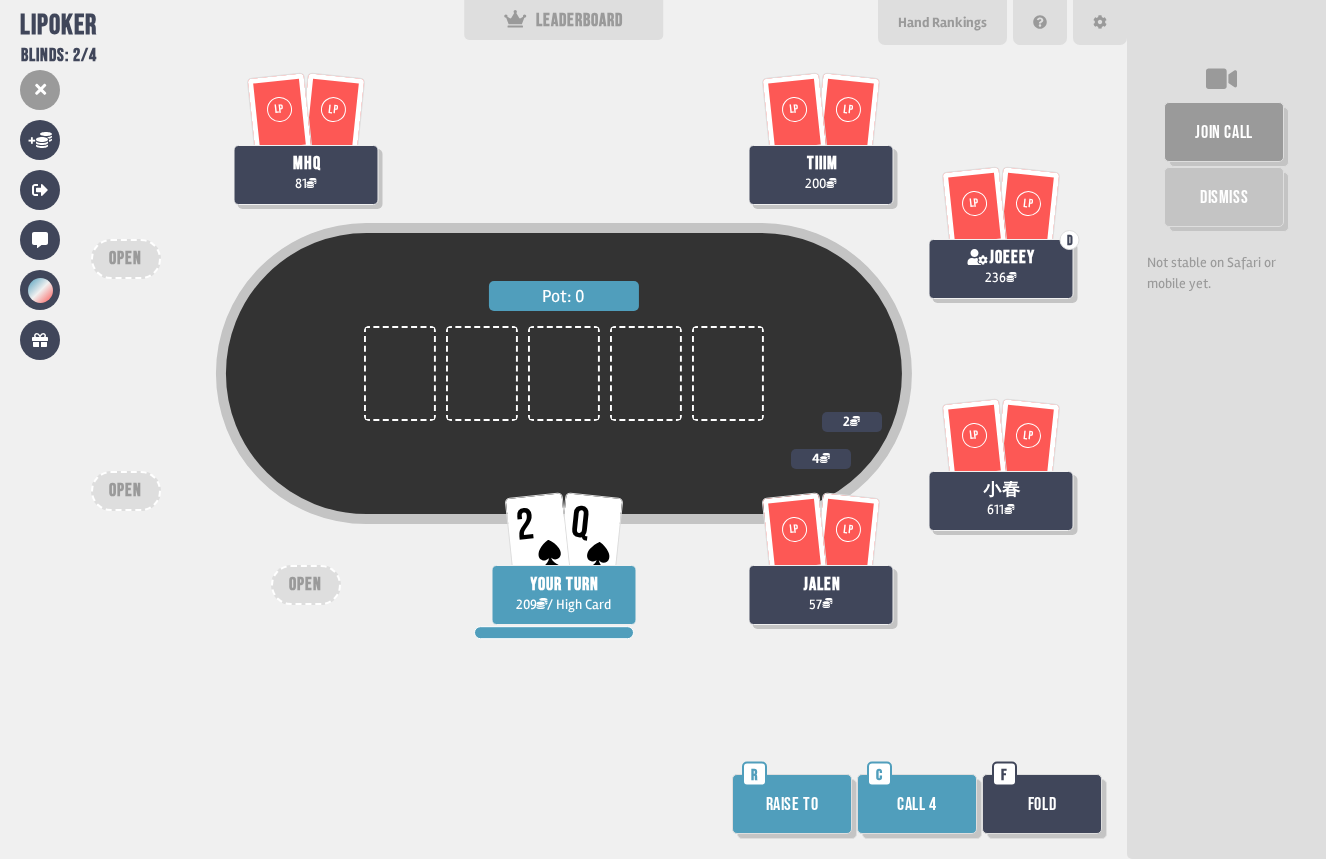 click on "Call 4" at bounding box center [917, 804] 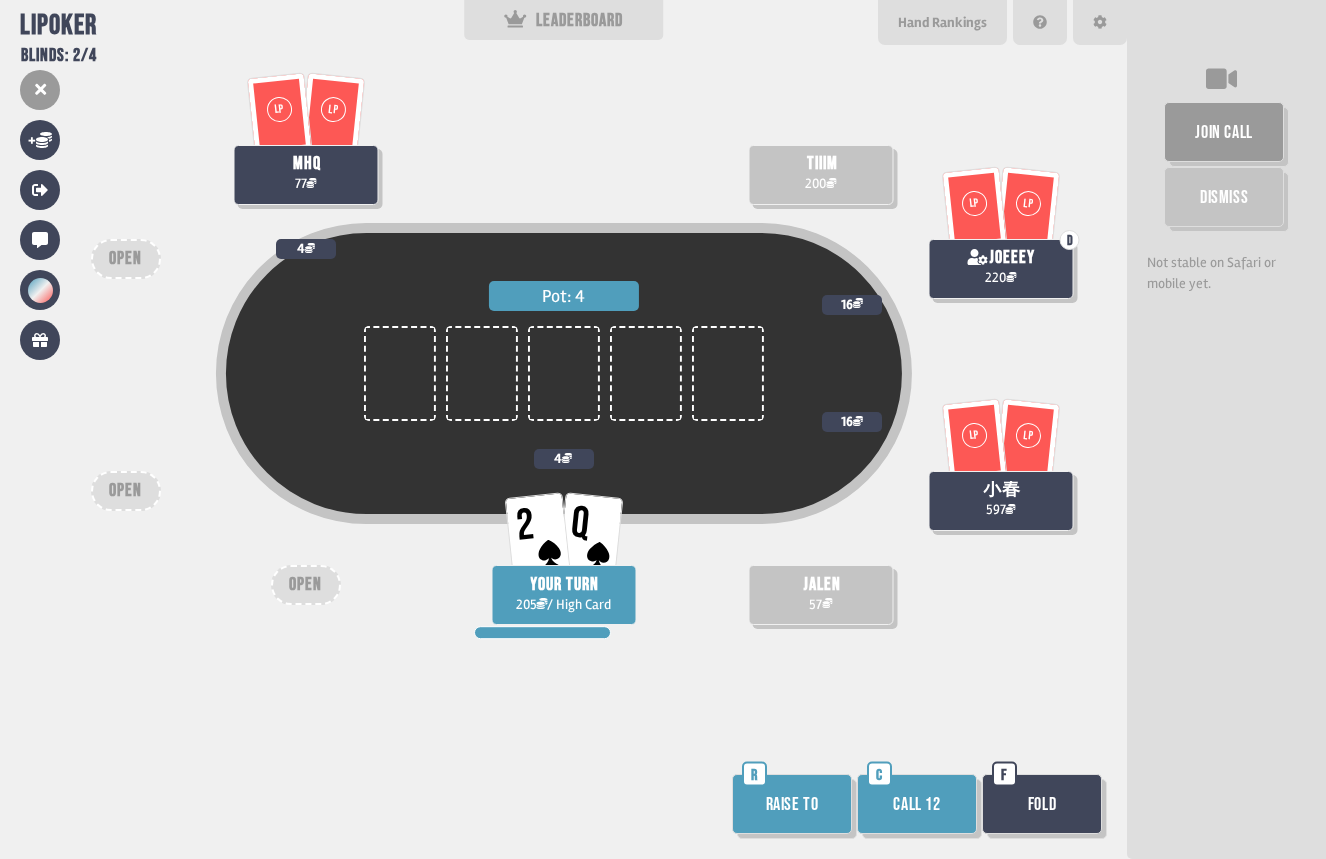click on "Call 12" at bounding box center (917, 804) 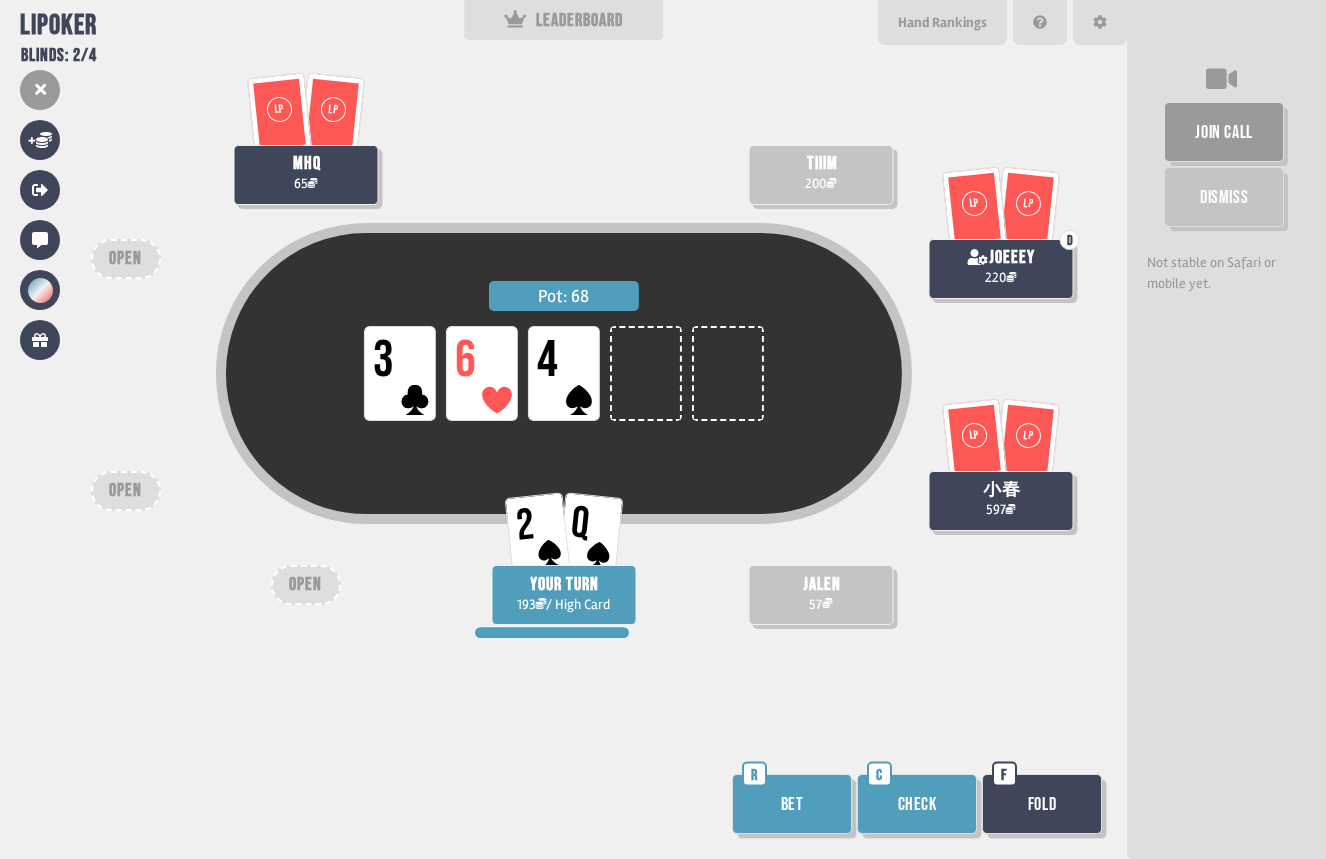 click on "Bet" at bounding box center (792, 804) 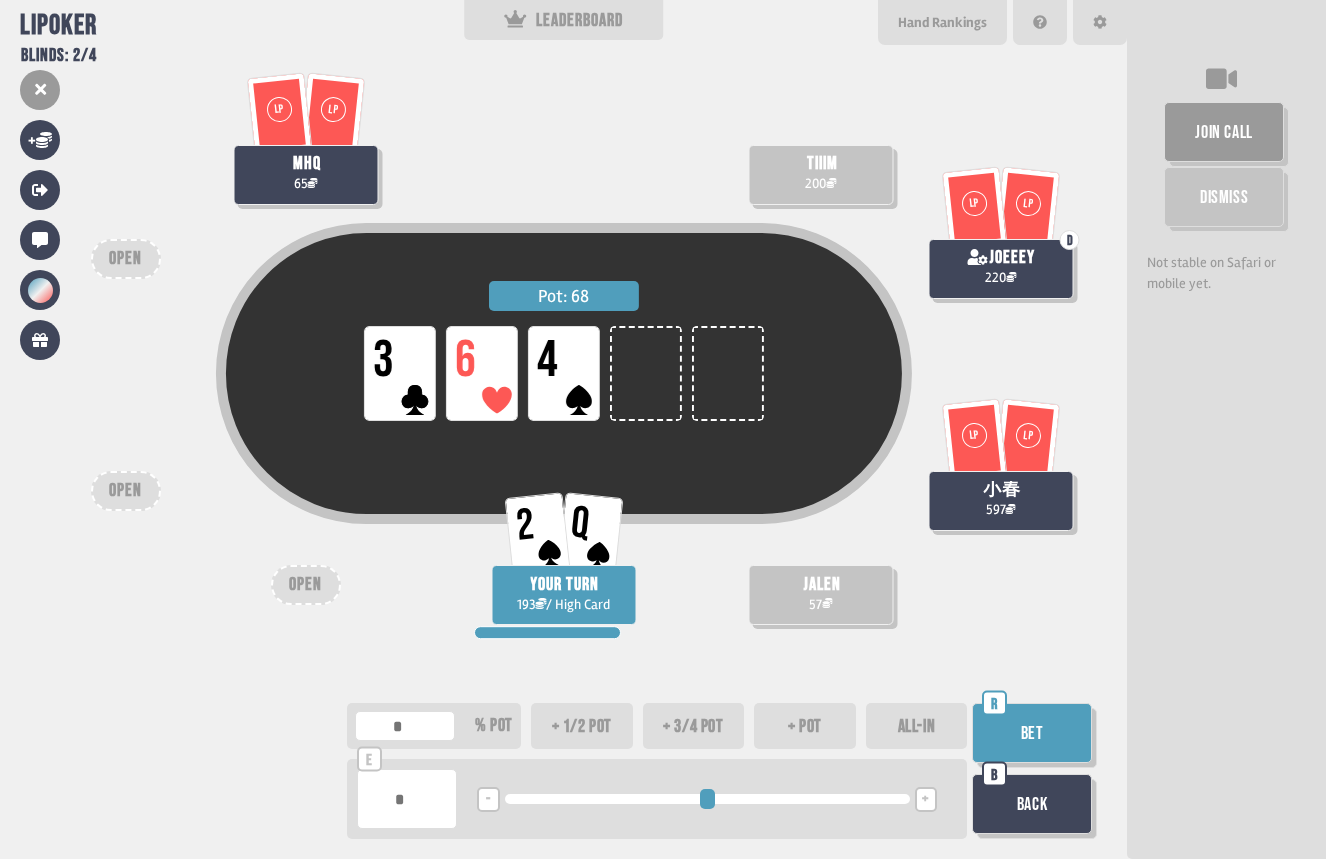 click on "+ 1/2 pot" at bounding box center (582, 726) 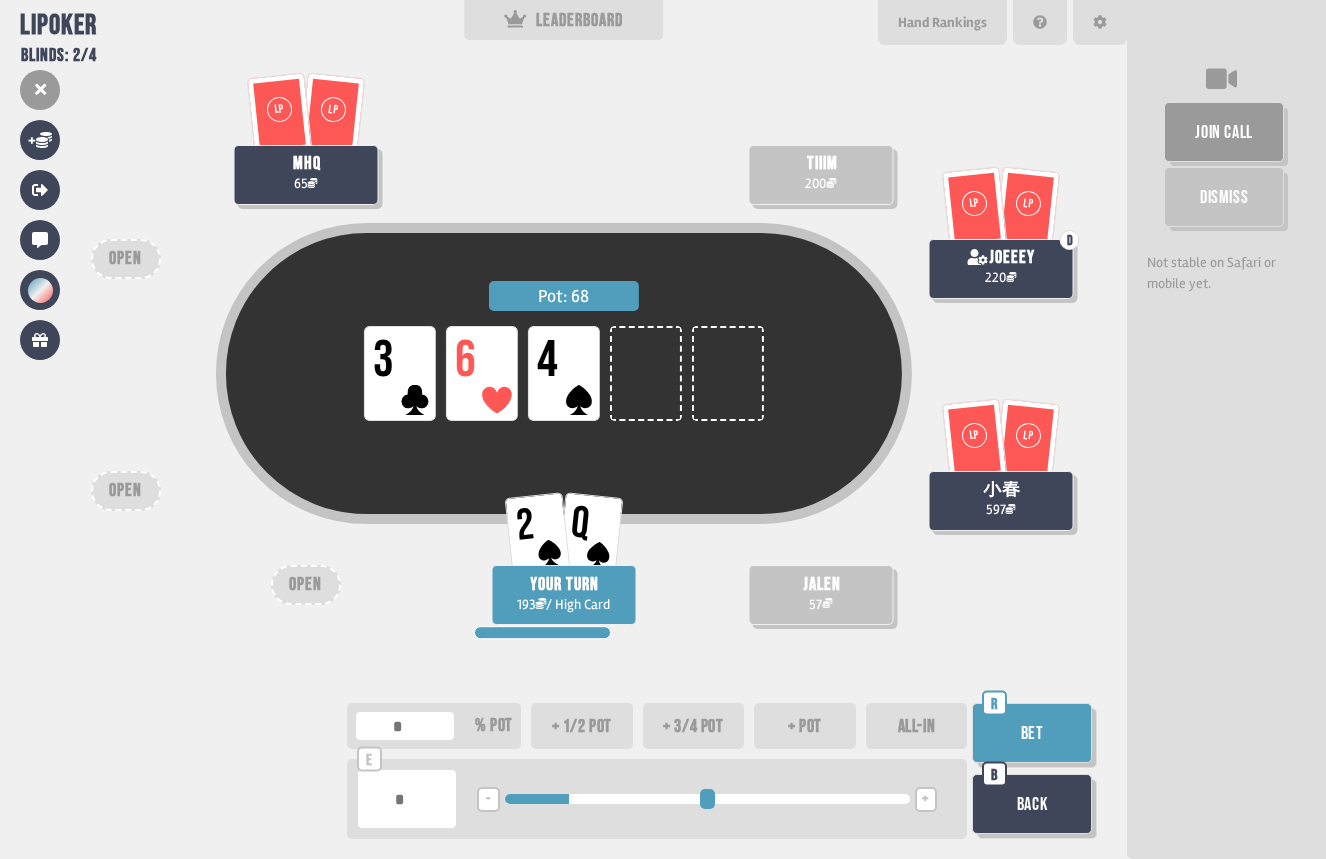 type on "**" 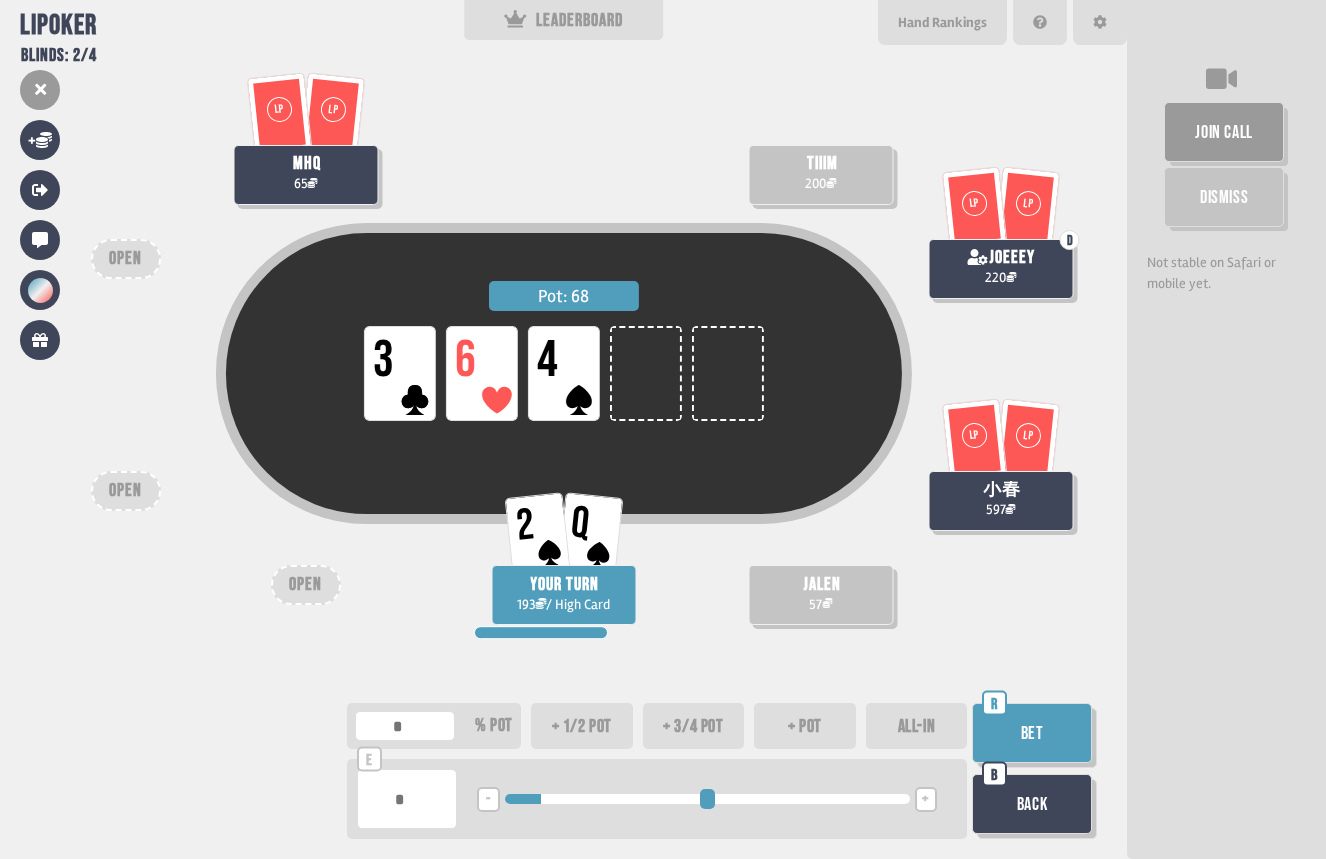 type on "**" 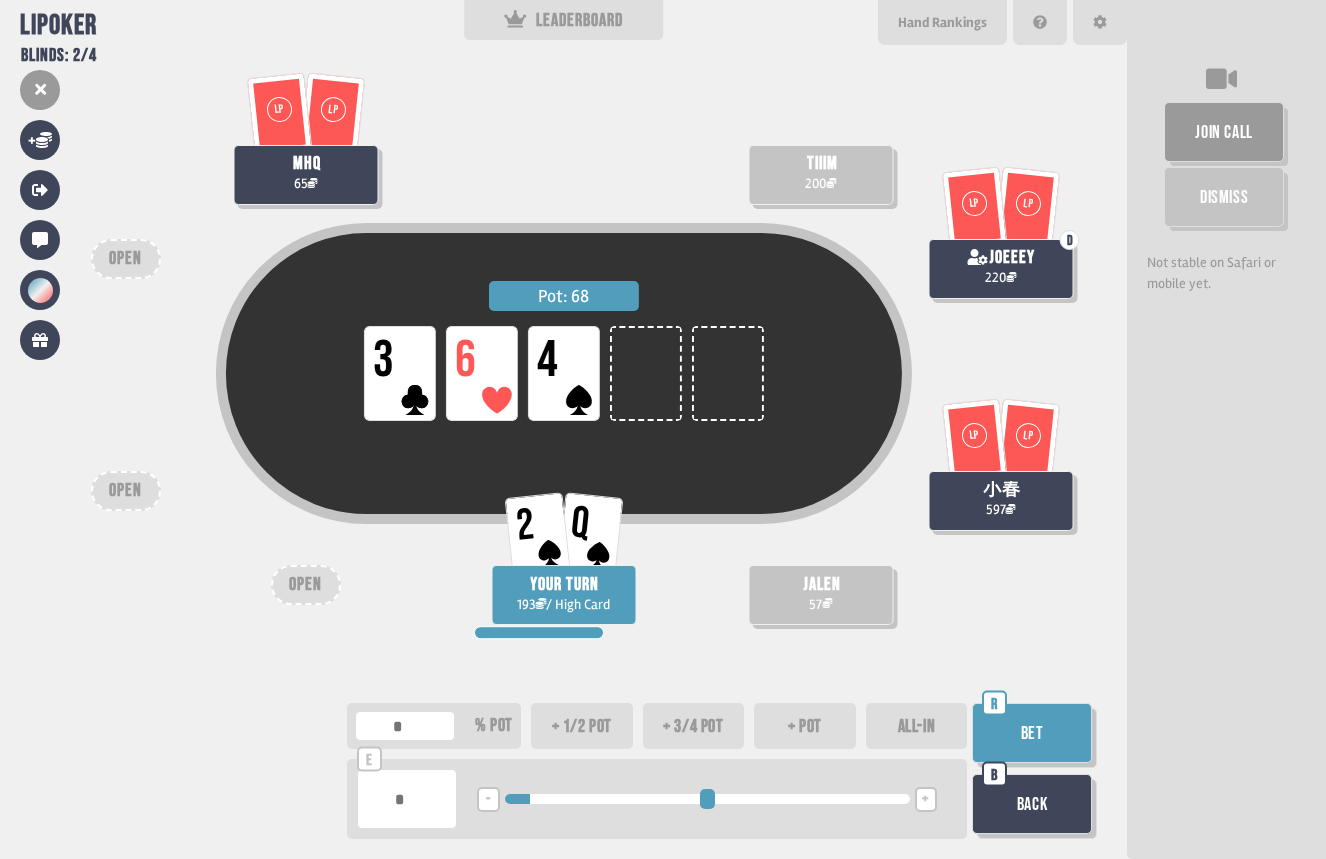 type on "**" 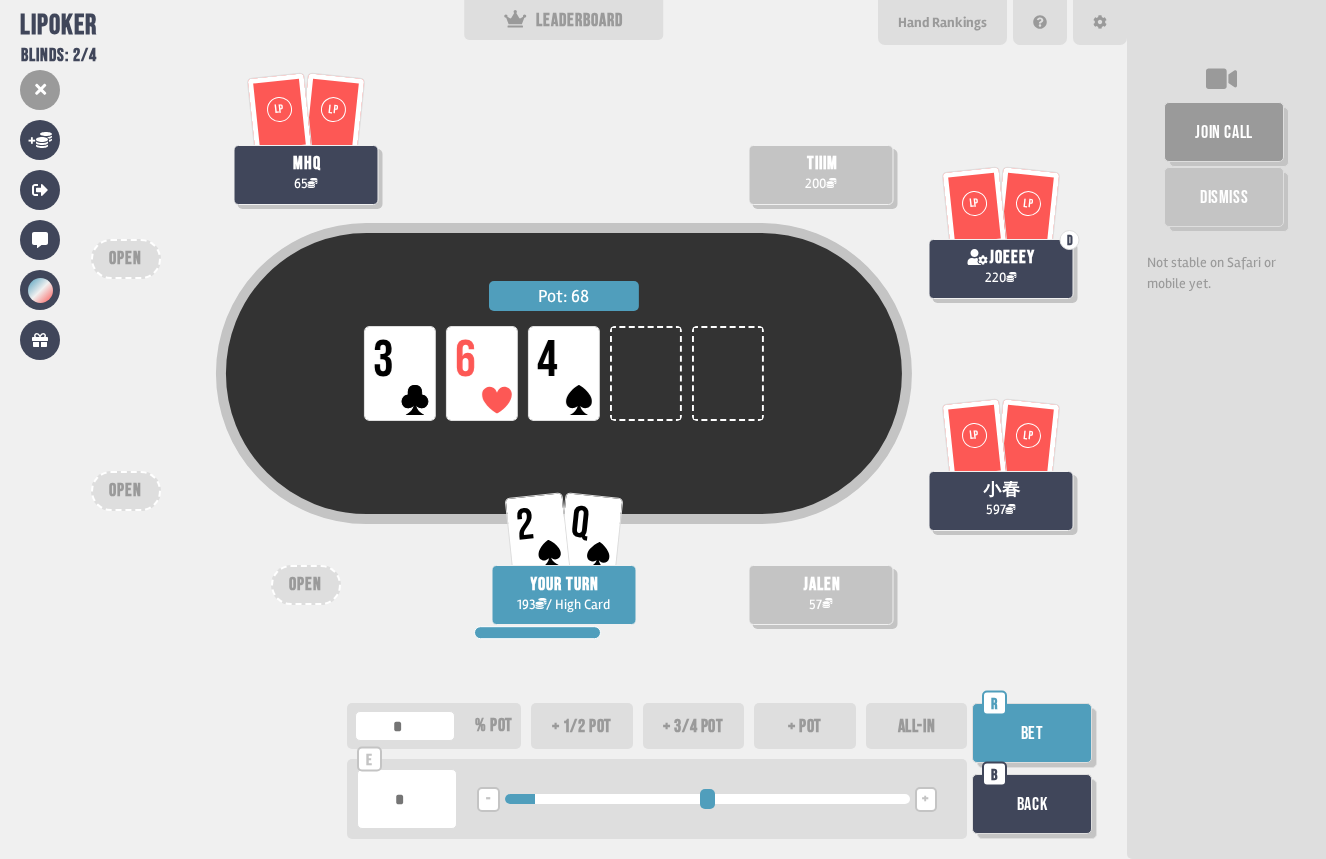 type on "**" 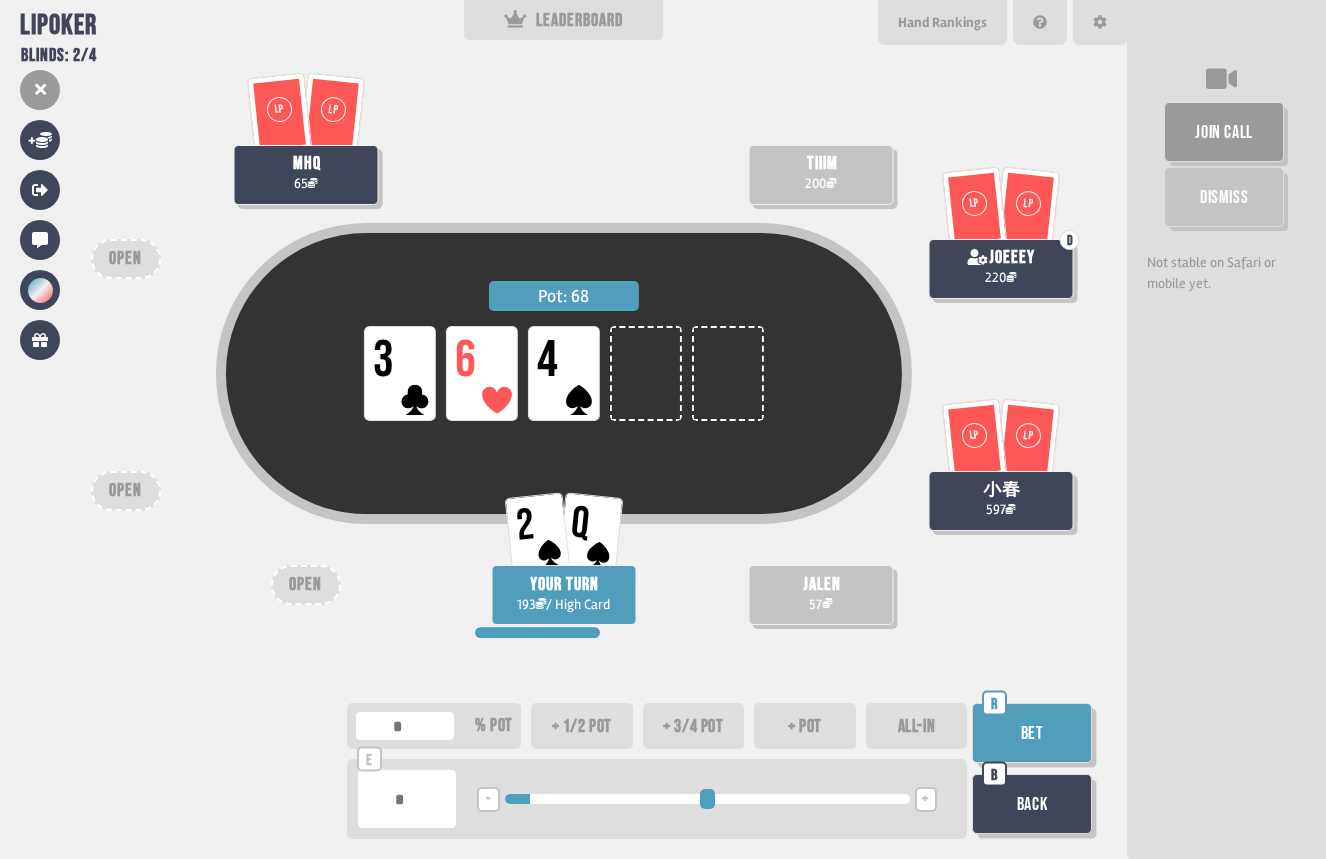 type on "**" 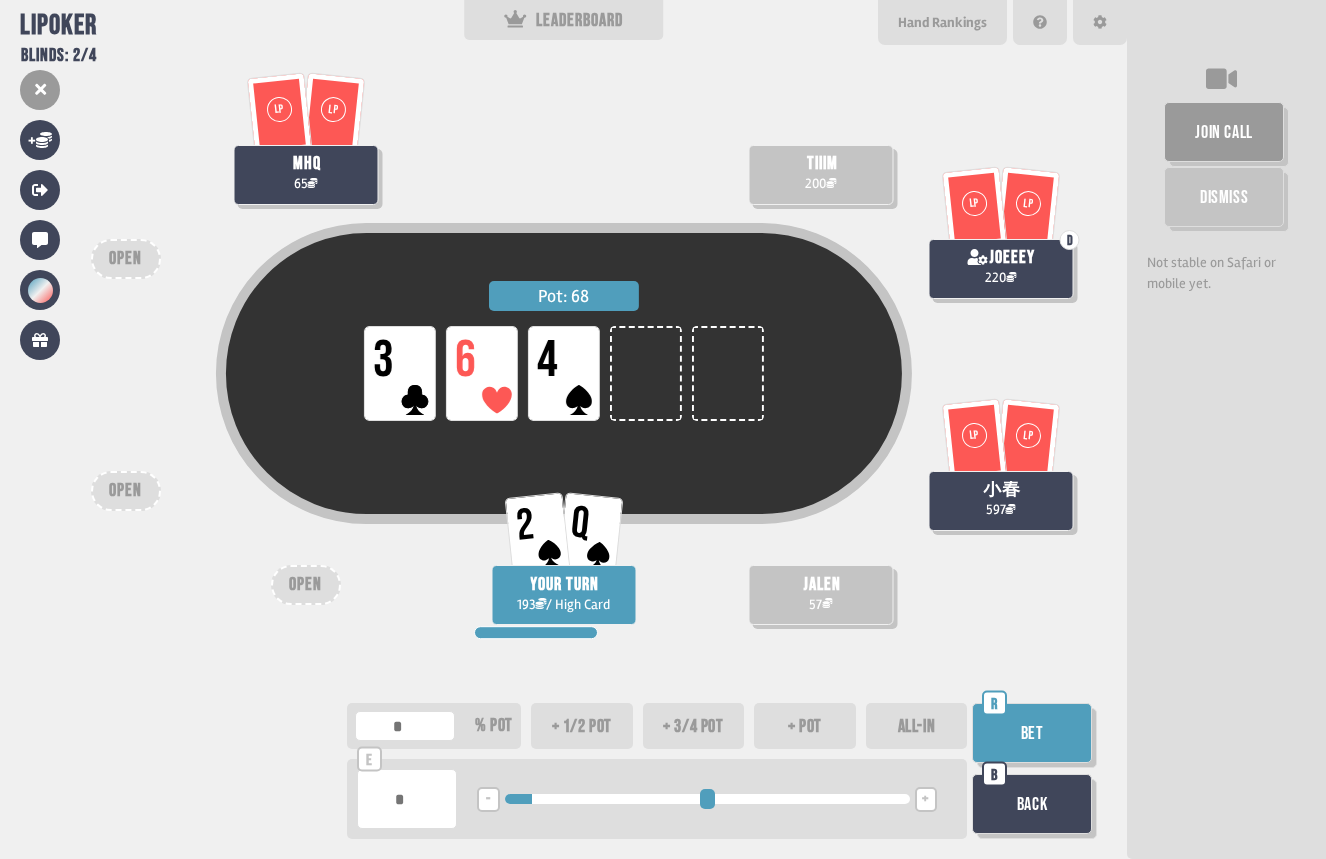 type on "**" 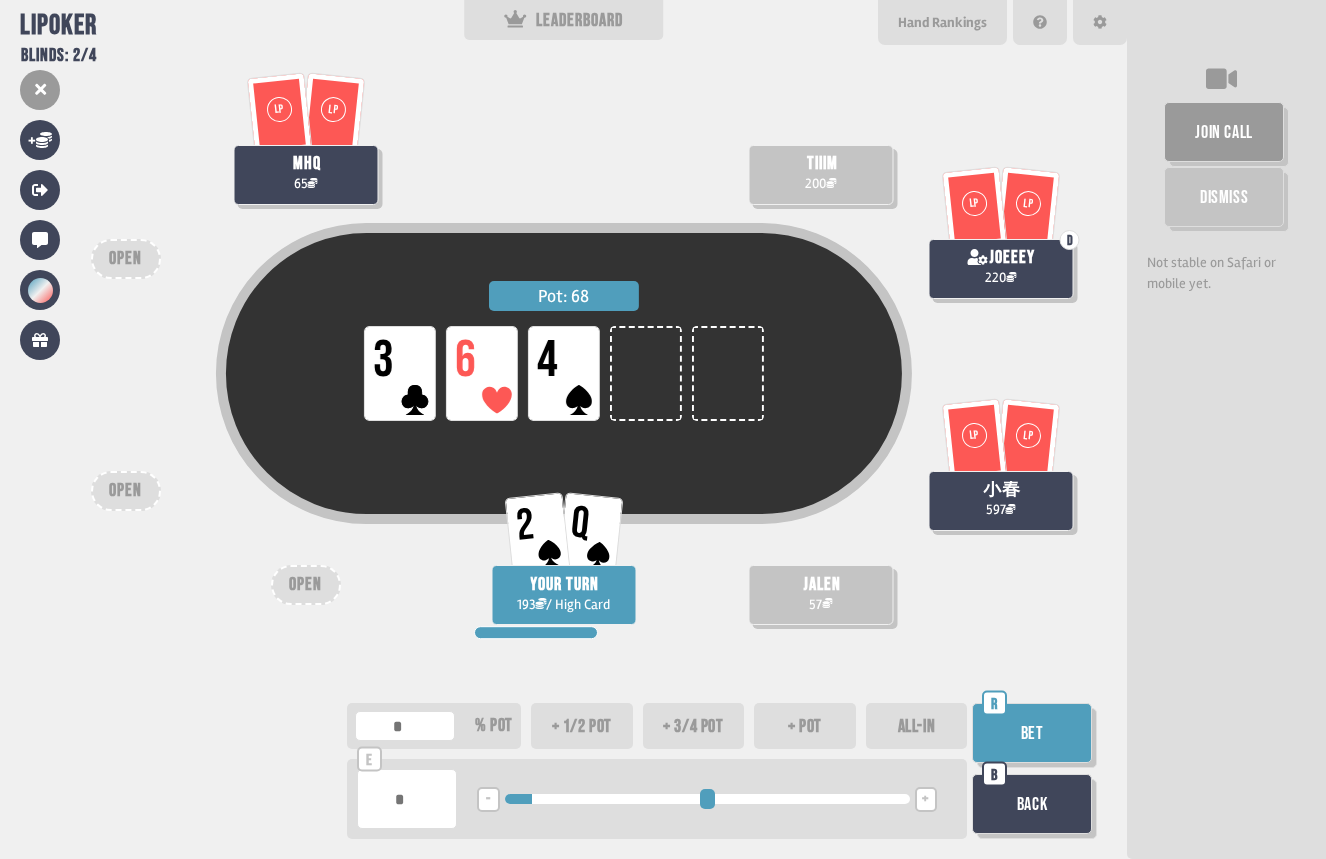 type on "**" 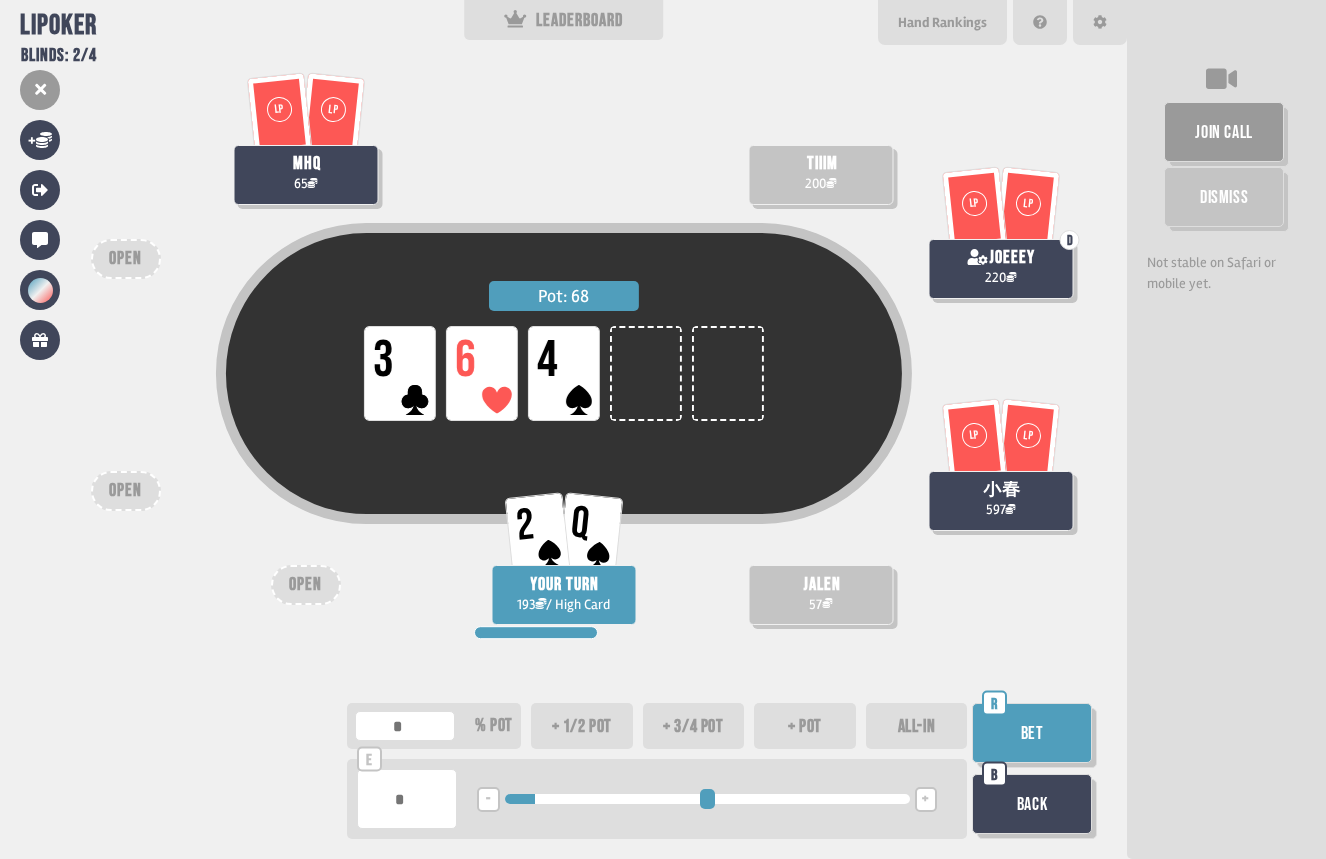 drag, startPoint x: 578, startPoint y: 794, endPoint x: 543, endPoint y: 797, distance: 35.128338 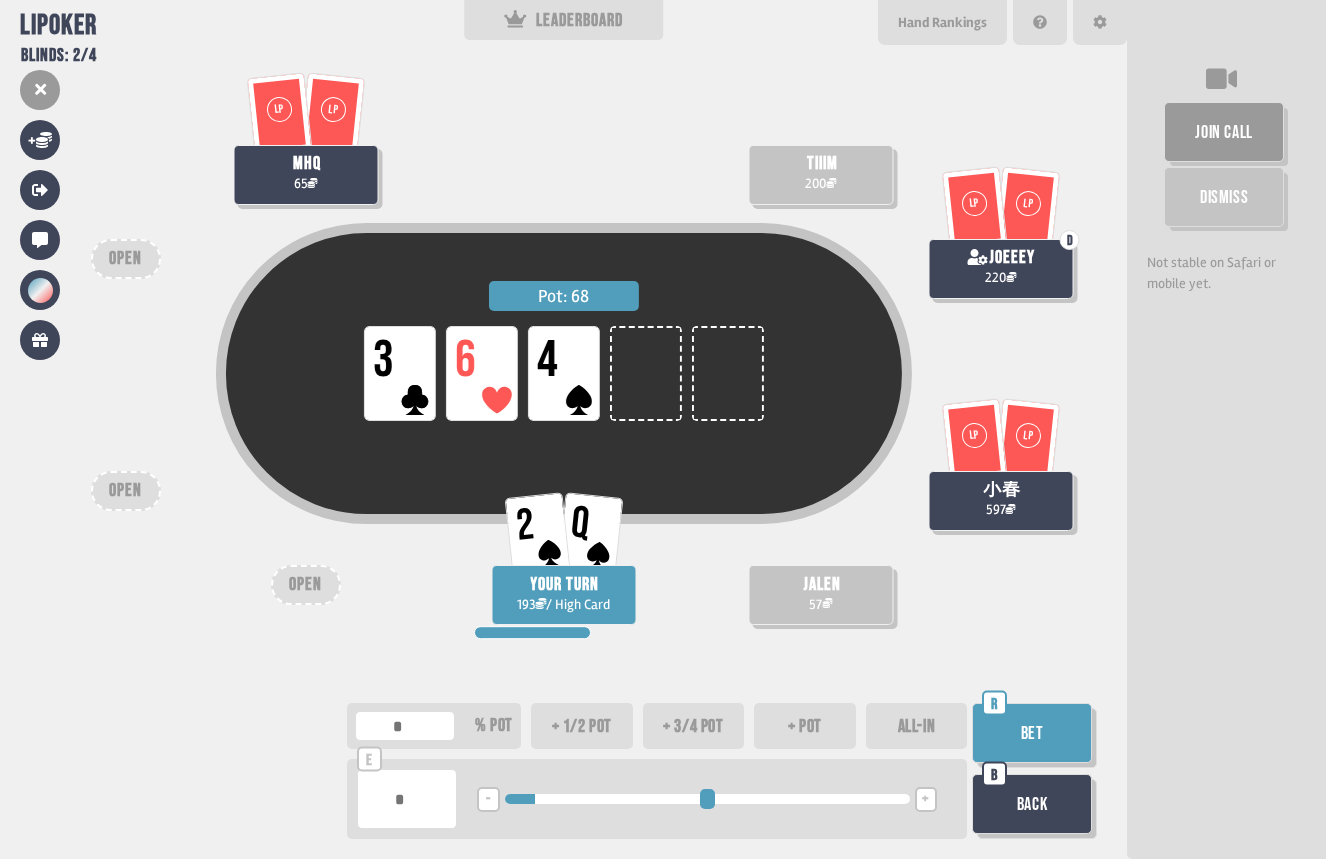 click on "Bet" at bounding box center [1032, 733] 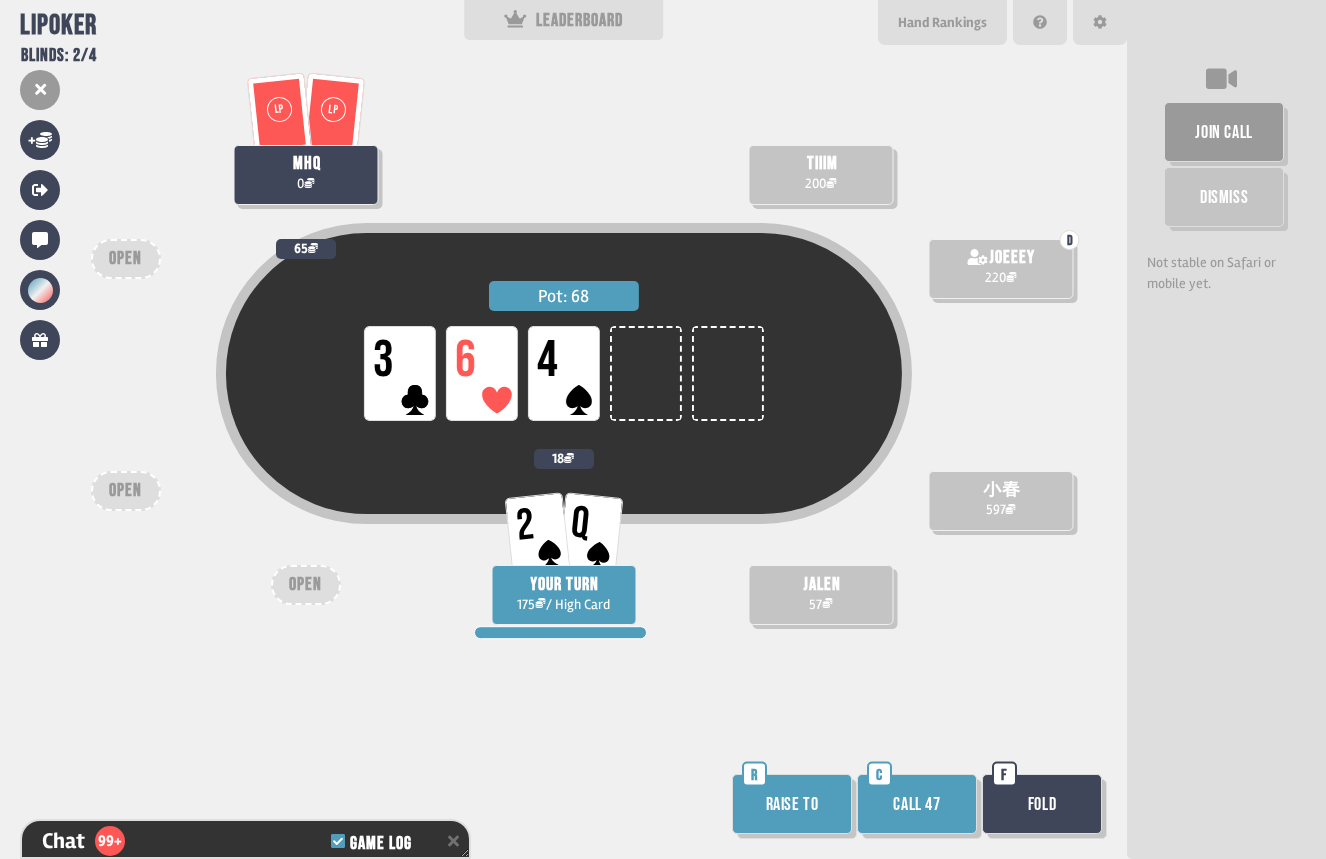 scroll, scrollTop: 5863, scrollLeft: 0, axis: vertical 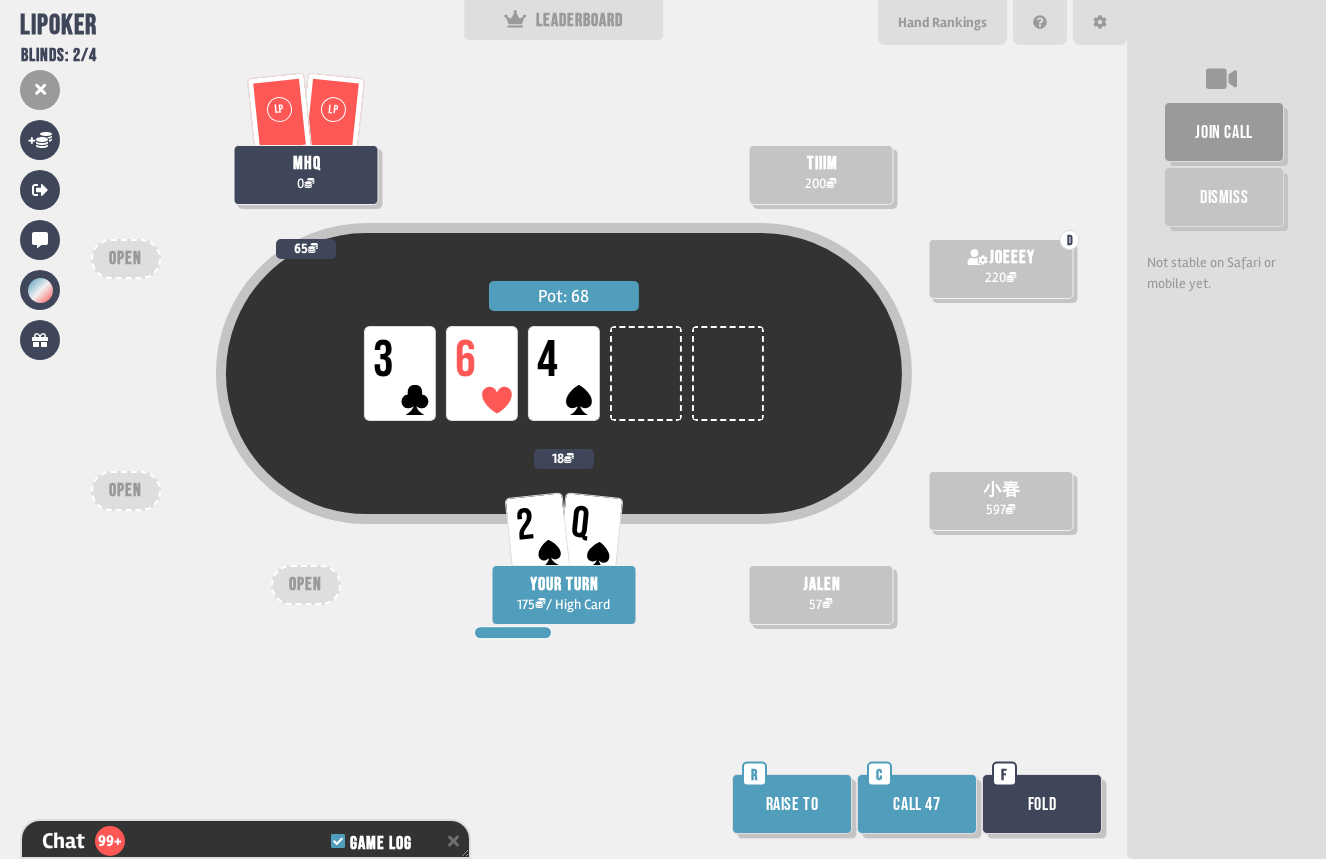 click on "Call 47" at bounding box center [917, 804] 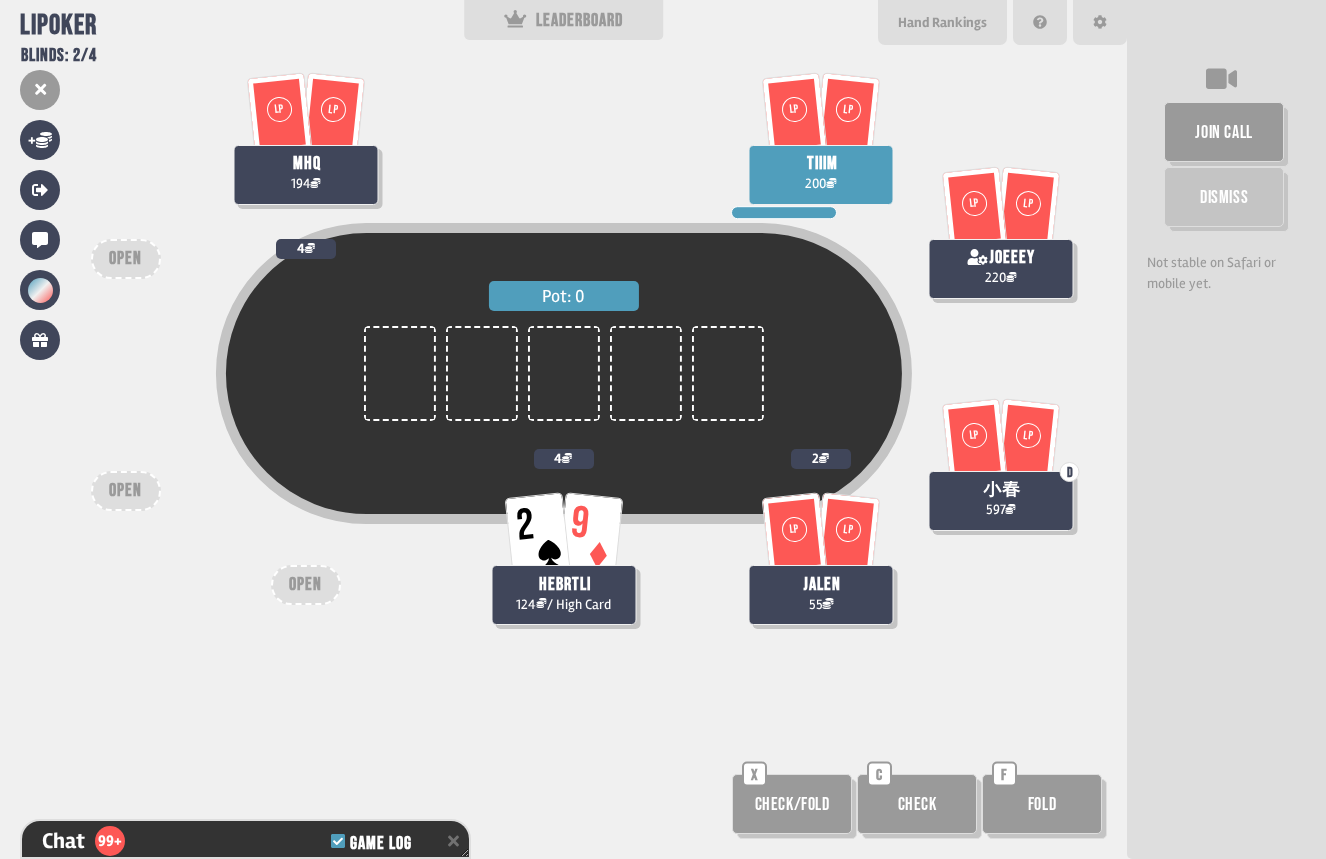 scroll, scrollTop: 6095, scrollLeft: 0, axis: vertical 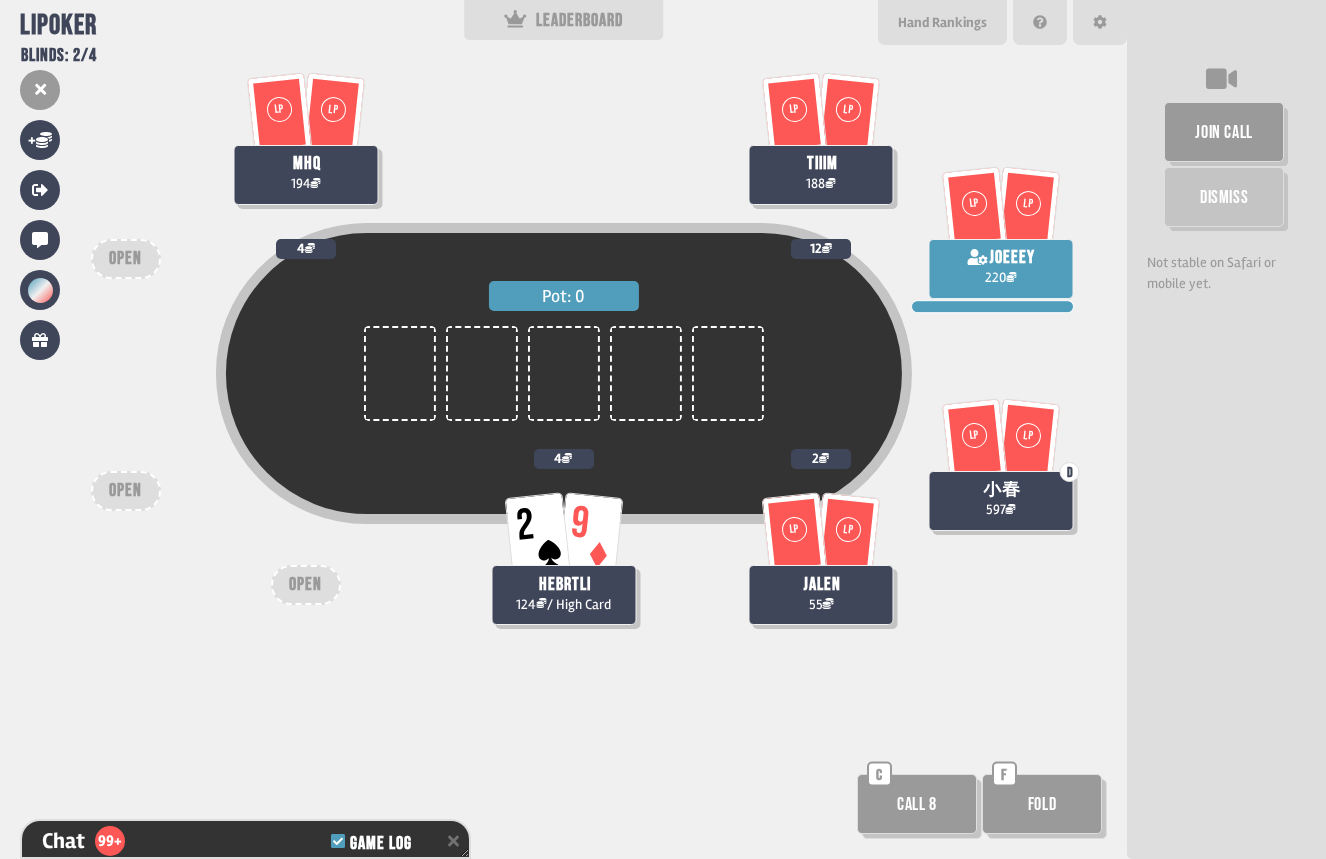 click on "Fold" at bounding box center [1042, 804] 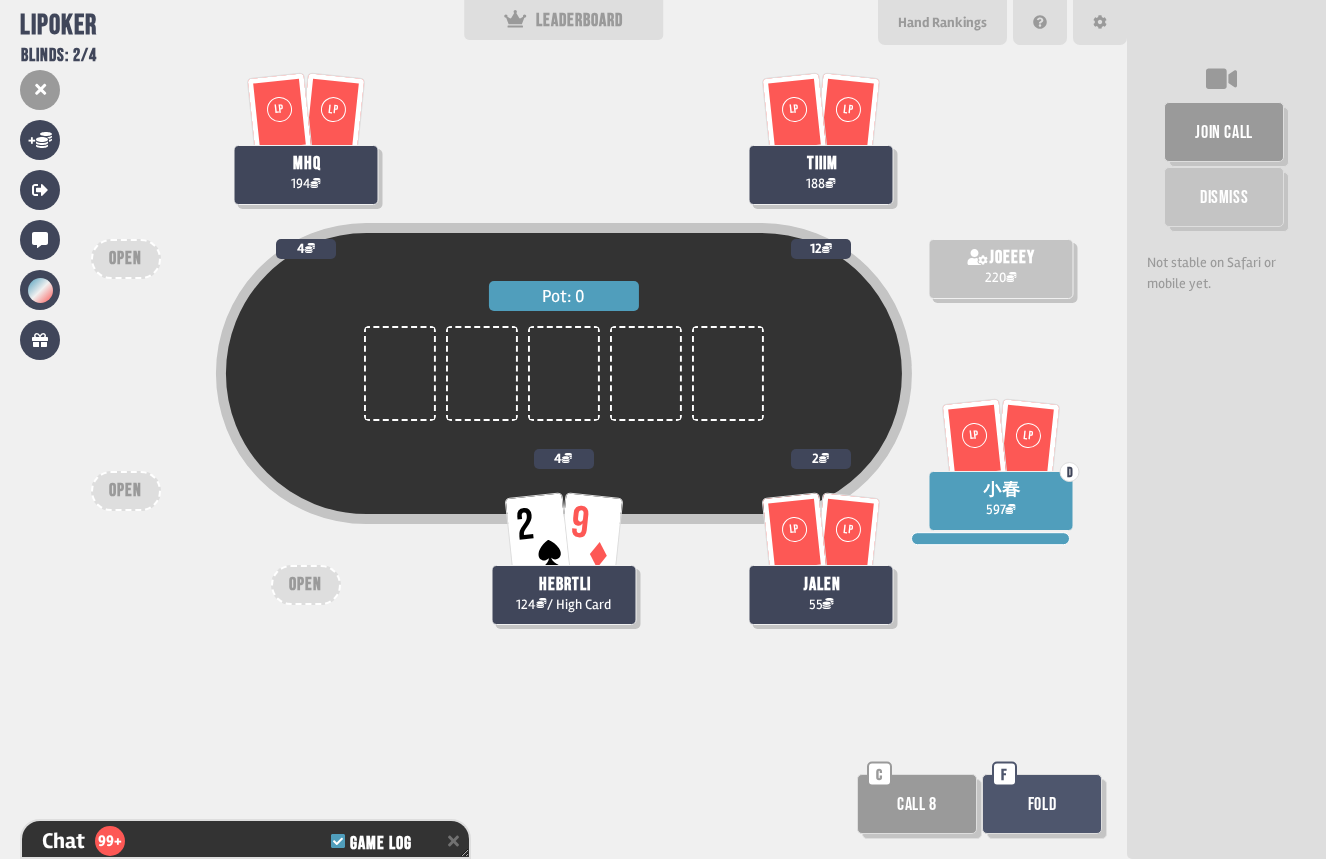 scroll, scrollTop: 6153, scrollLeft: 0, axis: vertical 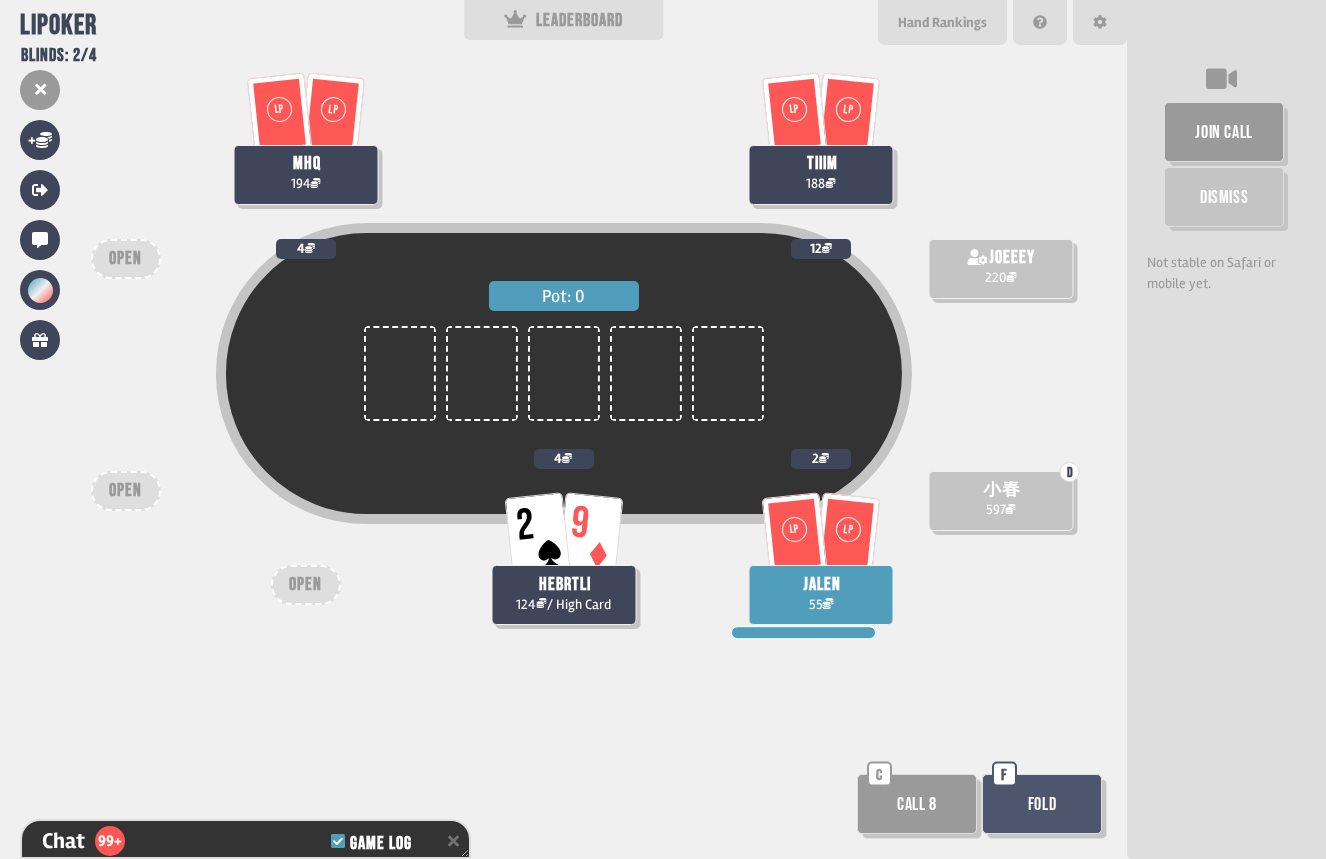 click on "Call 8" at bounding box center [917, 804] 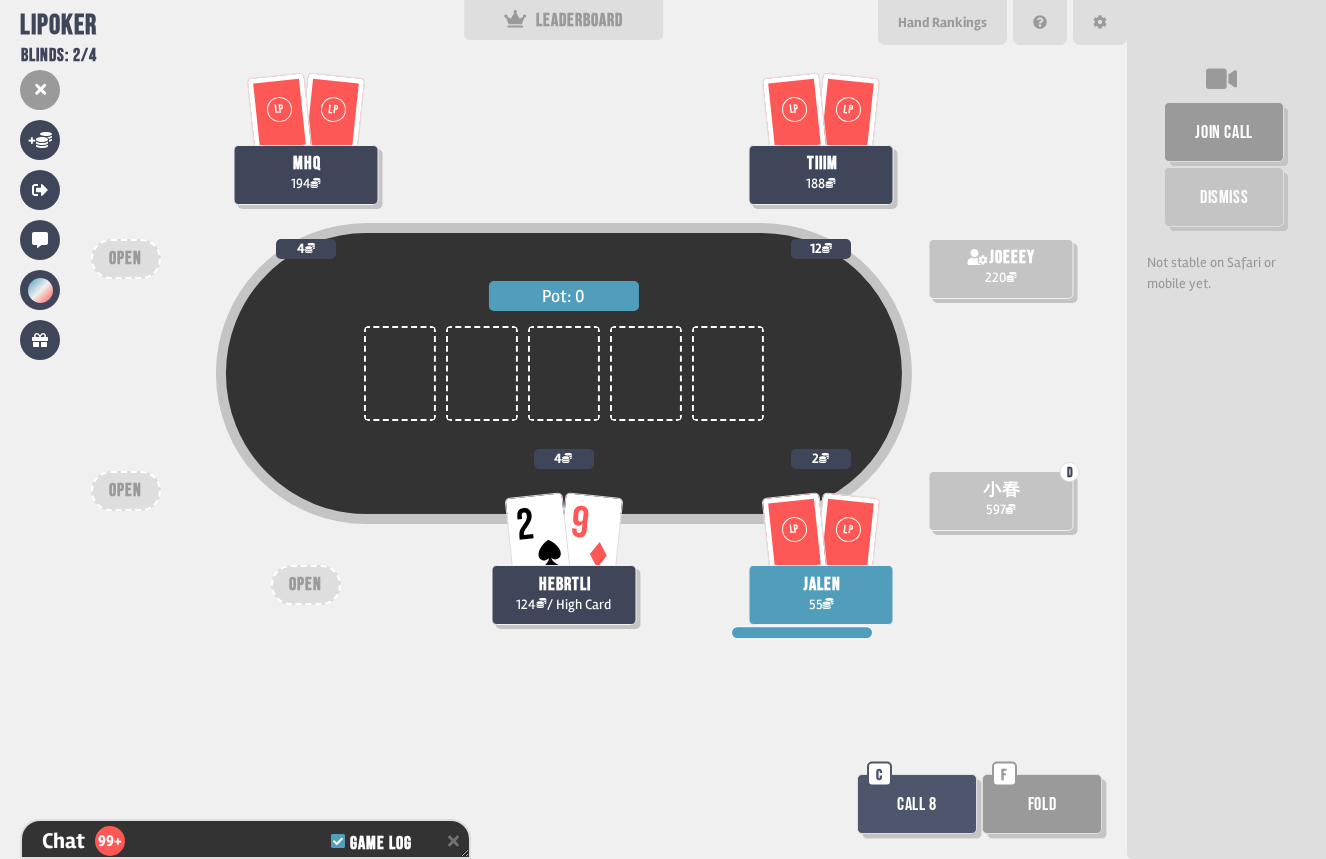 click on "Fold" at bounding box center [1042, 804] 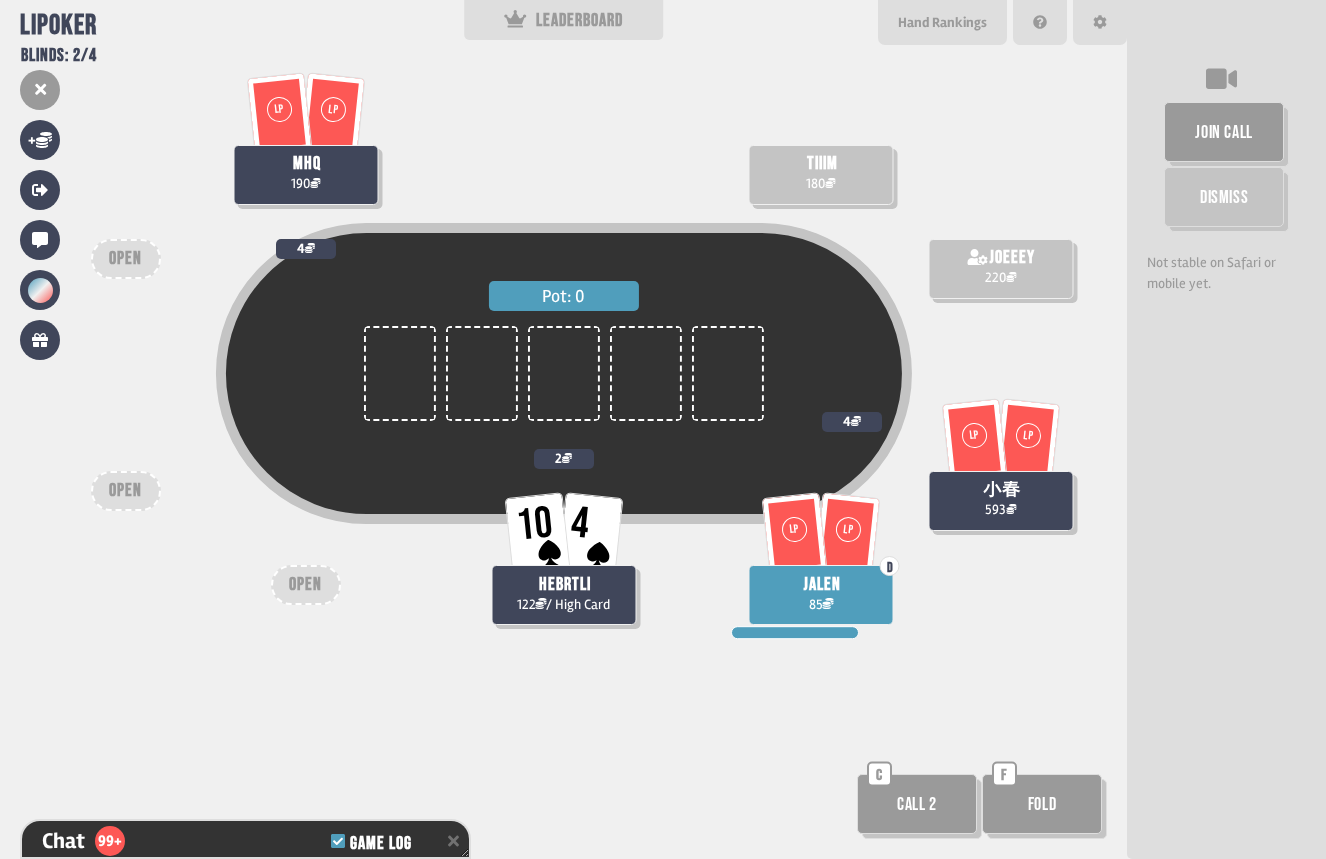 scroll, scrollTop: 6791, scrollLeft: 0, axis: vertical 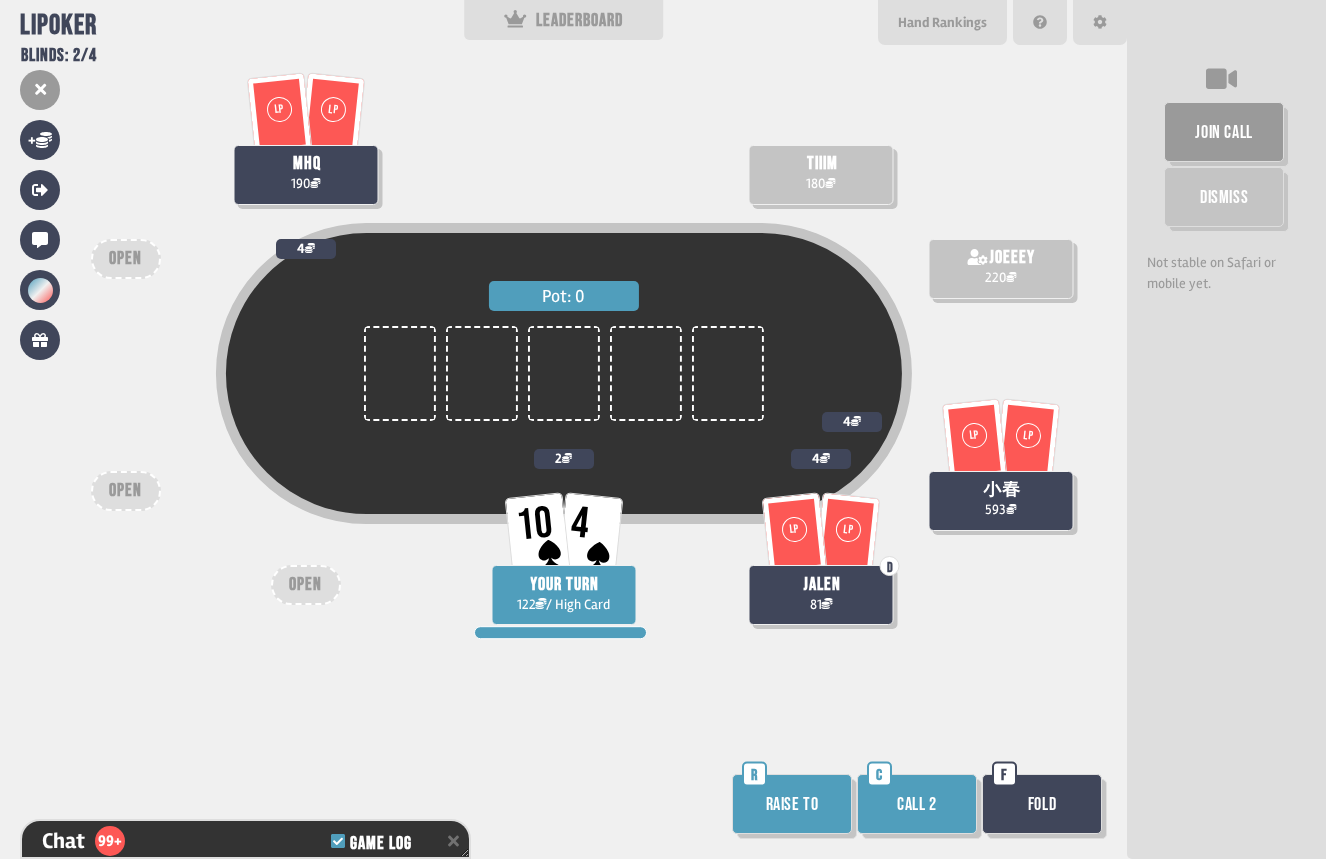 click on "Call 2" at bounding box center [917, 804] 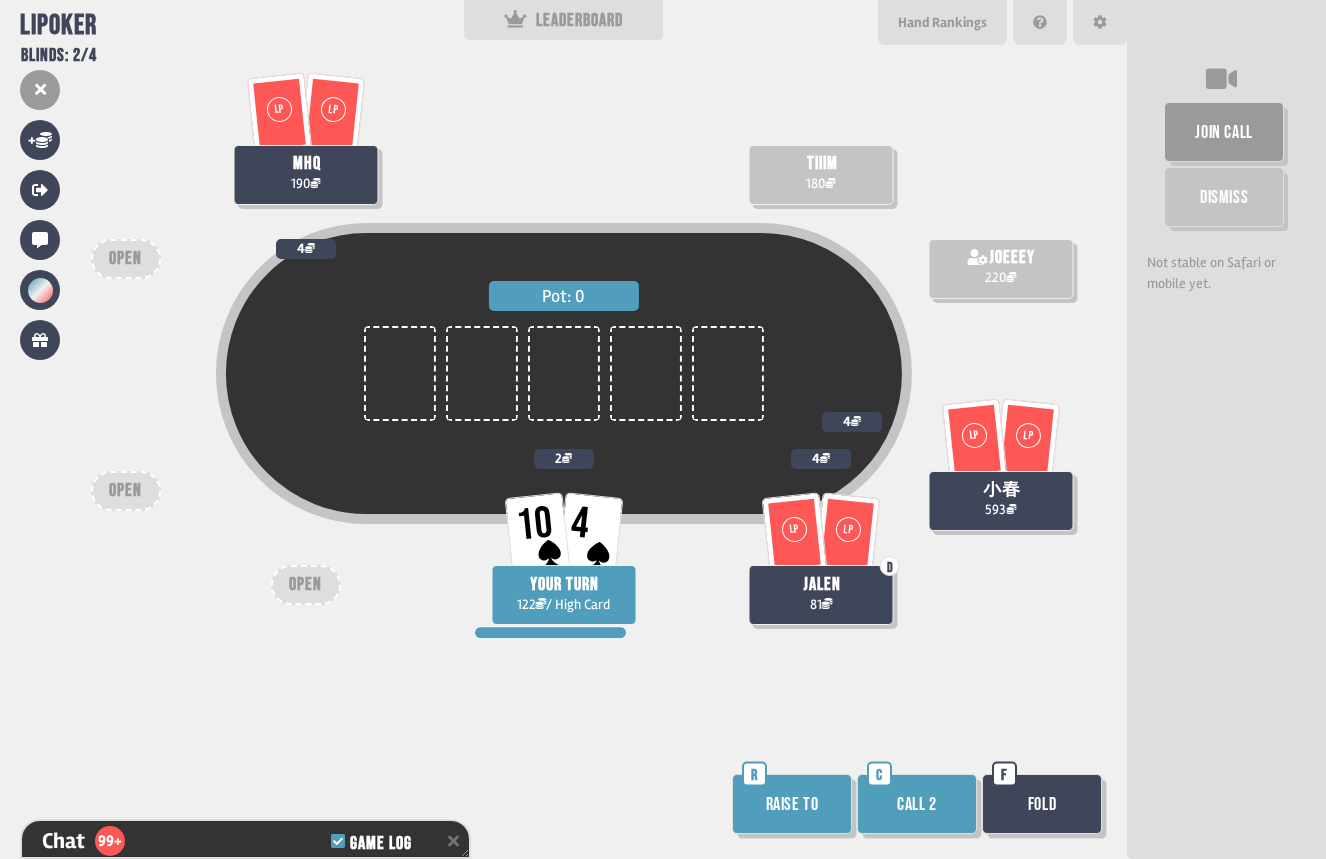 scroll, scrollTop: 6849, scrollLeft: 0, axis: vertical 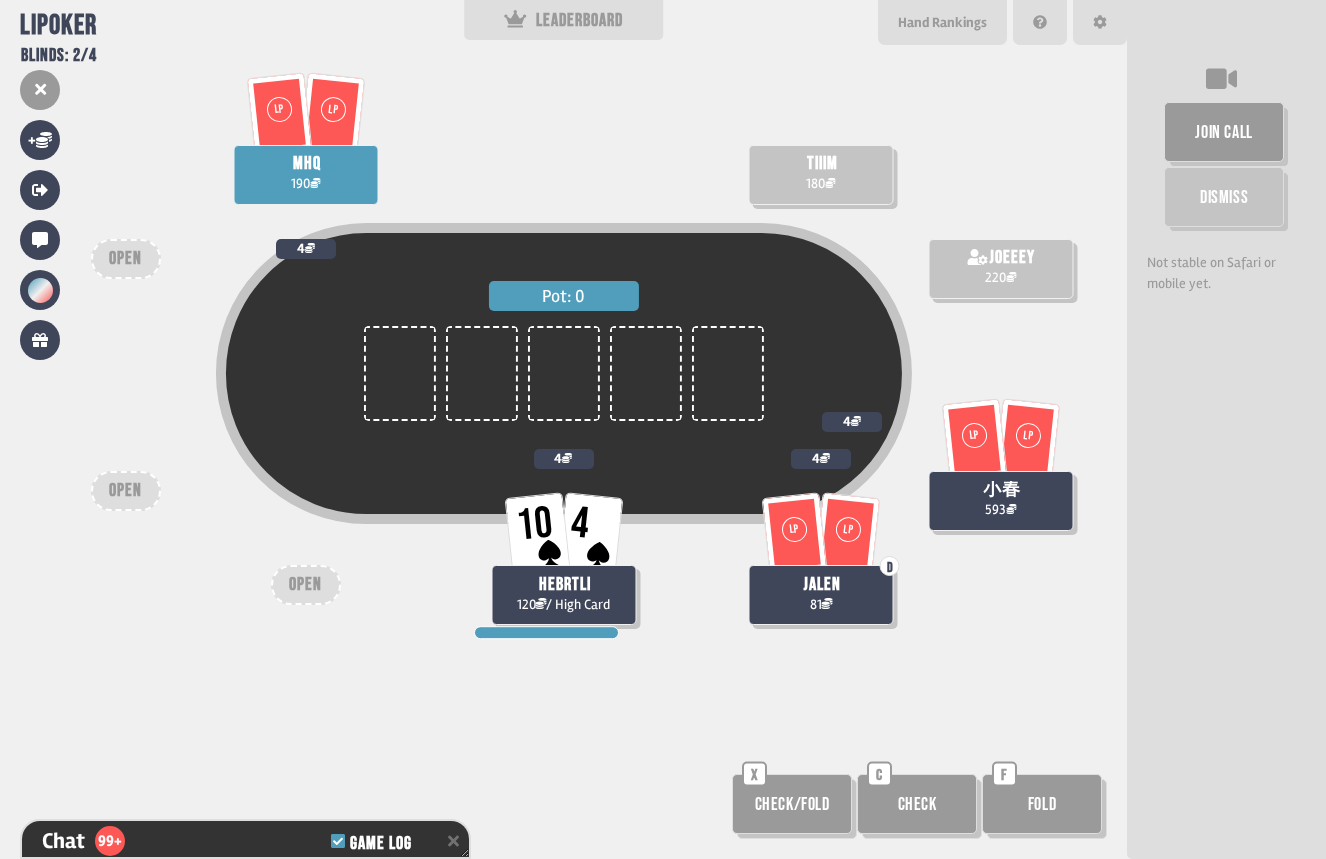 click on "Check" at bounding box center [917, 804] 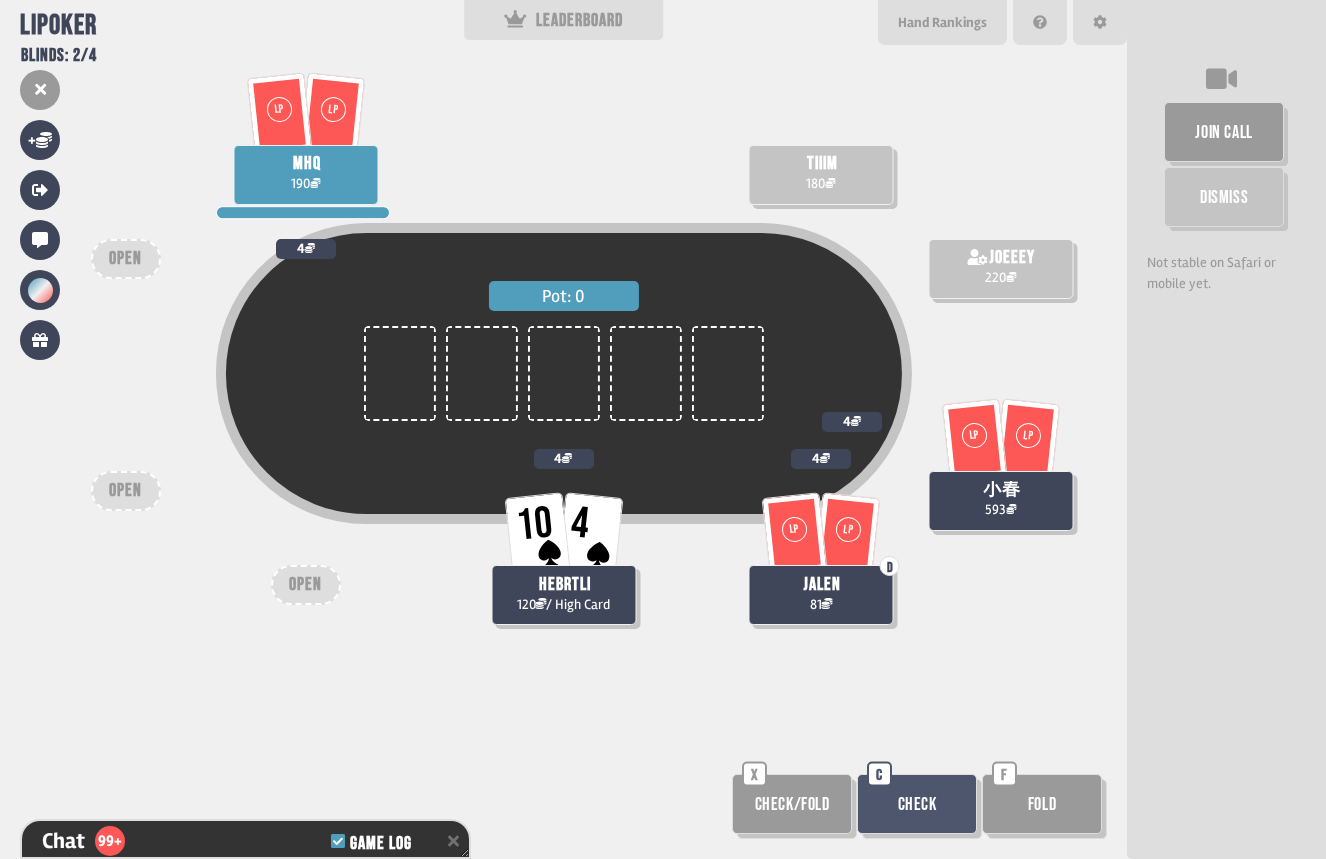 click on "Check" at bounding box center (917, 804) 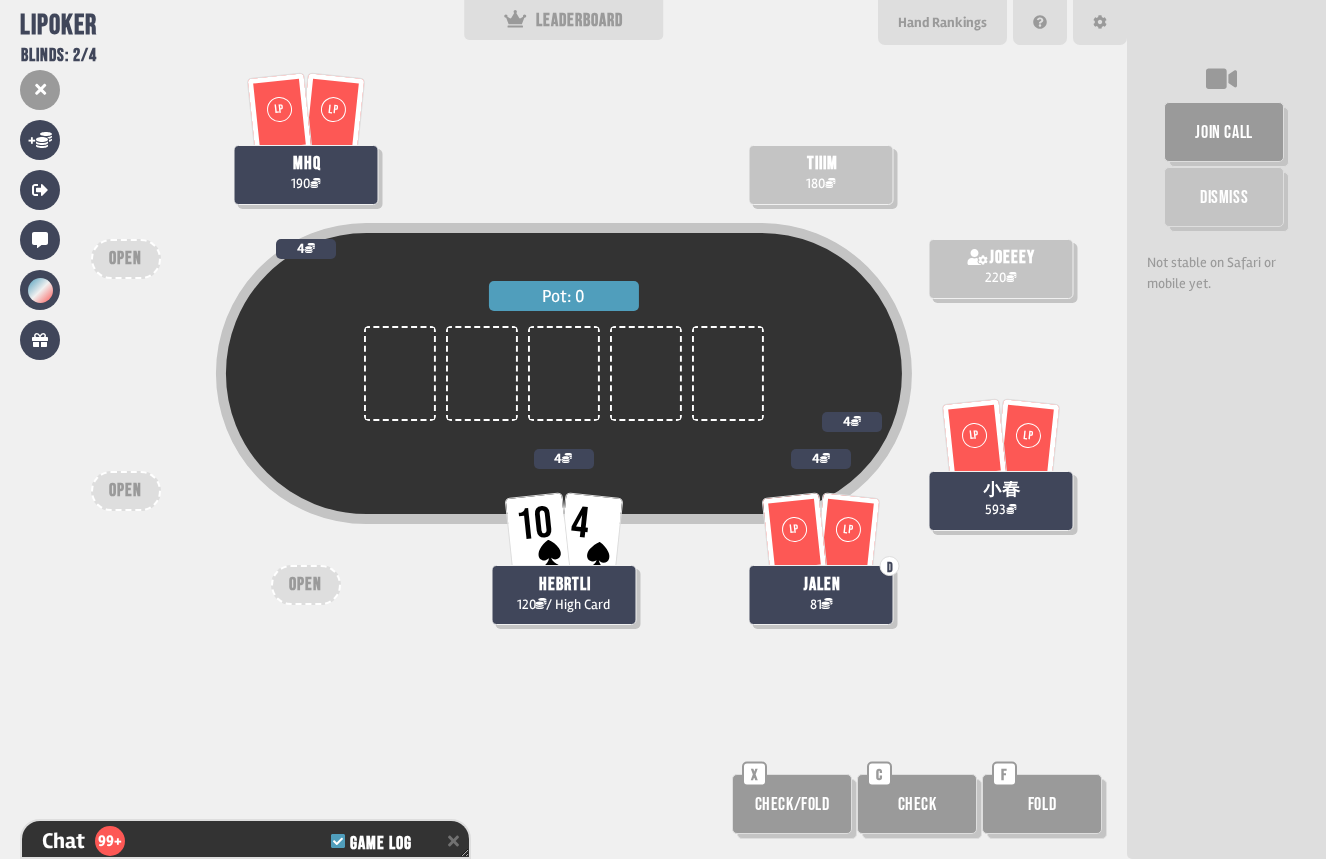 scroll, scrollTop: 6907, scrollLeft: 0, axis: vertical 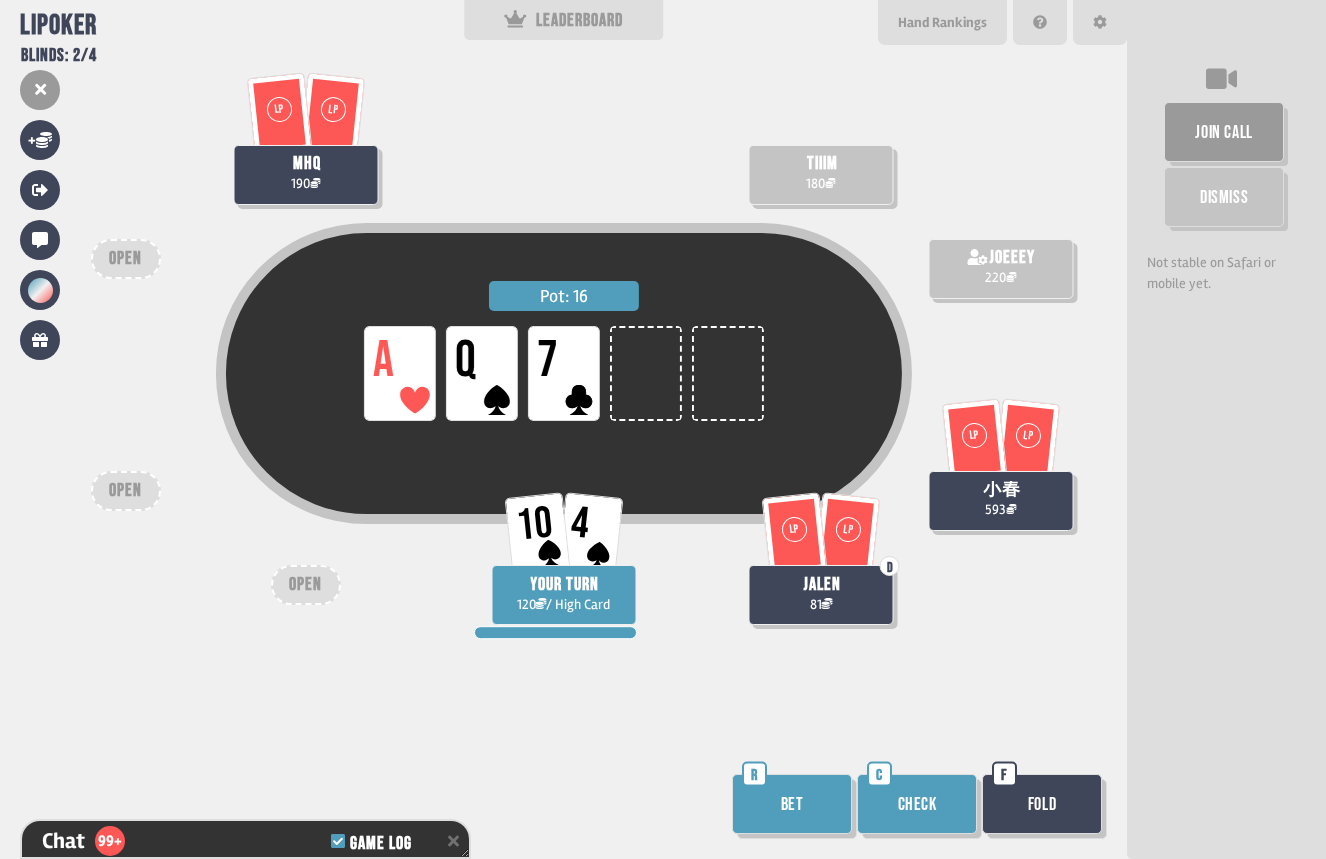 click on "Check" at bounding box center [917, 804] 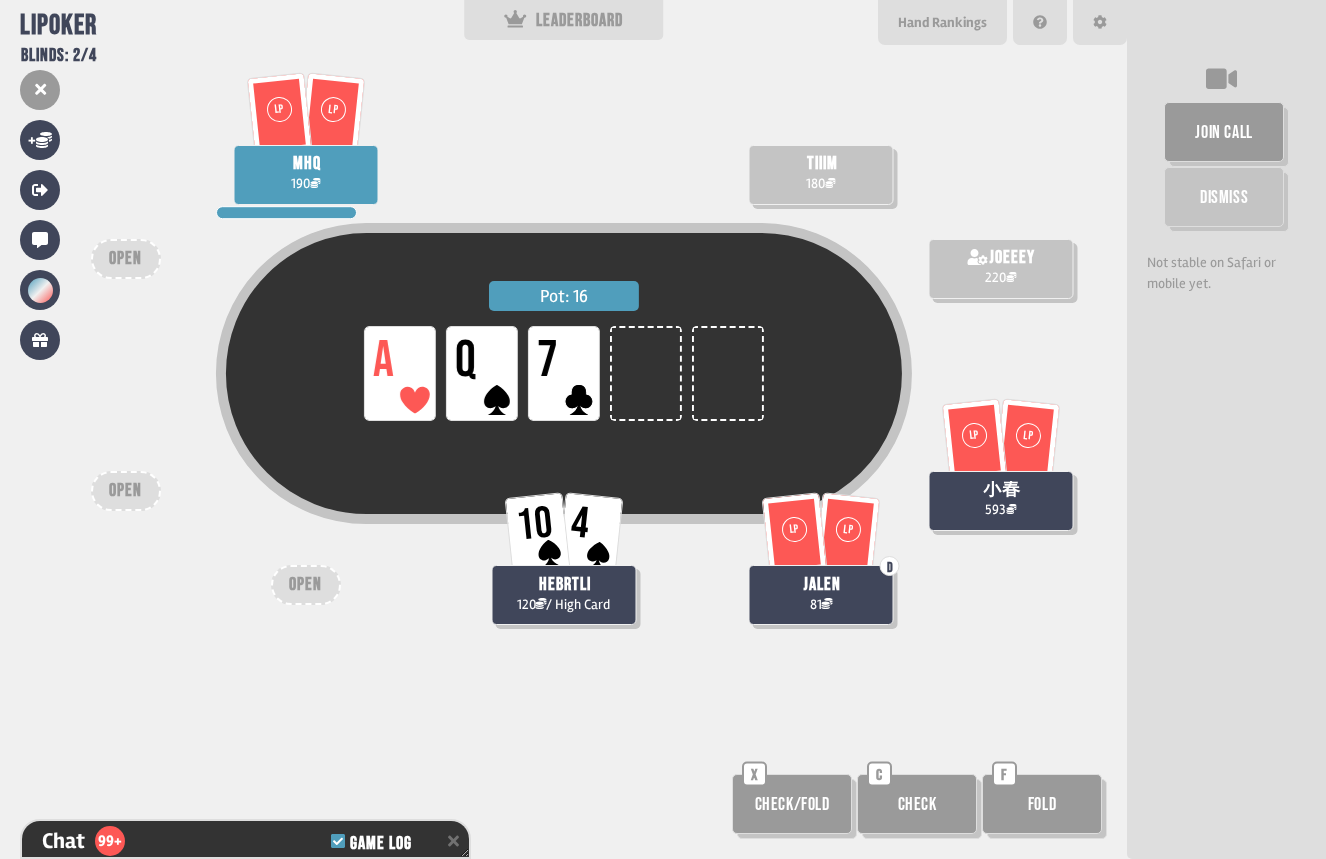 scroll, scrollTop: 6994, scrollLeft: 0, axis: vertical 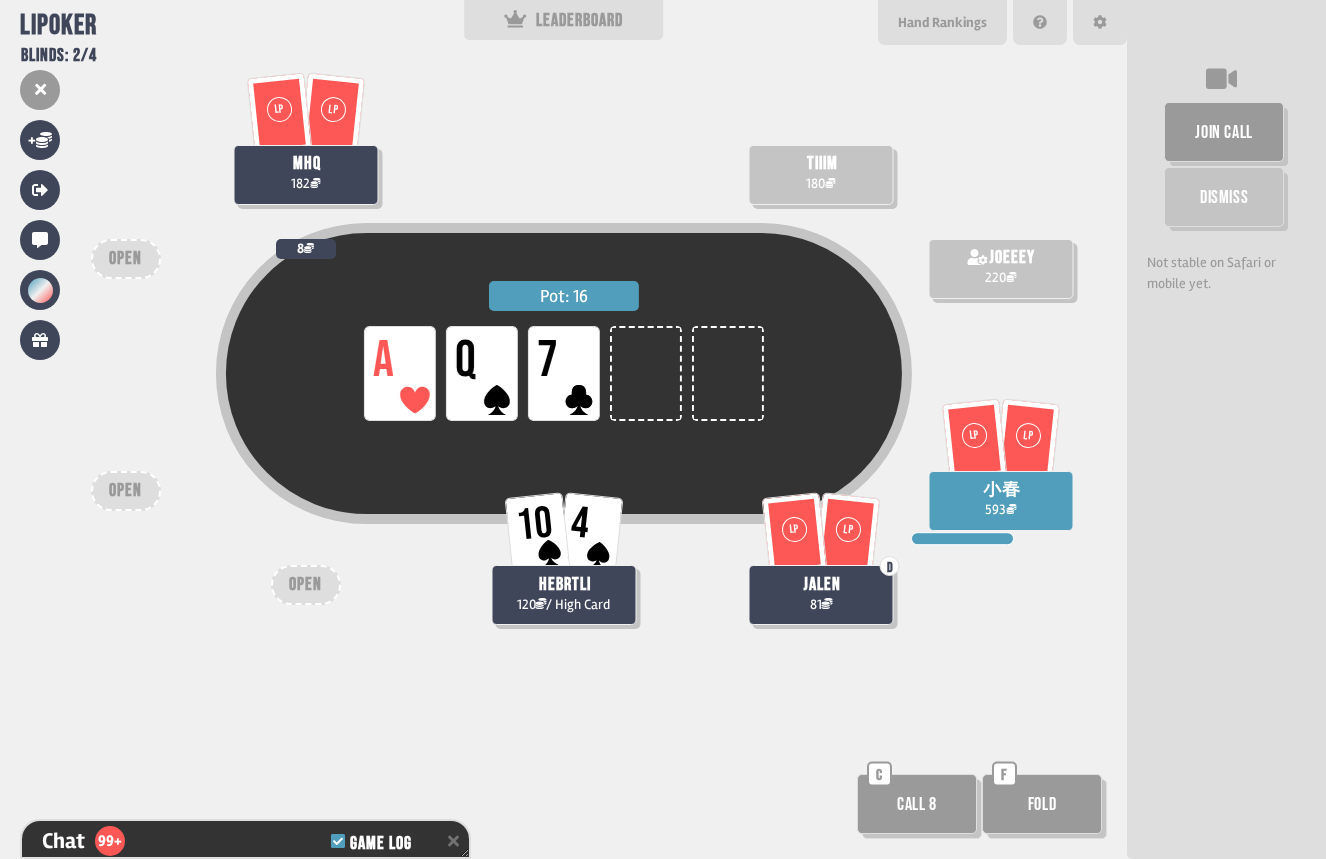 click on "Fold" at bounding box center (1042, 804) 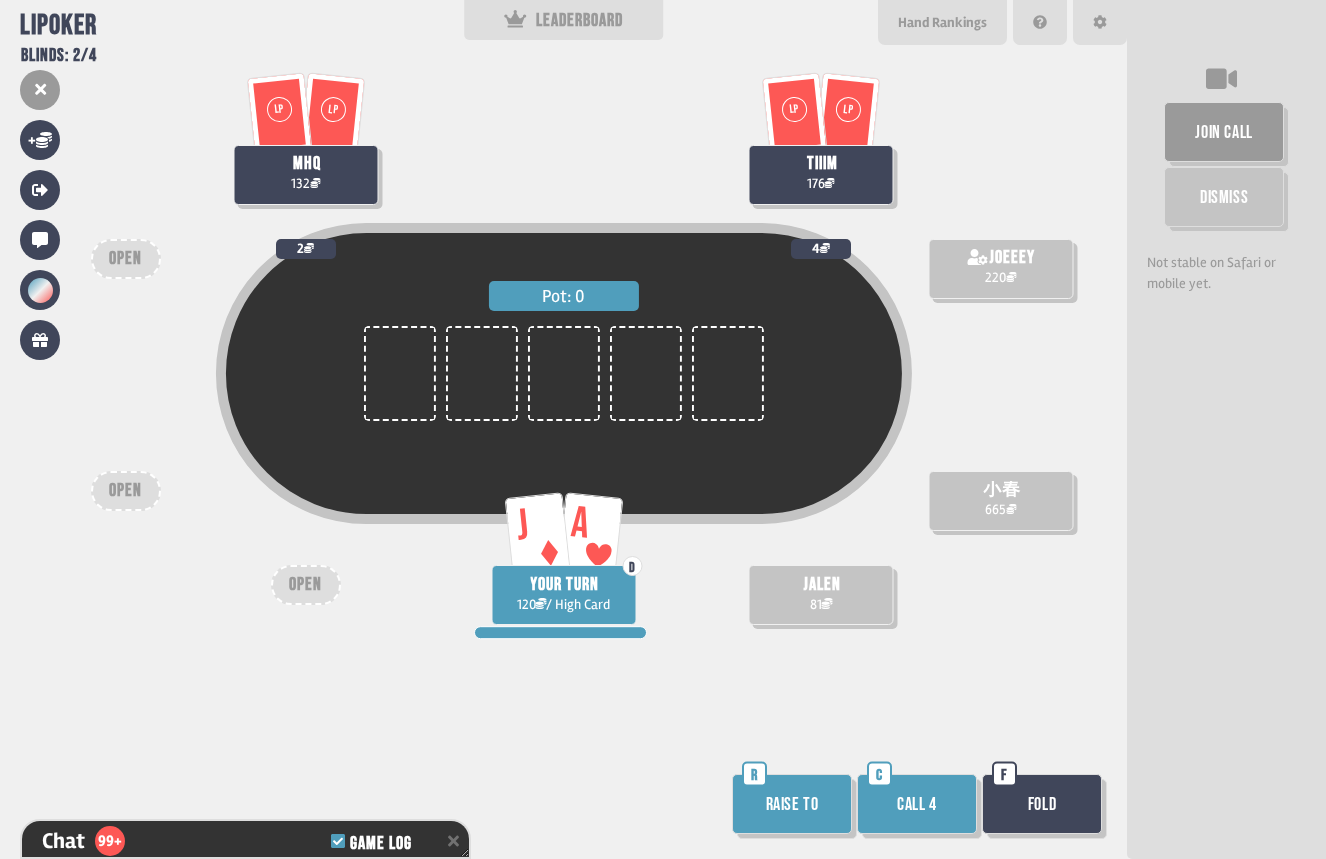 scroll, scrollTop: 7661, scrollLeft: 0, axis: vertical 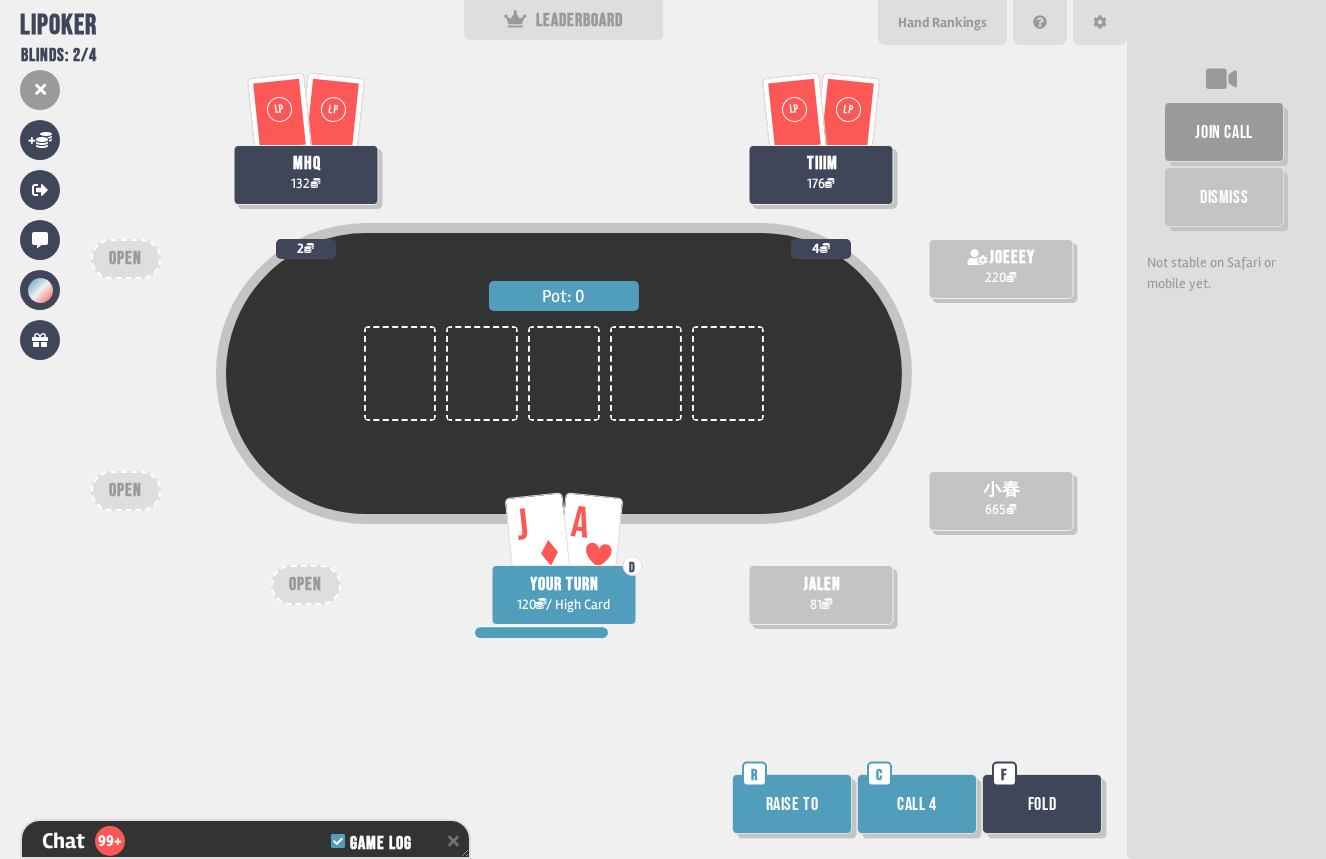 click on "Raise to" at bounding box center (792, 804) 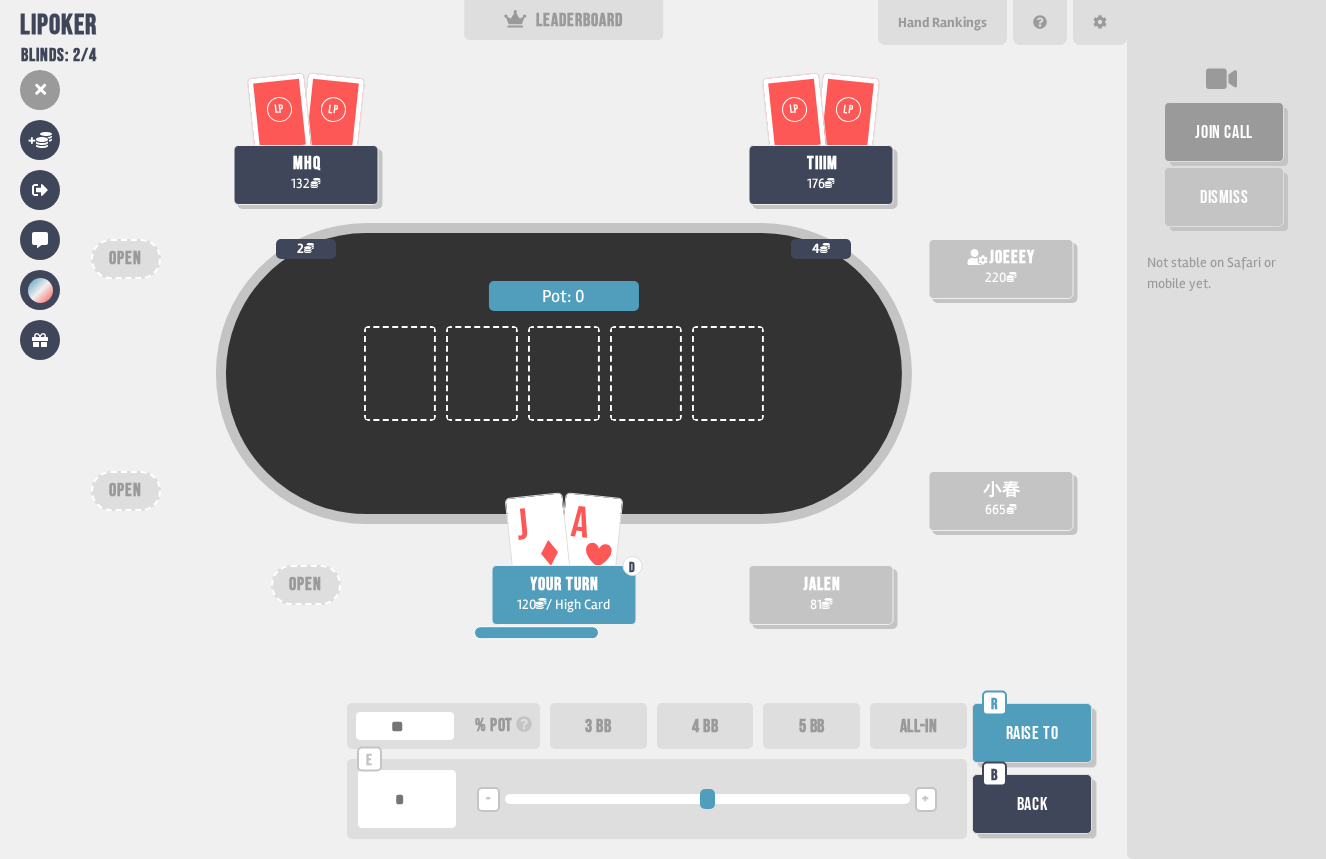 type on "**" 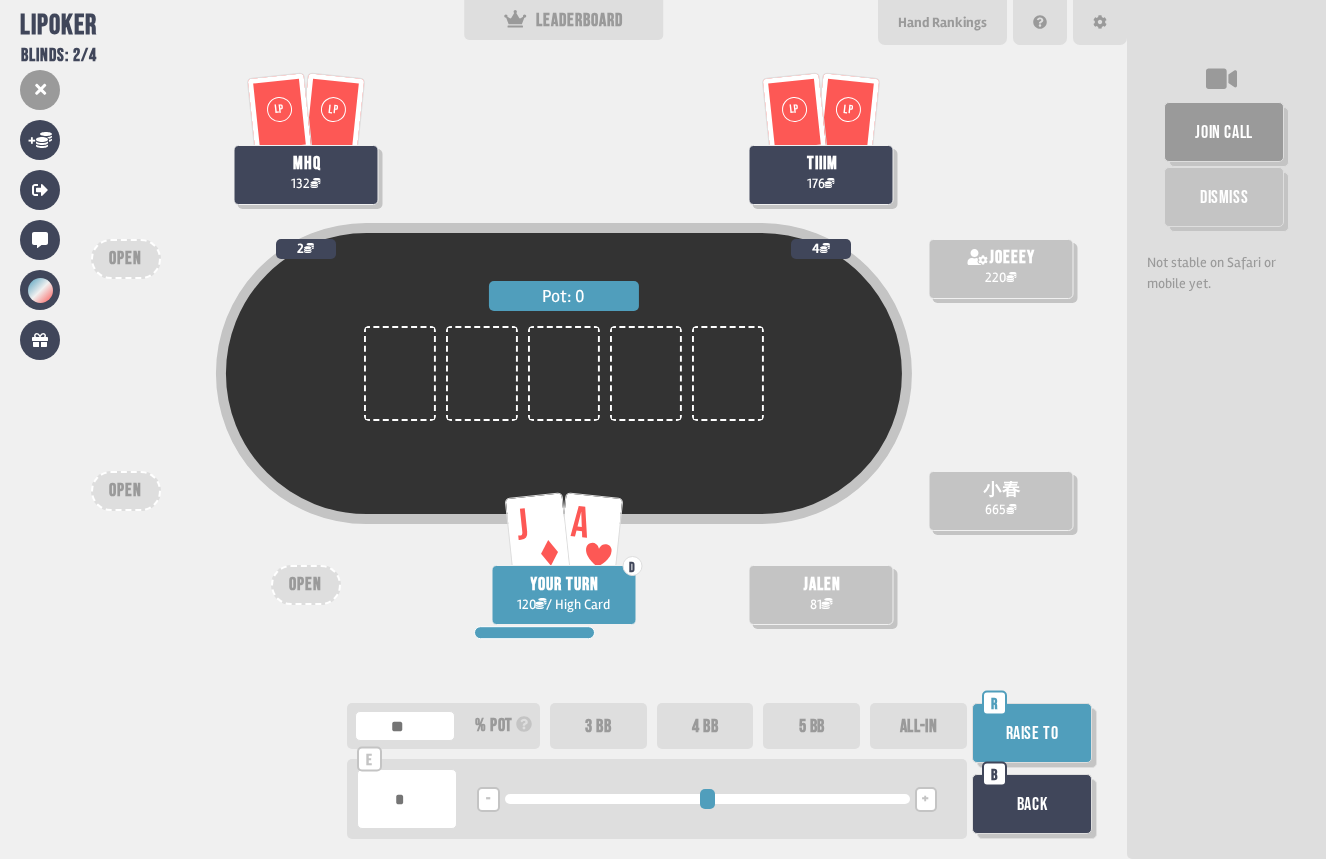 type on "*" 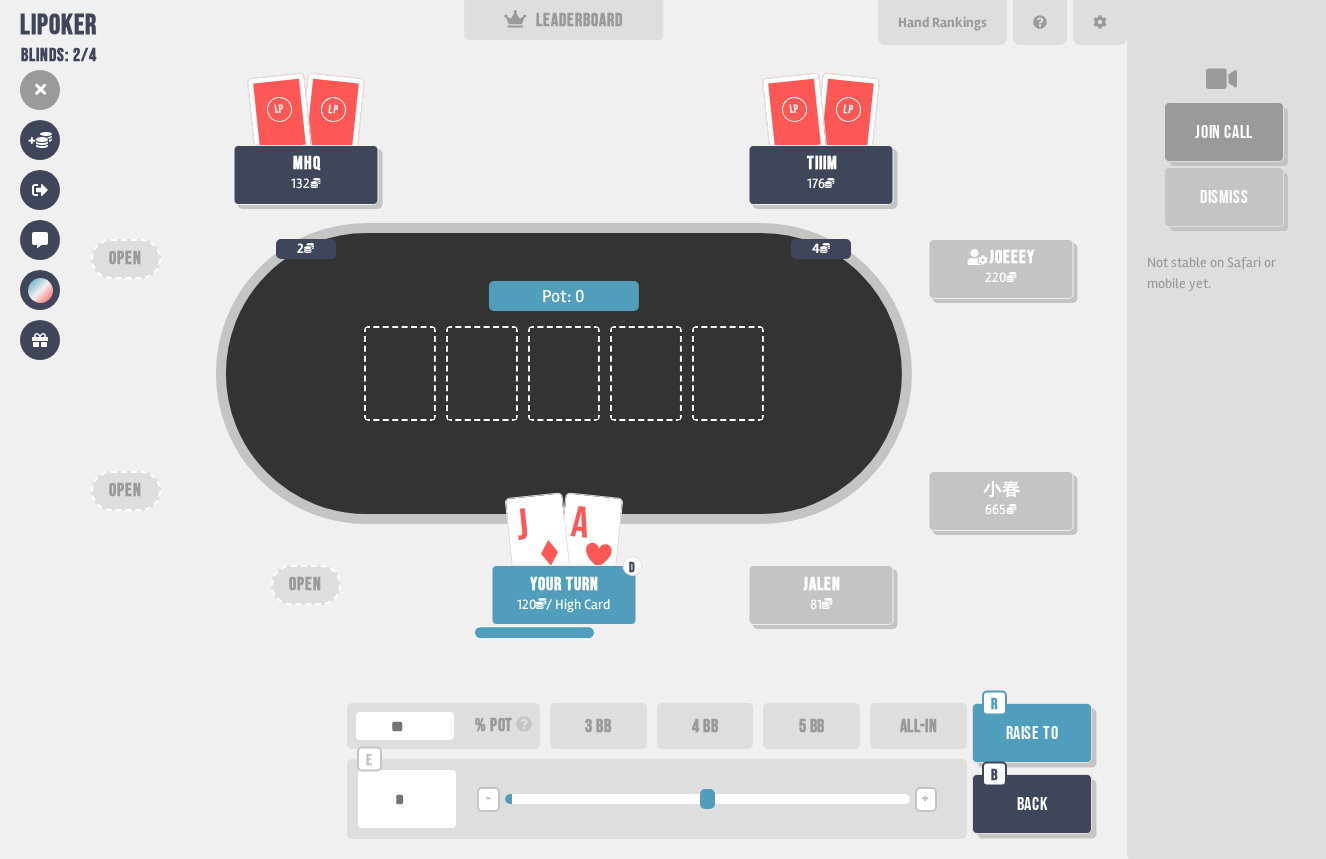 type on "**" 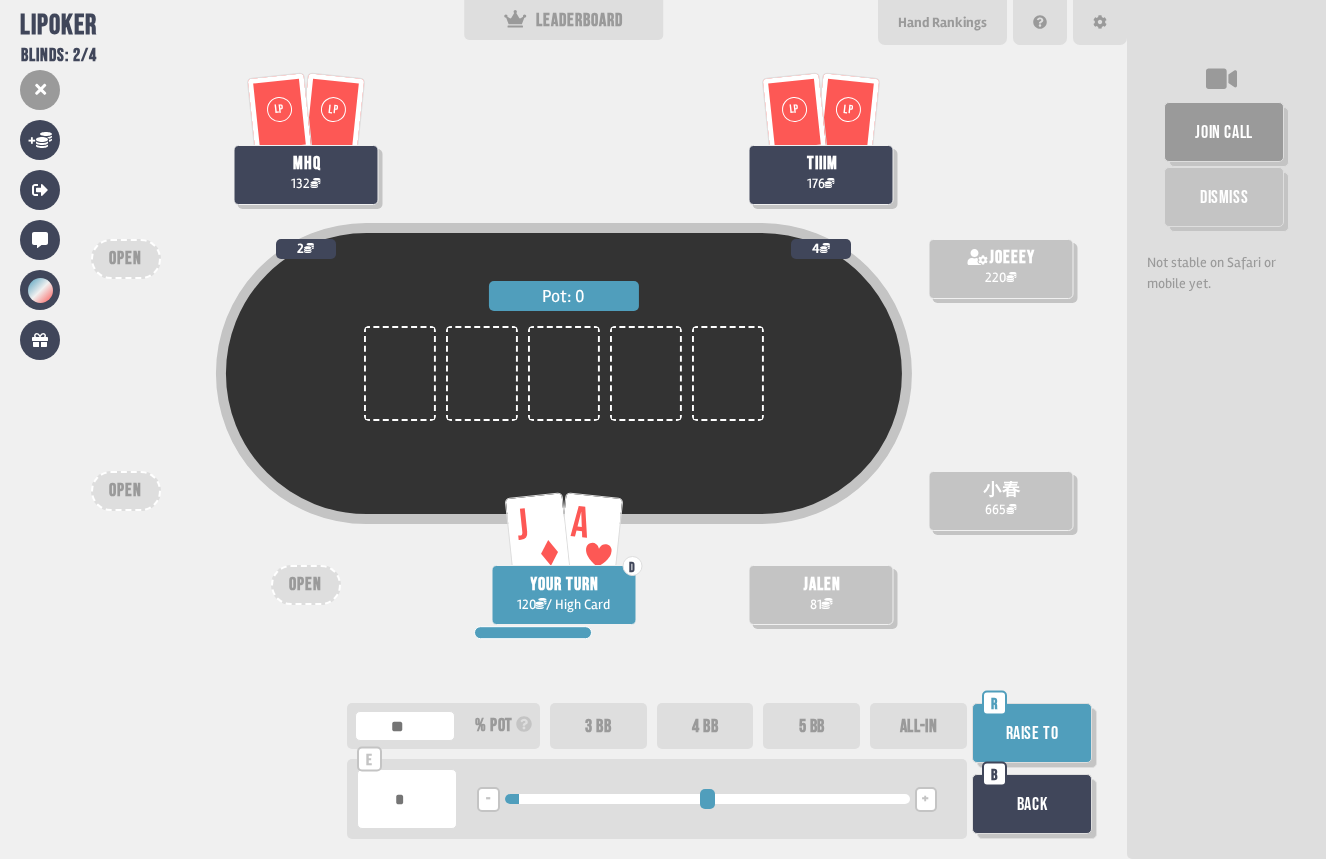 type on "**" 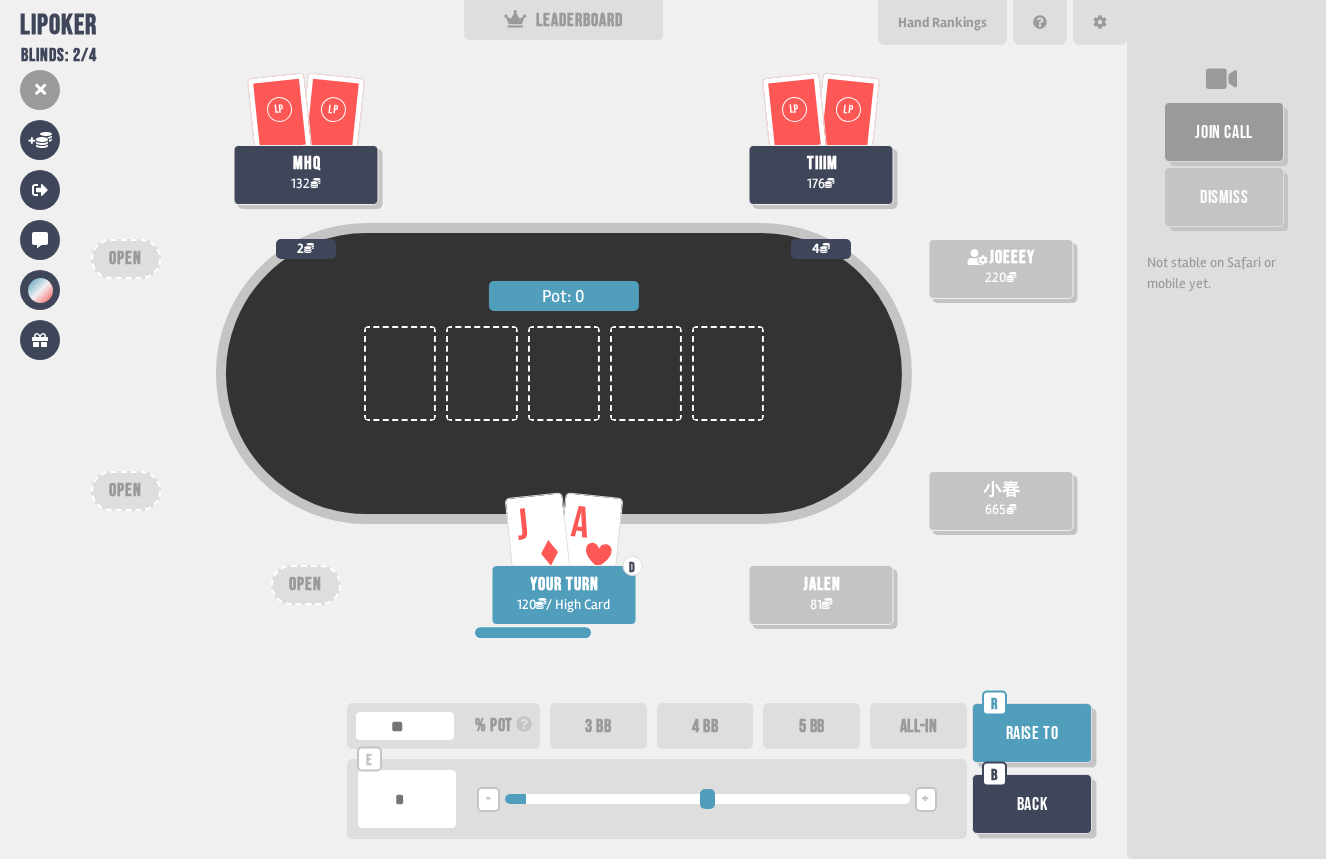 type on "**" 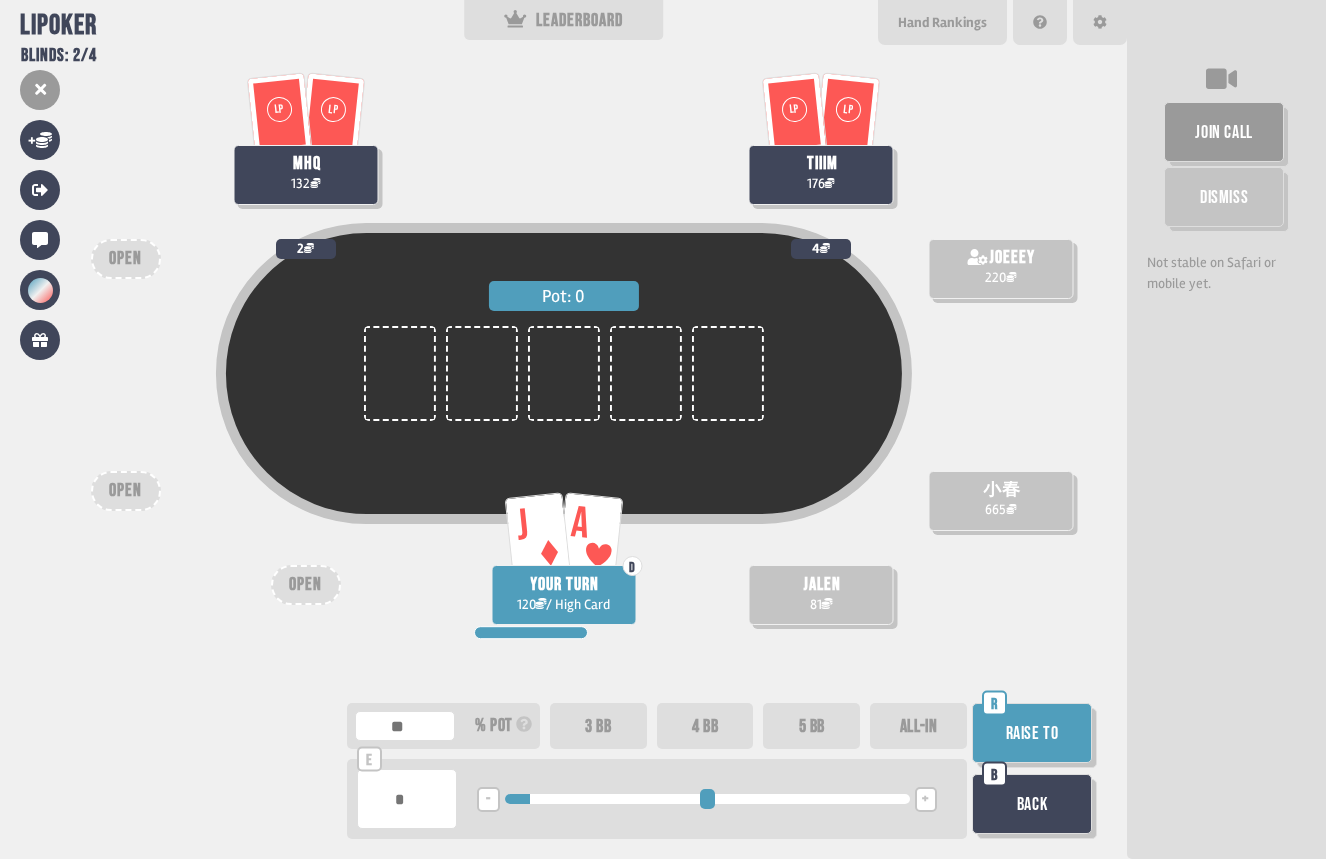 type 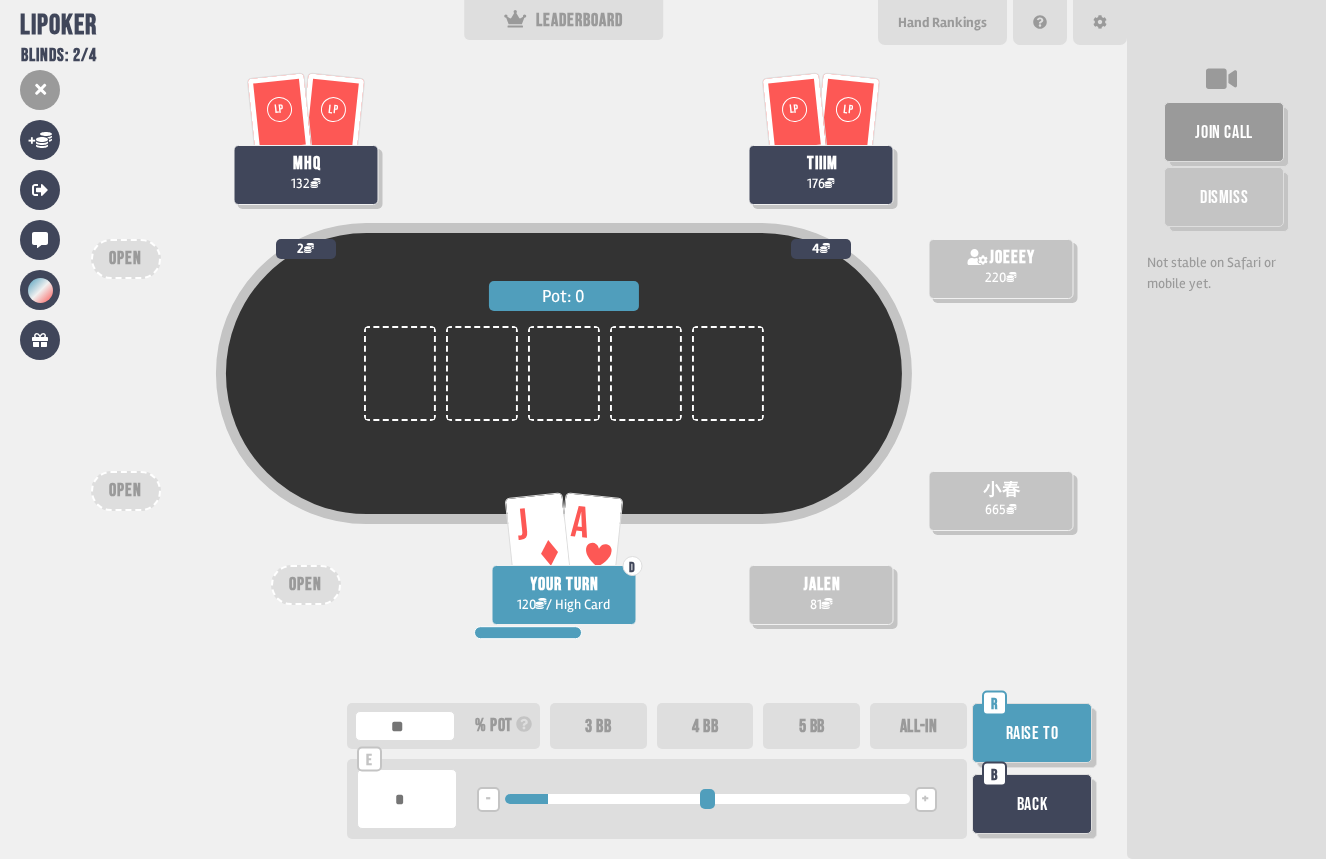 drag, startPoint x: 509, startPoint y: 794, endPoint x: 555, endPoint y: 801, distance: 46.52956 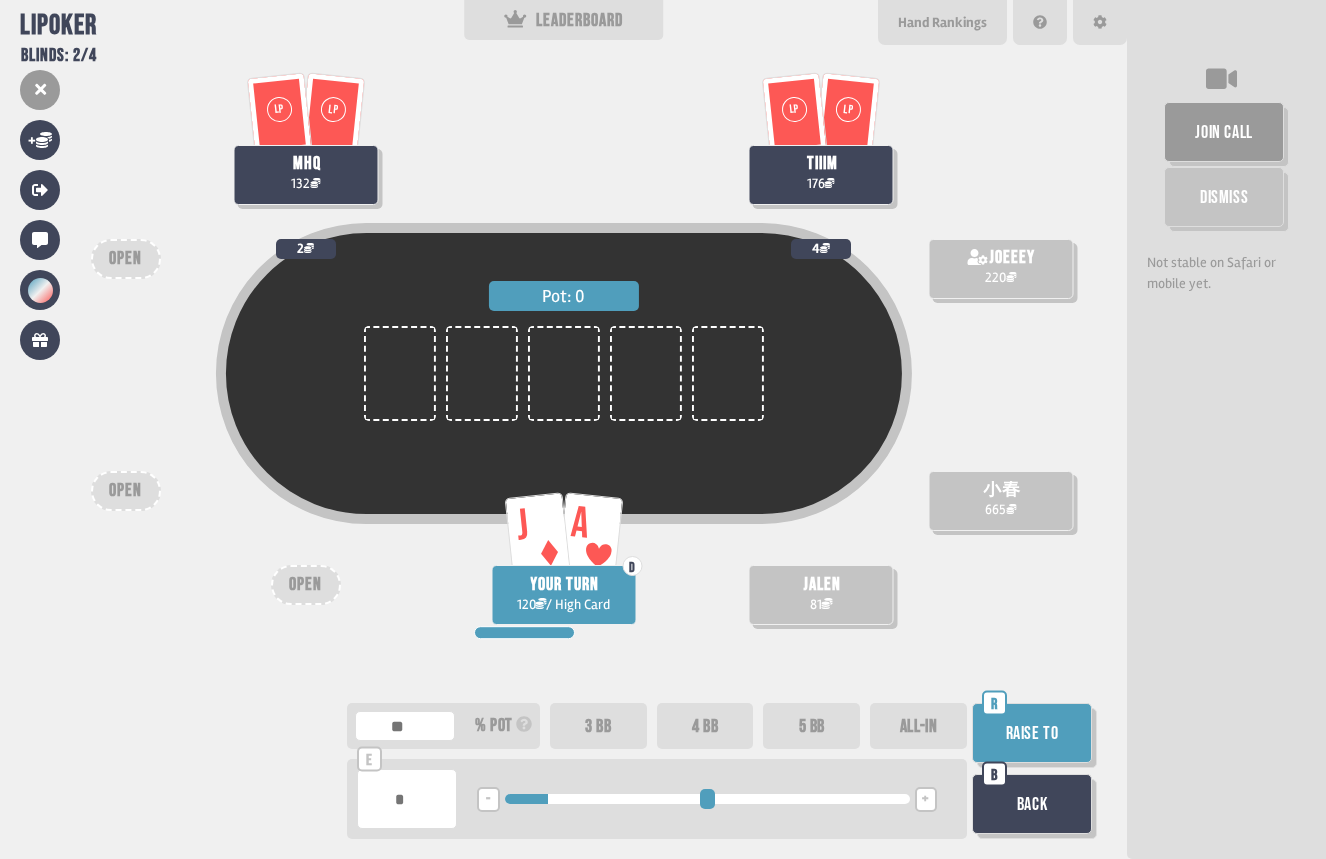 click on "Raise to" at bounding box center (1032, 733) 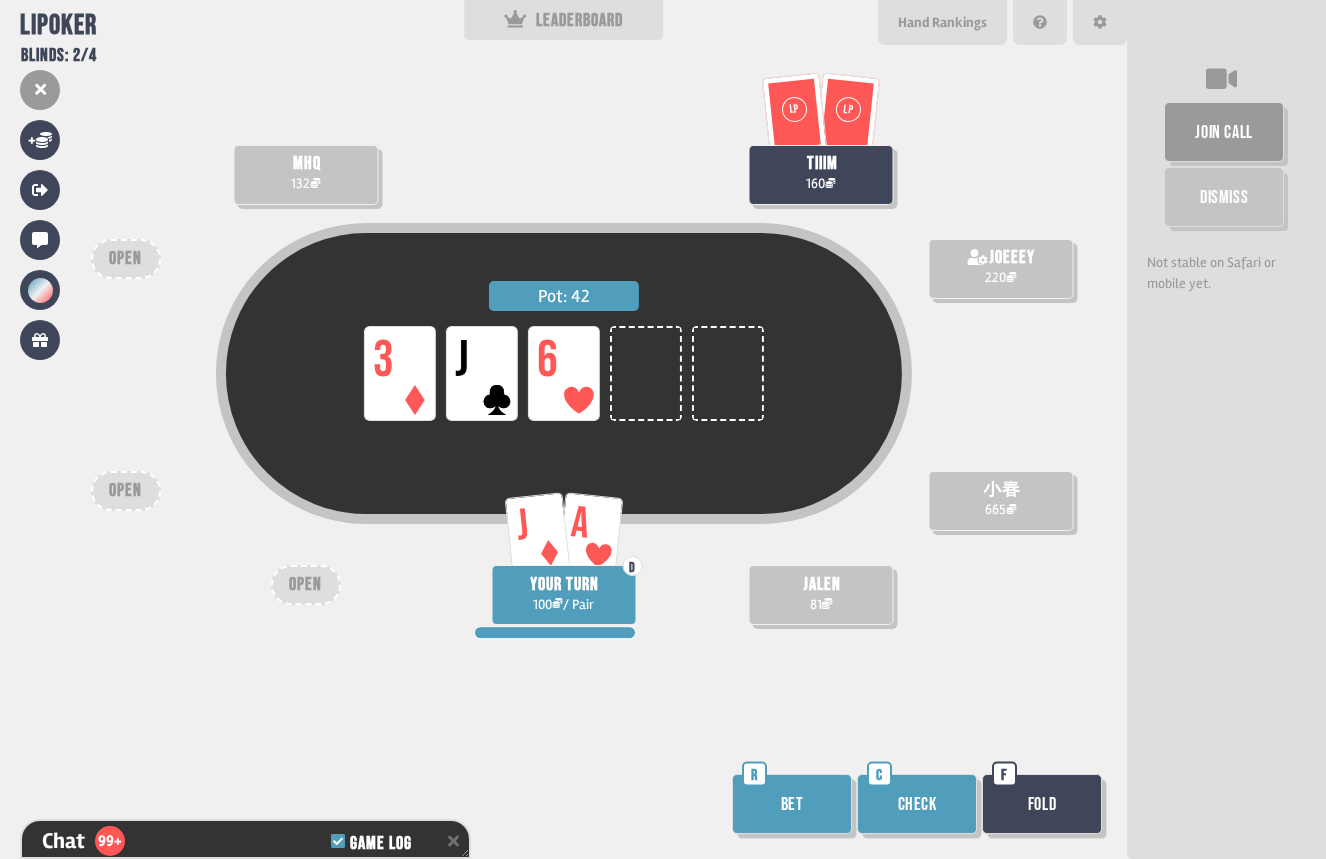 scroll, scrollTop: 7835, scrollLeft: 0, axis: vertical 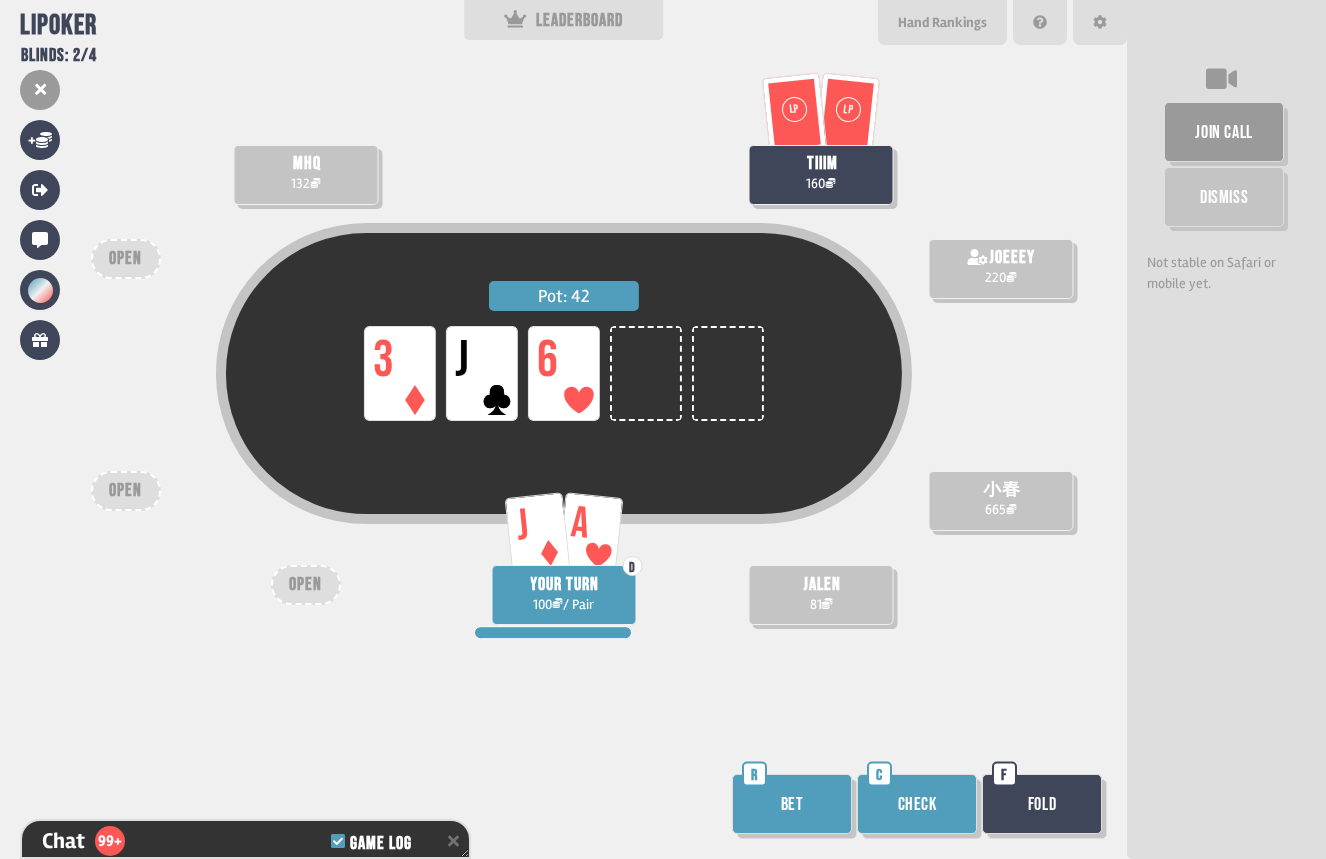 click on "Bet" at bounding box center [792, 804] 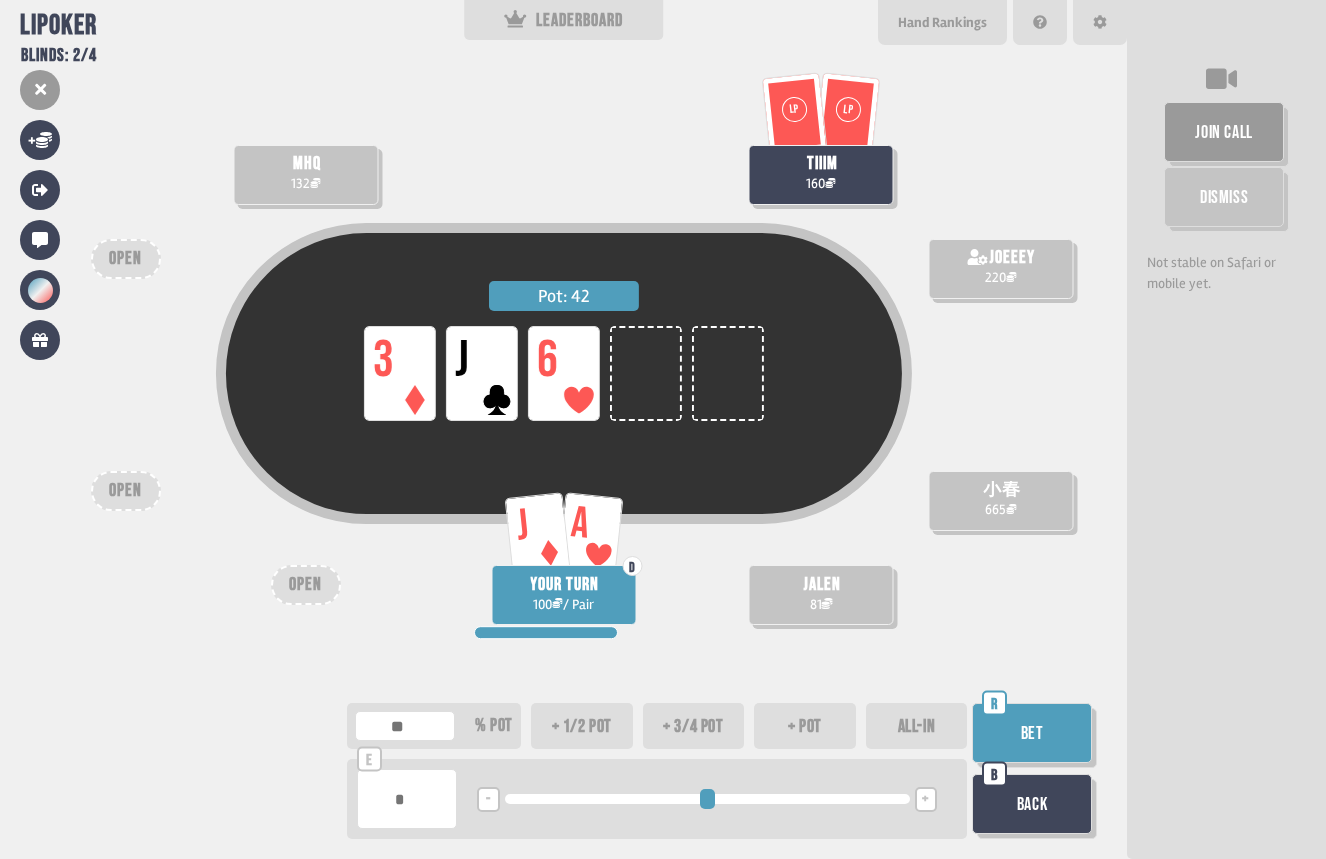 click on "+ 1/2 pot" at bounding box center (582, 726) 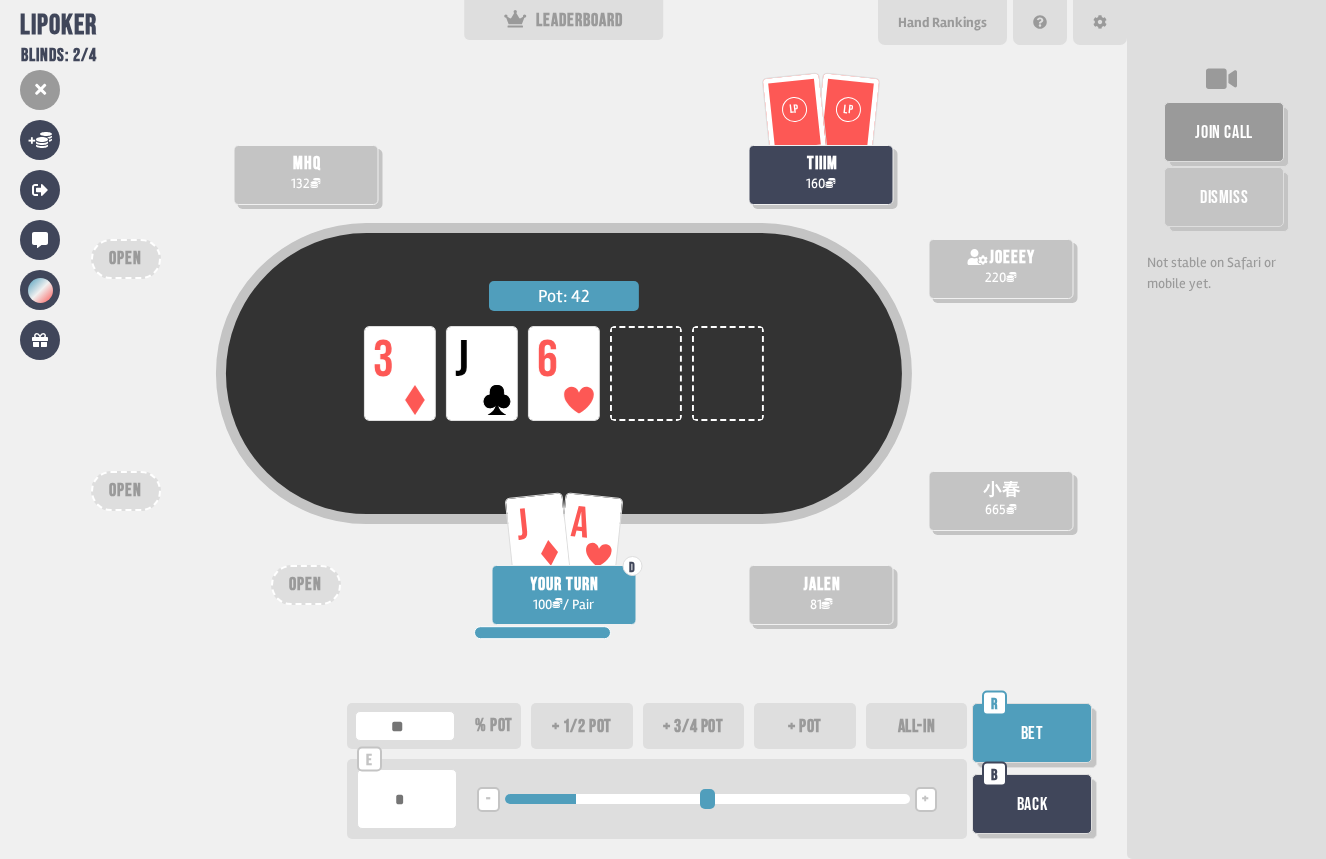 click on "Bet" at bounding box center [1032, 733] 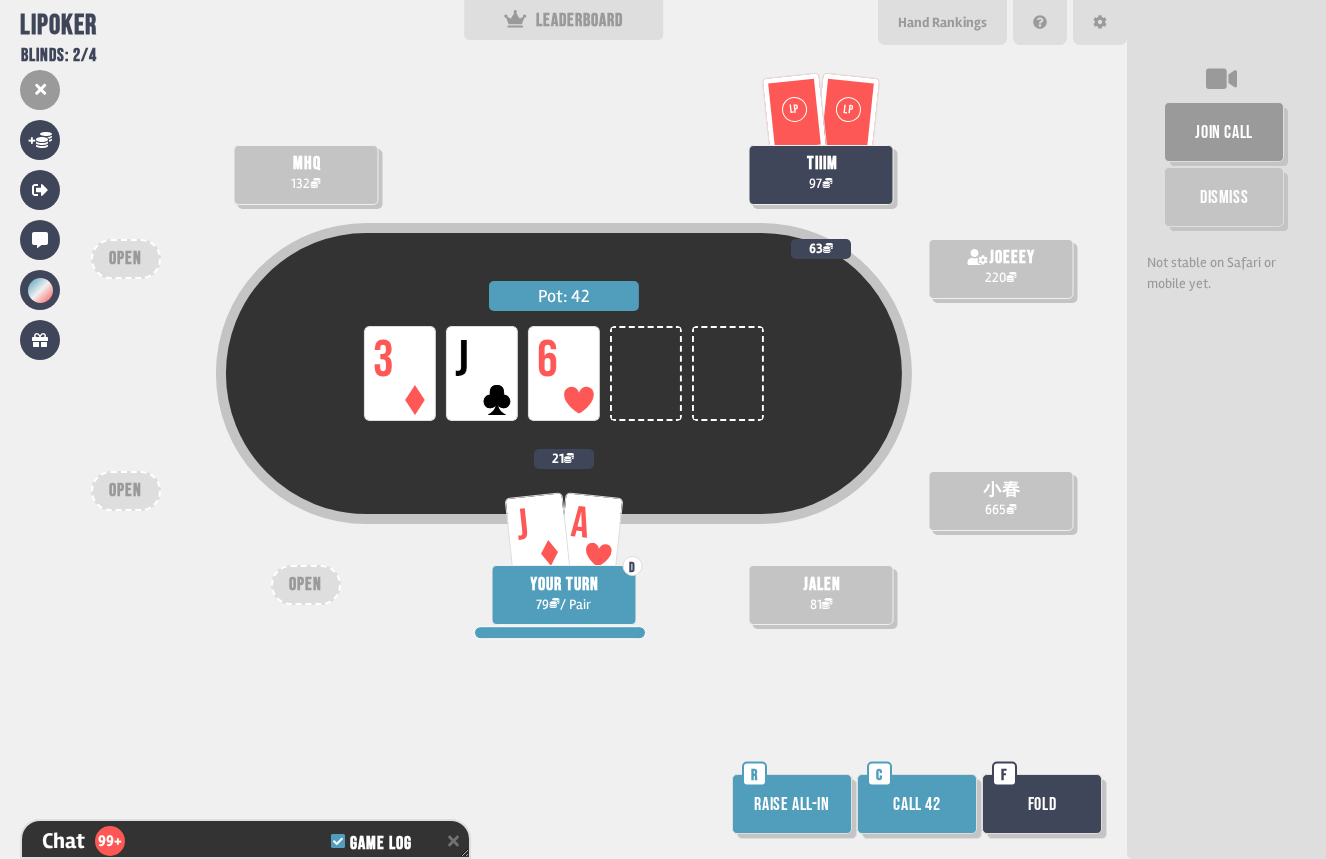 scroll, scrollTop: 7922, scrollLeft: 0, axis: vertical 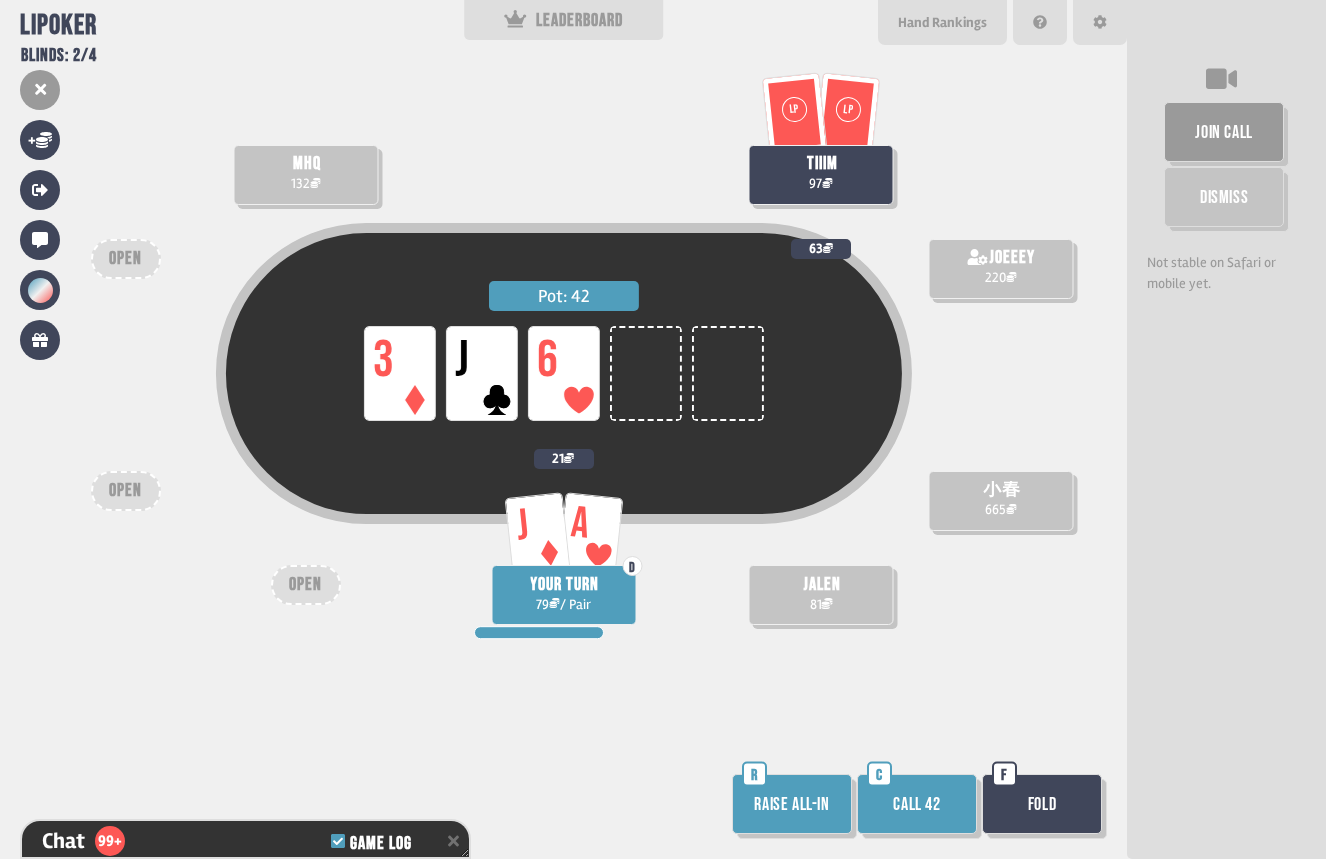 click on "Call 42" at bounding box center [917, 804] 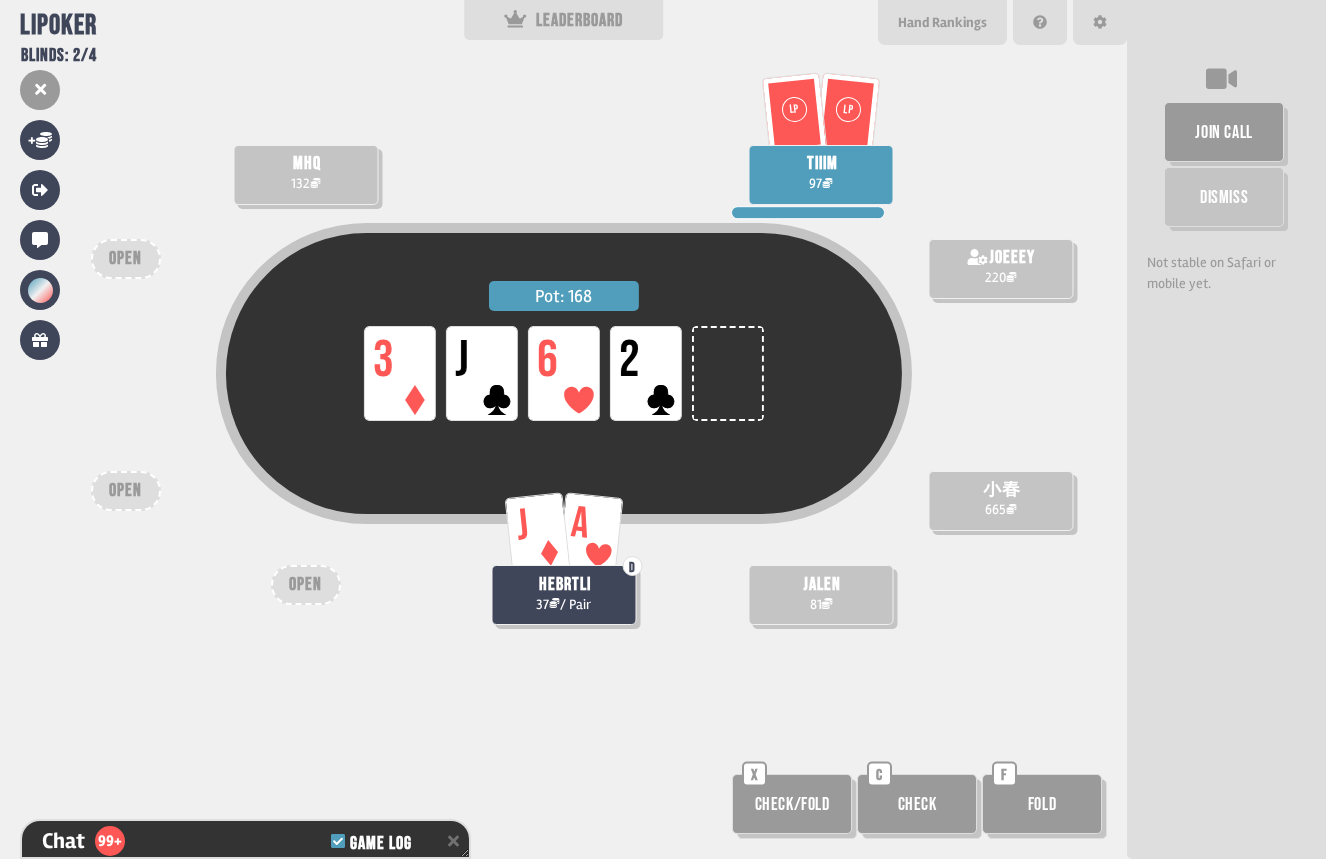 scroll, scrollTop: 8009, scrollLeft: 0, axis: vertical 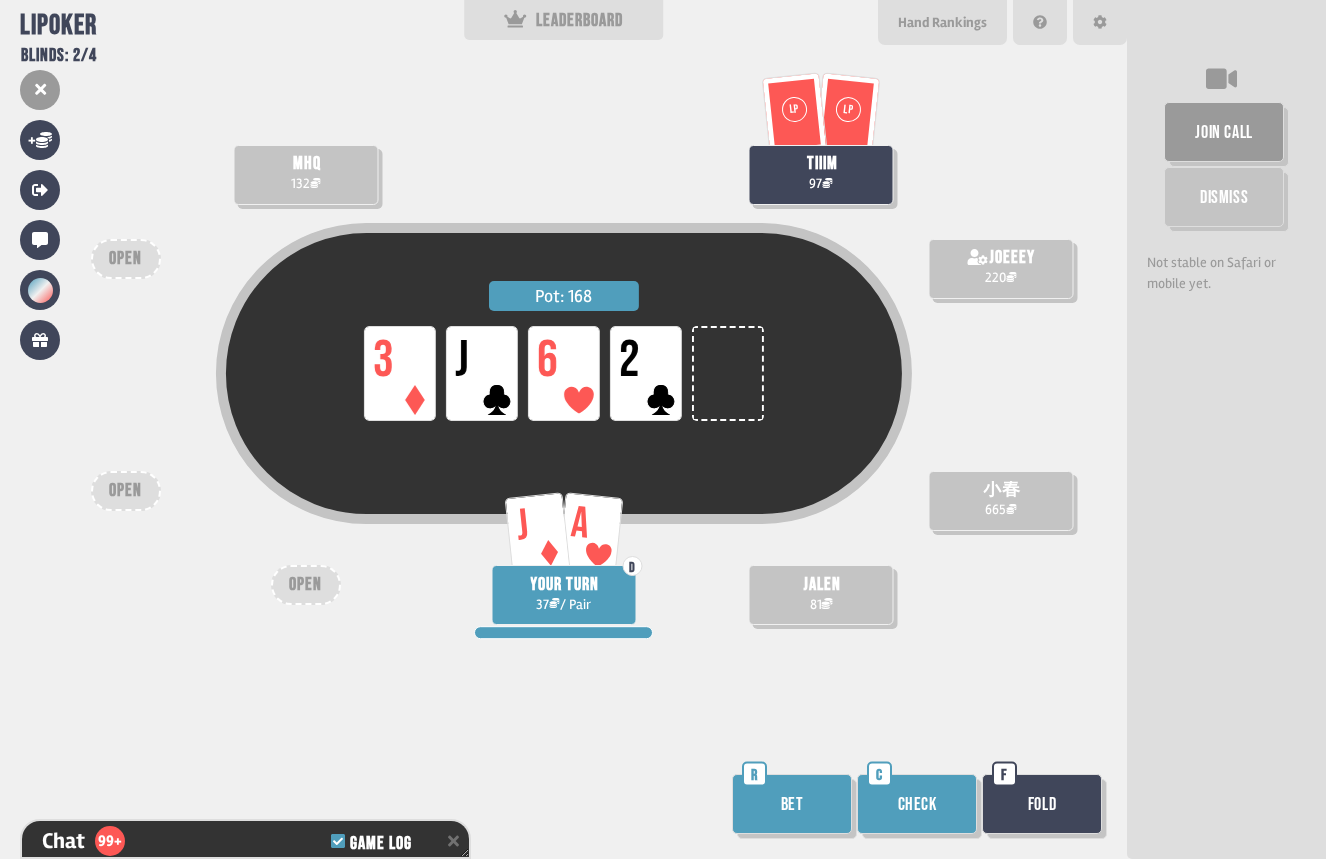click on "Bet" at bounding box center (792, 804) 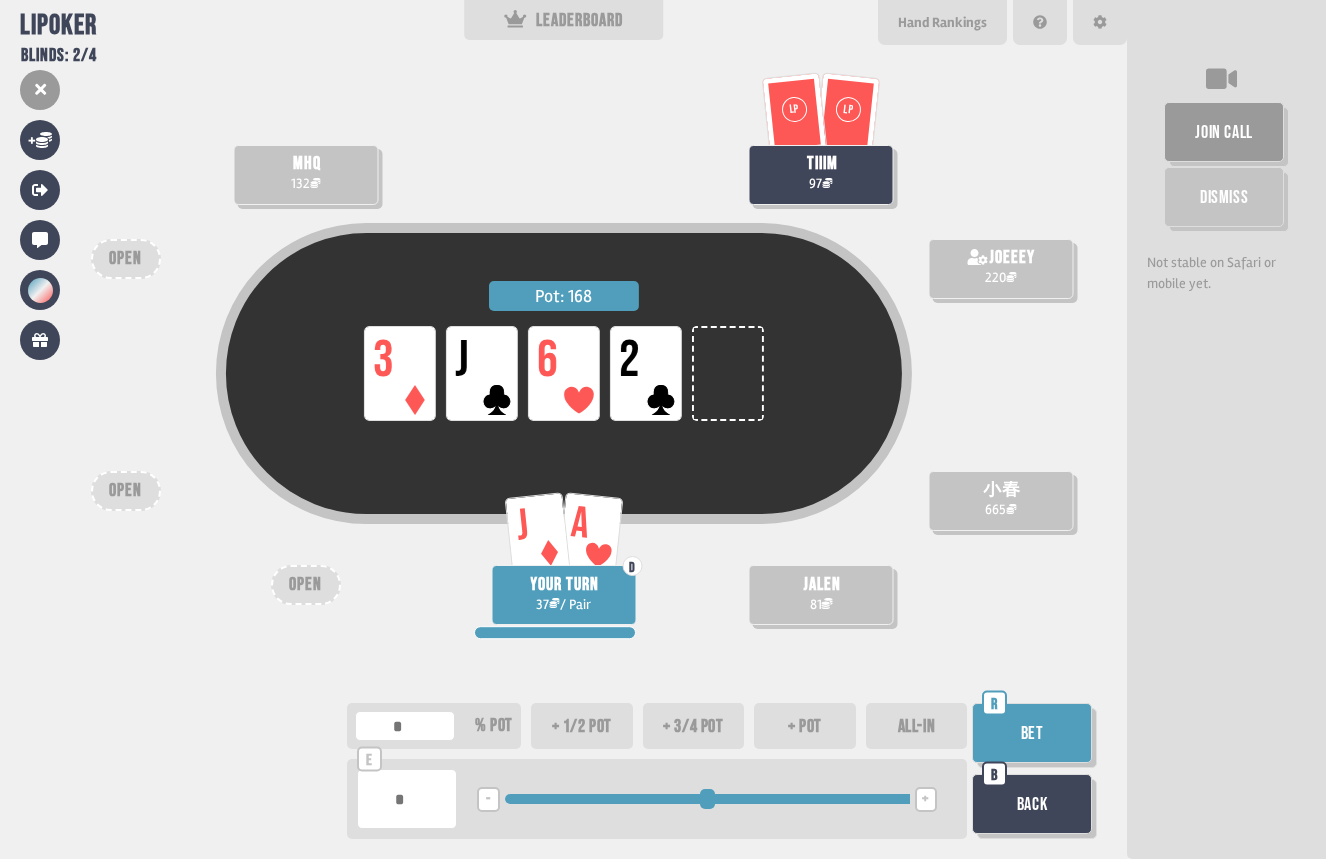 drag, startPoint x: 514, startPoint y: 790, endPoint x: 1174, endPoint y: 763, distance: 660.55206 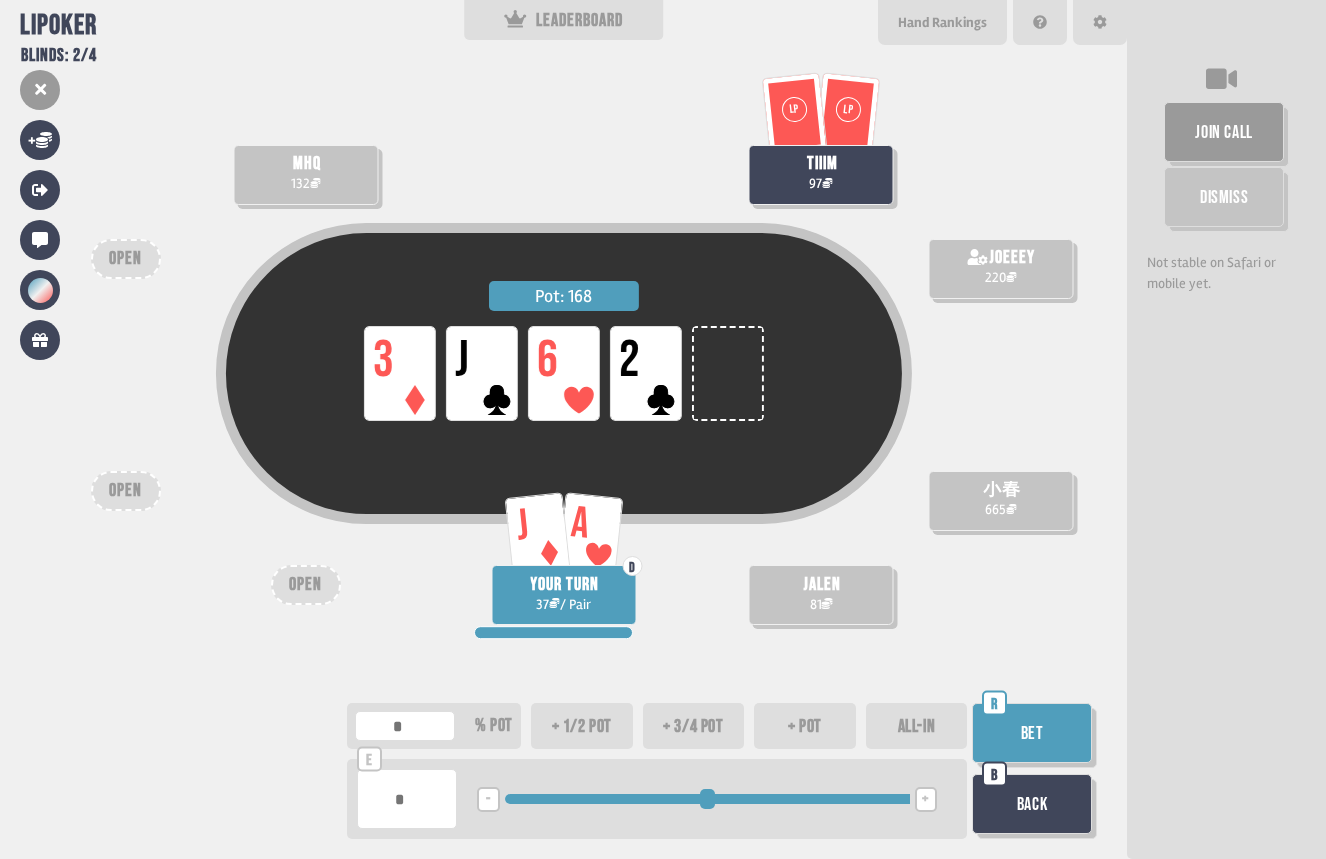 click on "Bet" at bounding box center (1032, 733) 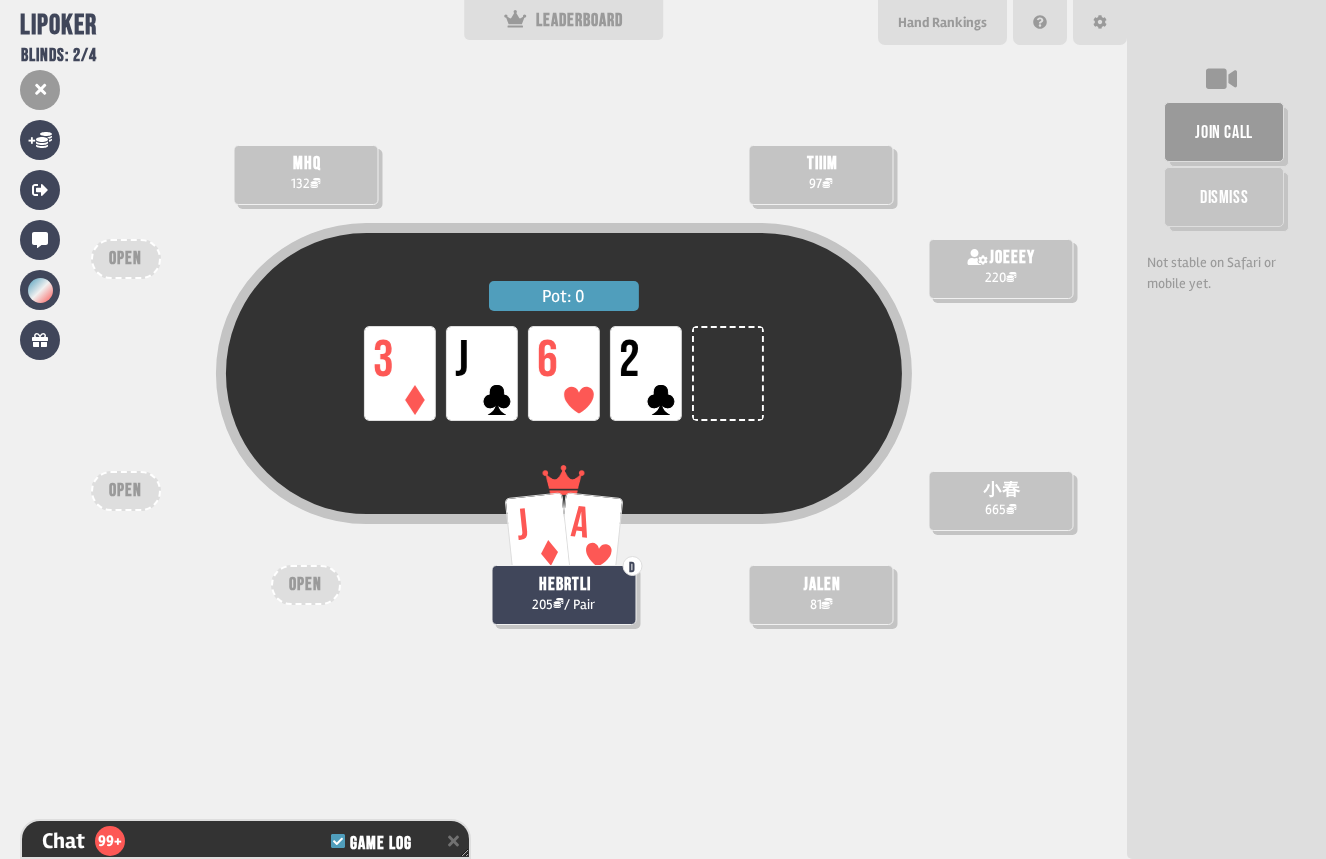 scroll, scrollTop: 8183, scrollLeft: 0, axis: vertical 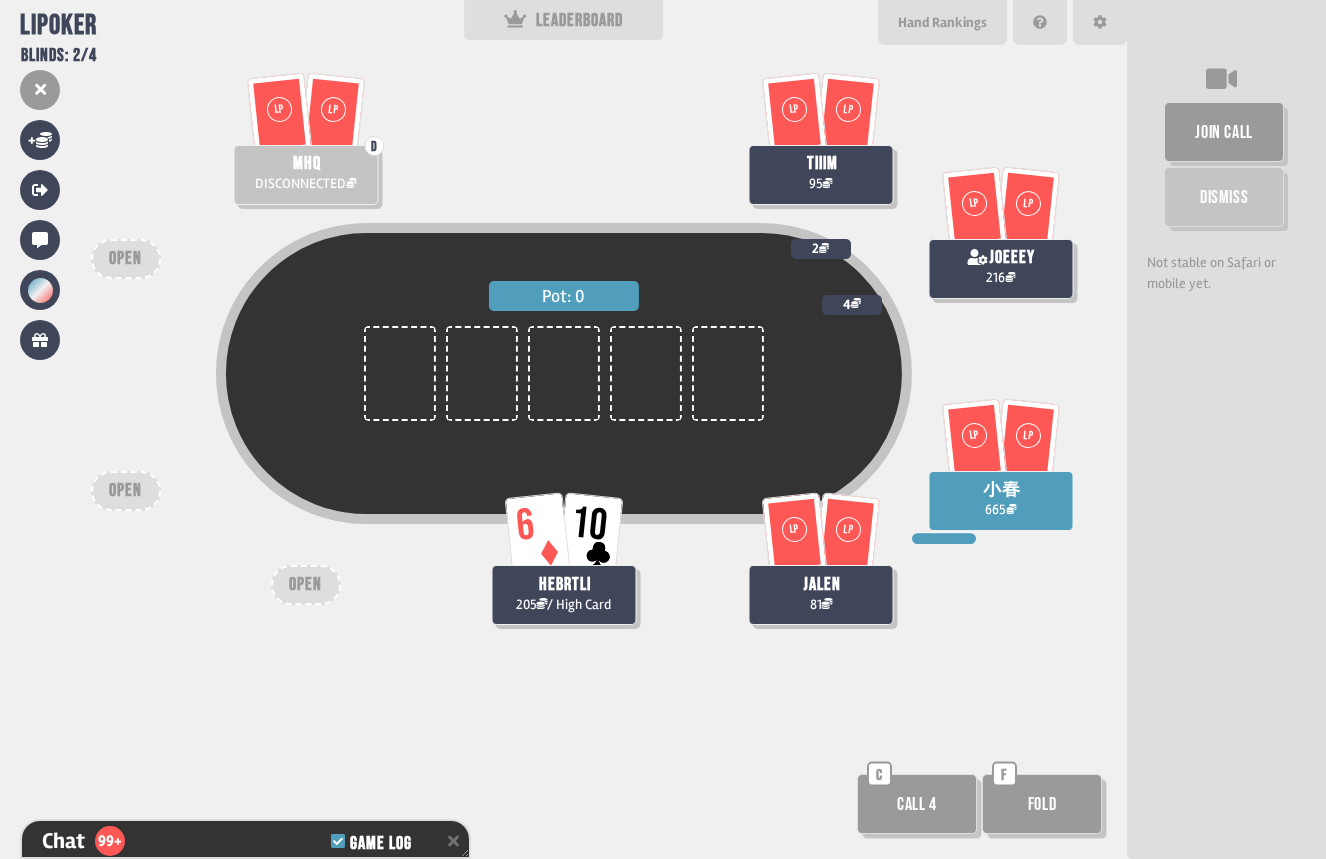 click at bounding box center [1047, 809] 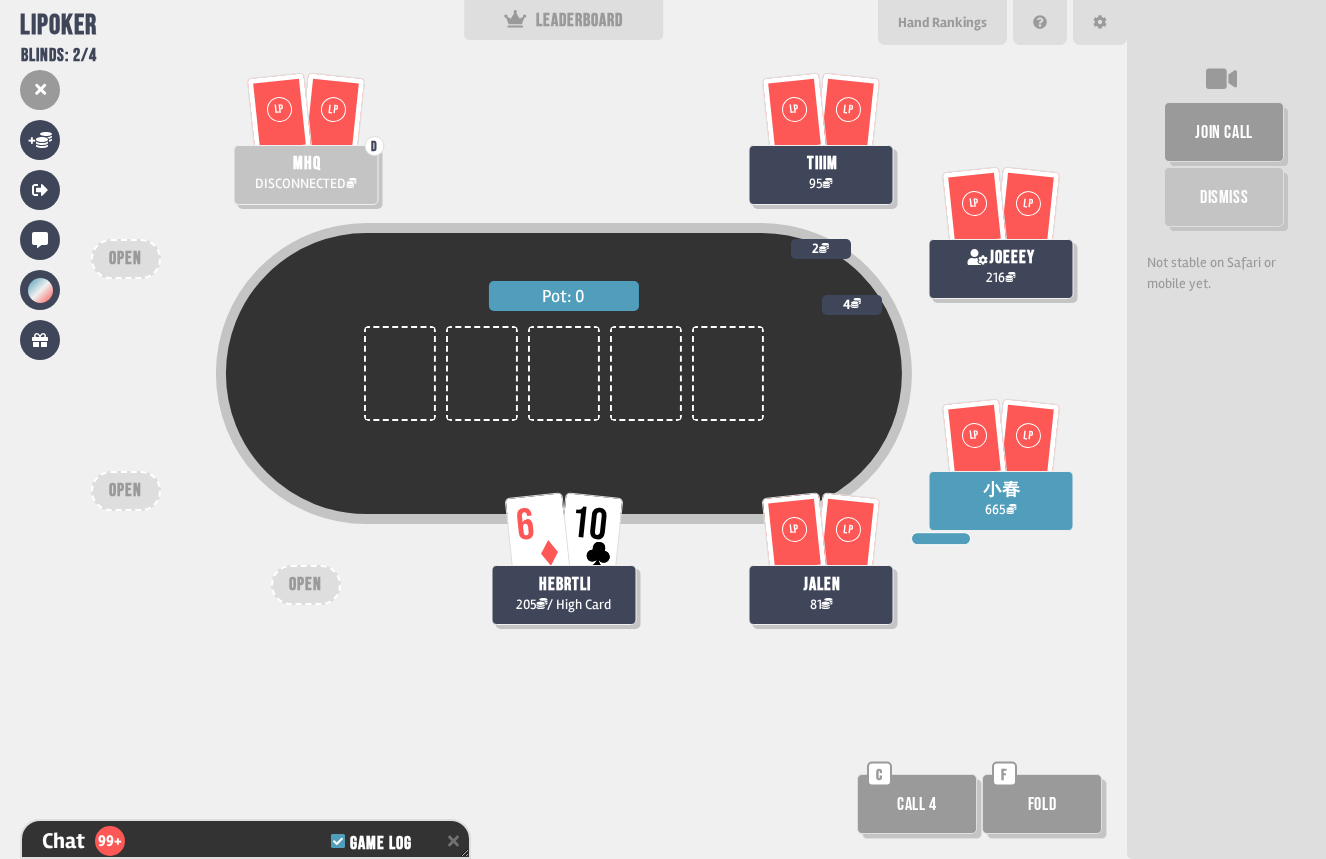 click on "Fold" at bounding box center [1042, 804] 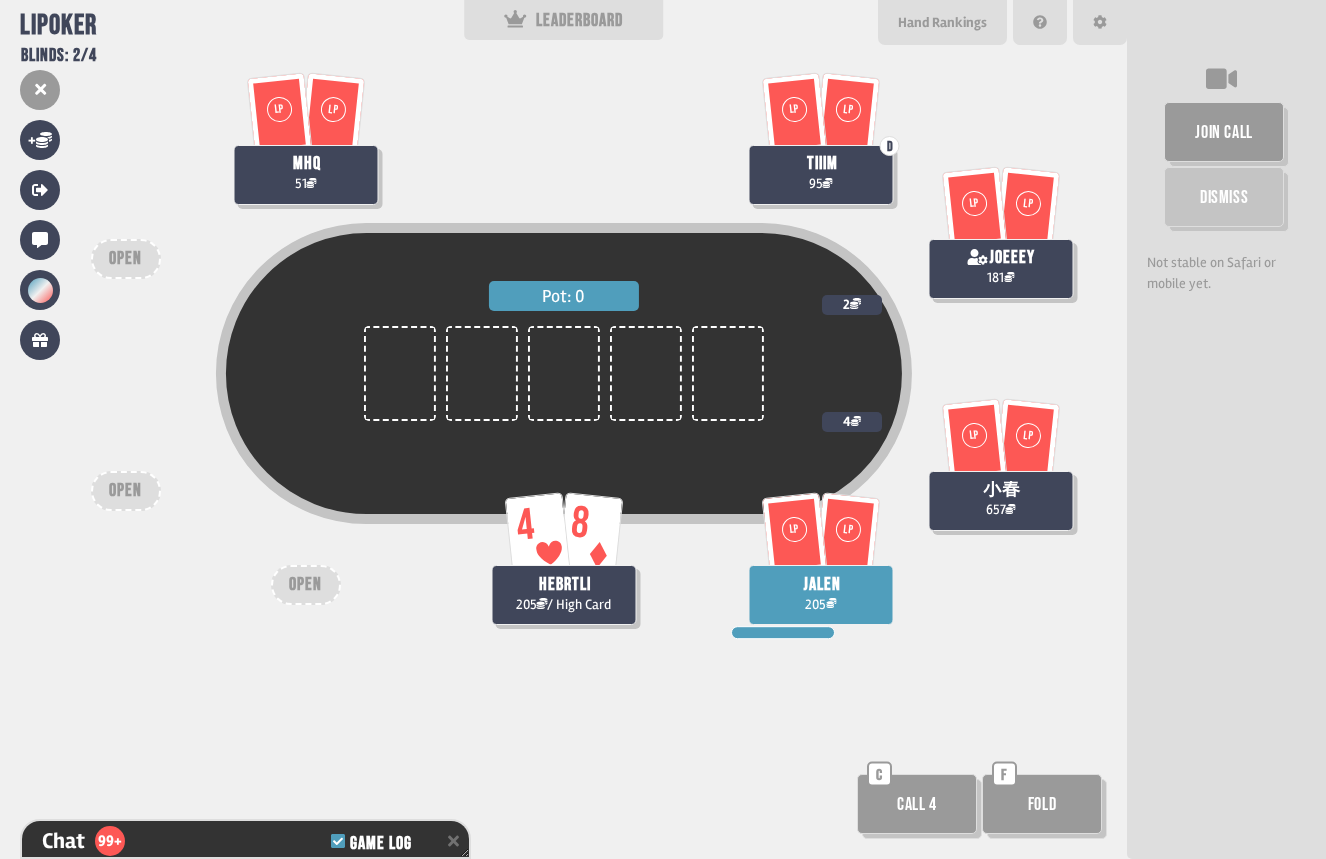scroll, scrollTop: 8705, scrollLeft: 0, axis: vertical 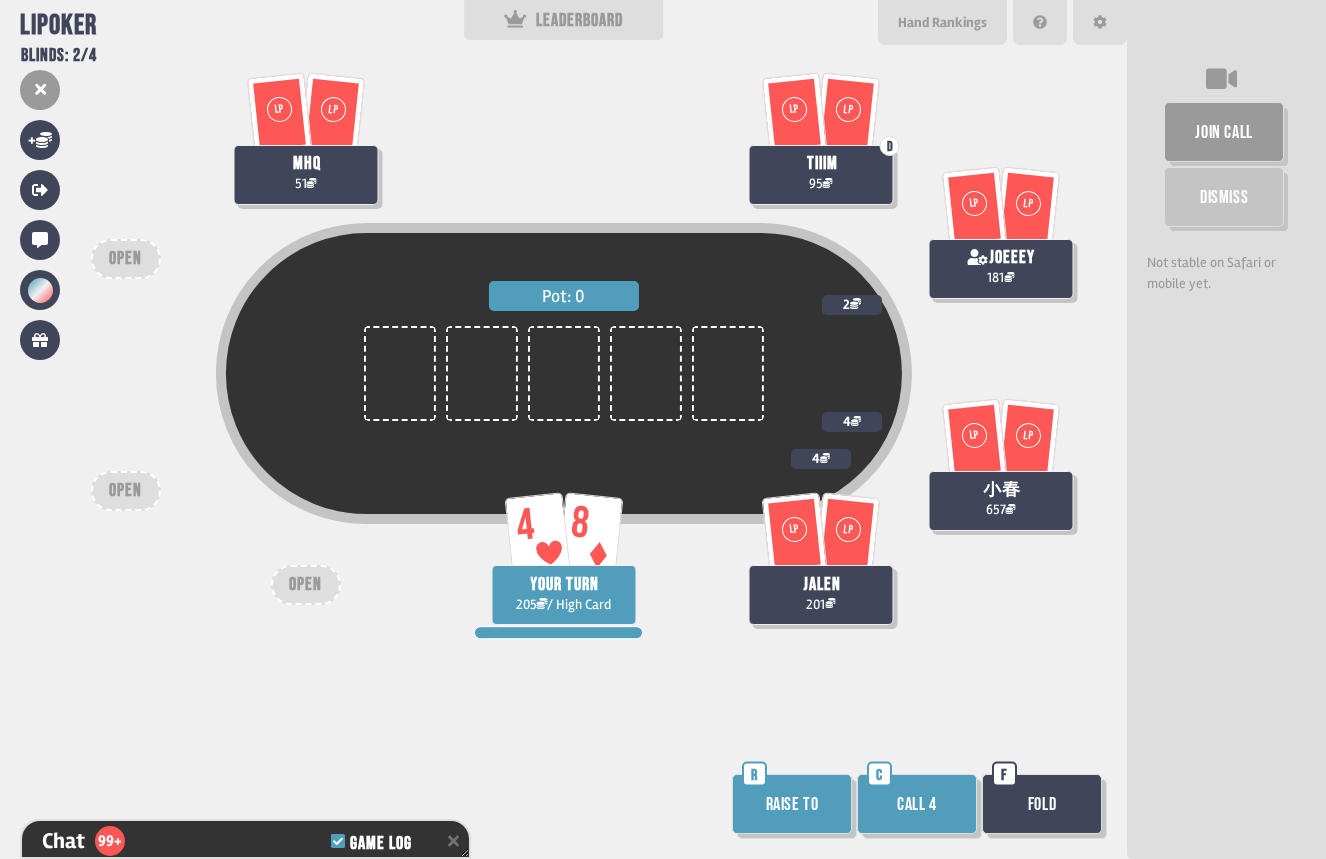 click on "Fold" at bounding box center (1042, 804) 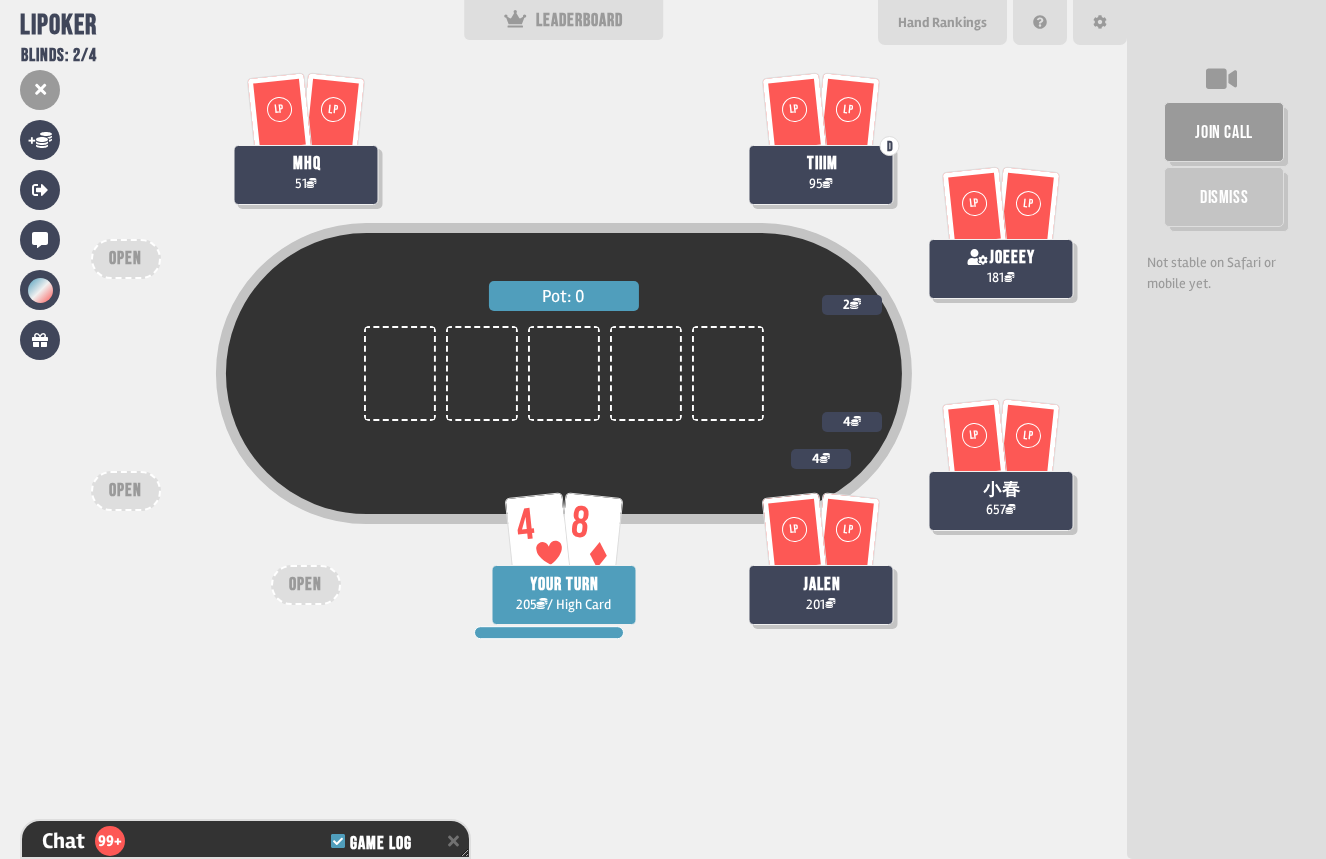 scroll, scrollTop: 8763, scrollLeft: 0, axis: vertical 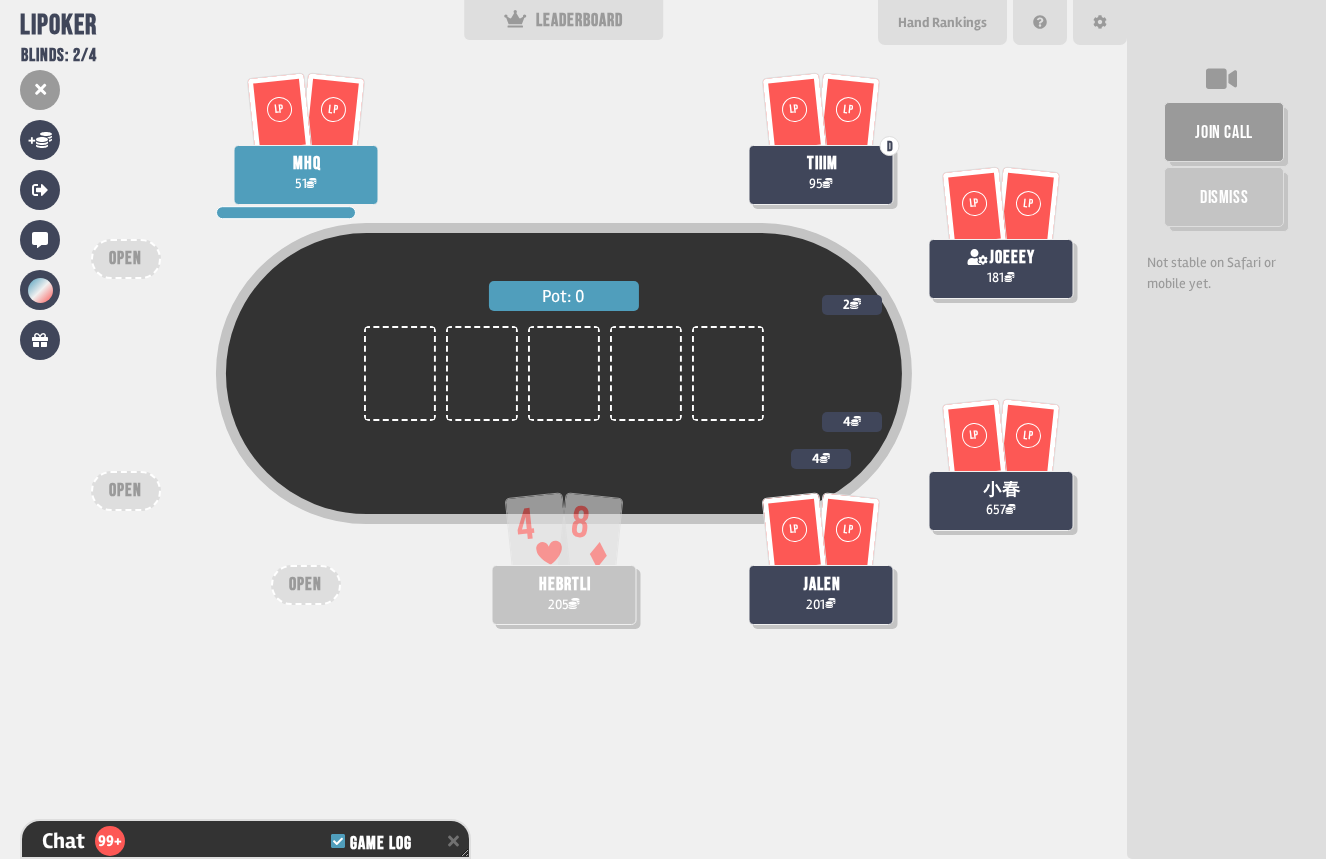click on "Pot: 0   4 8 hebrtli 205  LP LP mhq 51  LP LP jalen 201  4  LP LP 小春 657  4  LP LP D tiiim 95  LP LP joeeey 181  2  OPEN OPEN OPEN" at bounding box center [563, 429] 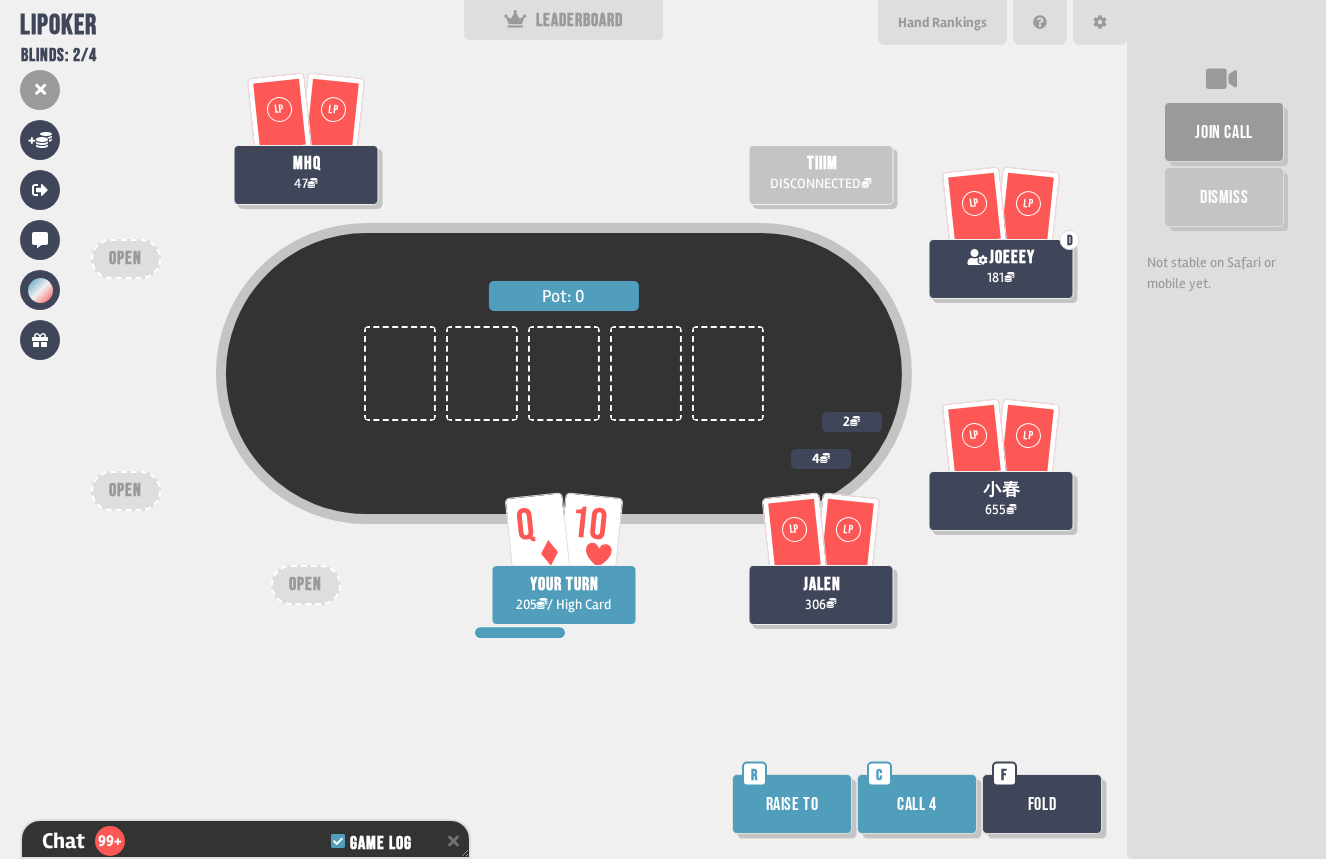 scroll, scrollTop: 9343, scrollLeft: 0, axis: vertical 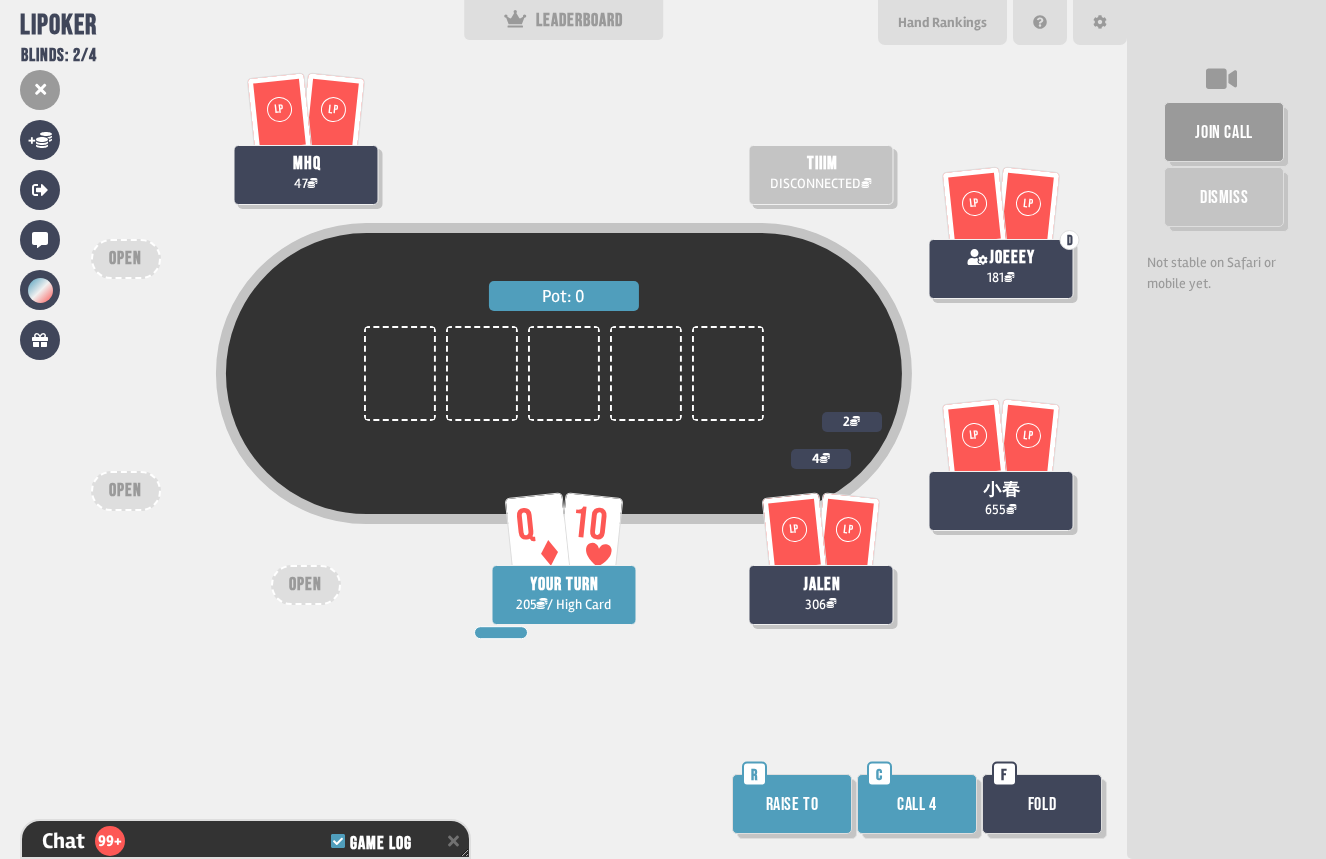 click on "Raise to" at bounding box center (792, 804) 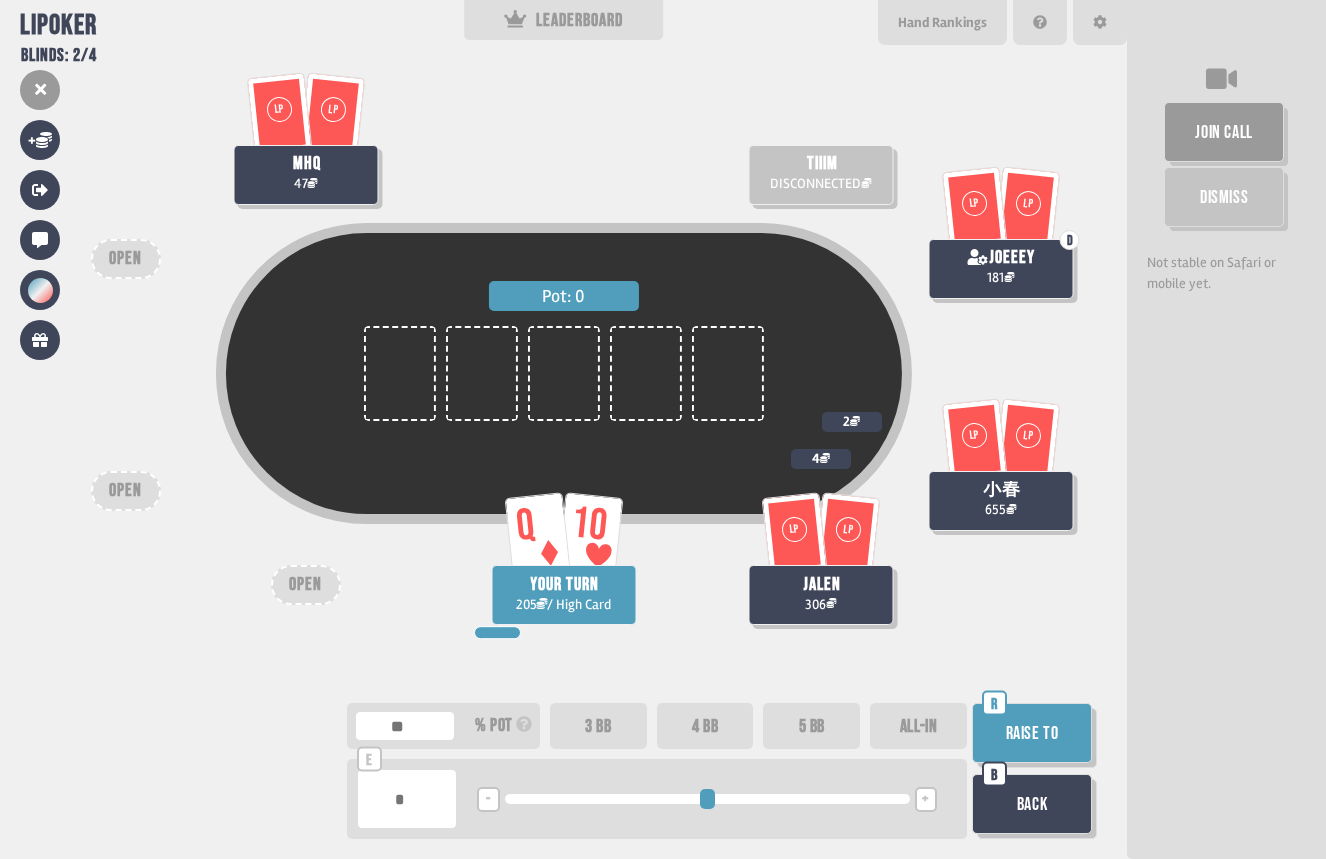 click on "3 BB" at bounding box center [598, 726] 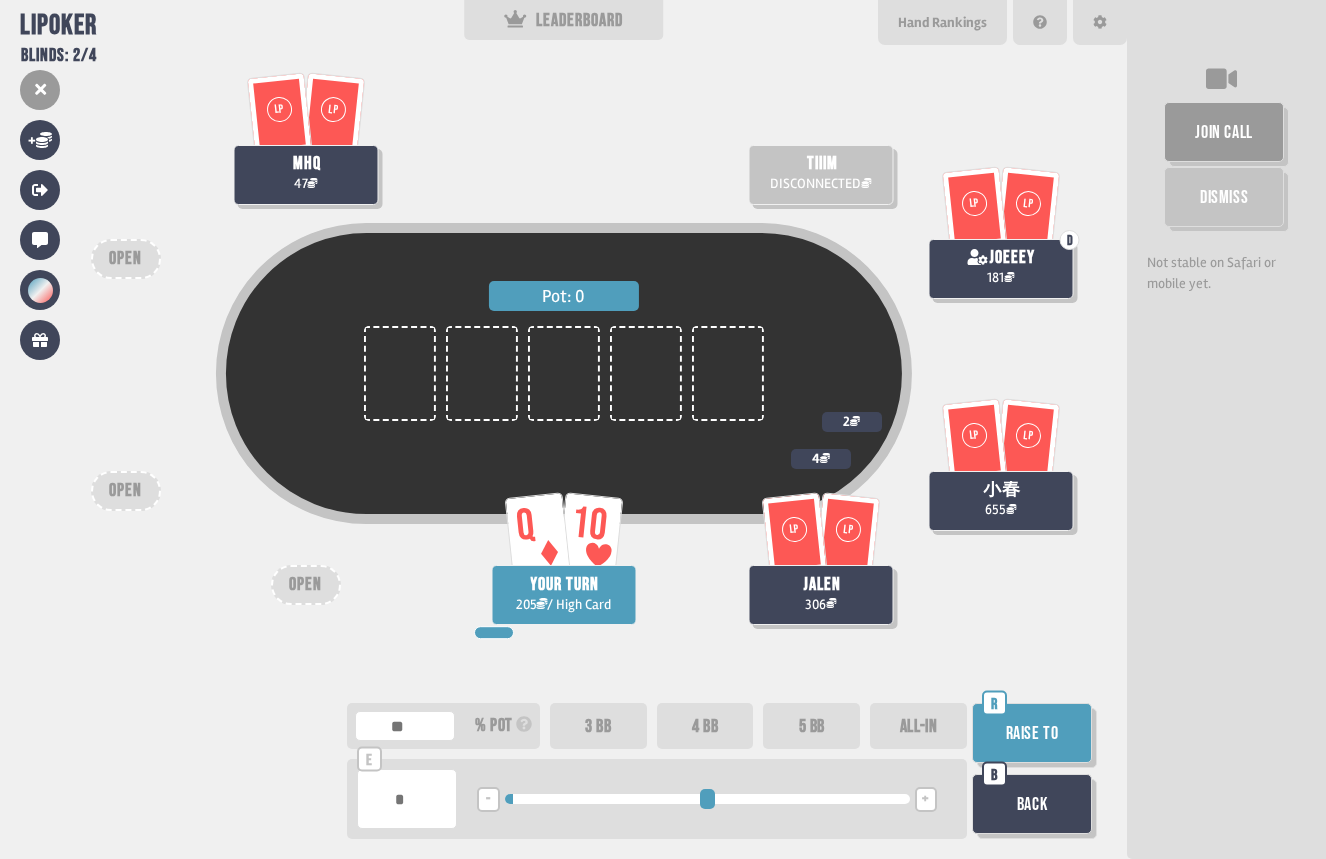 click on "Raise to" at bounding box center [1032, 733] 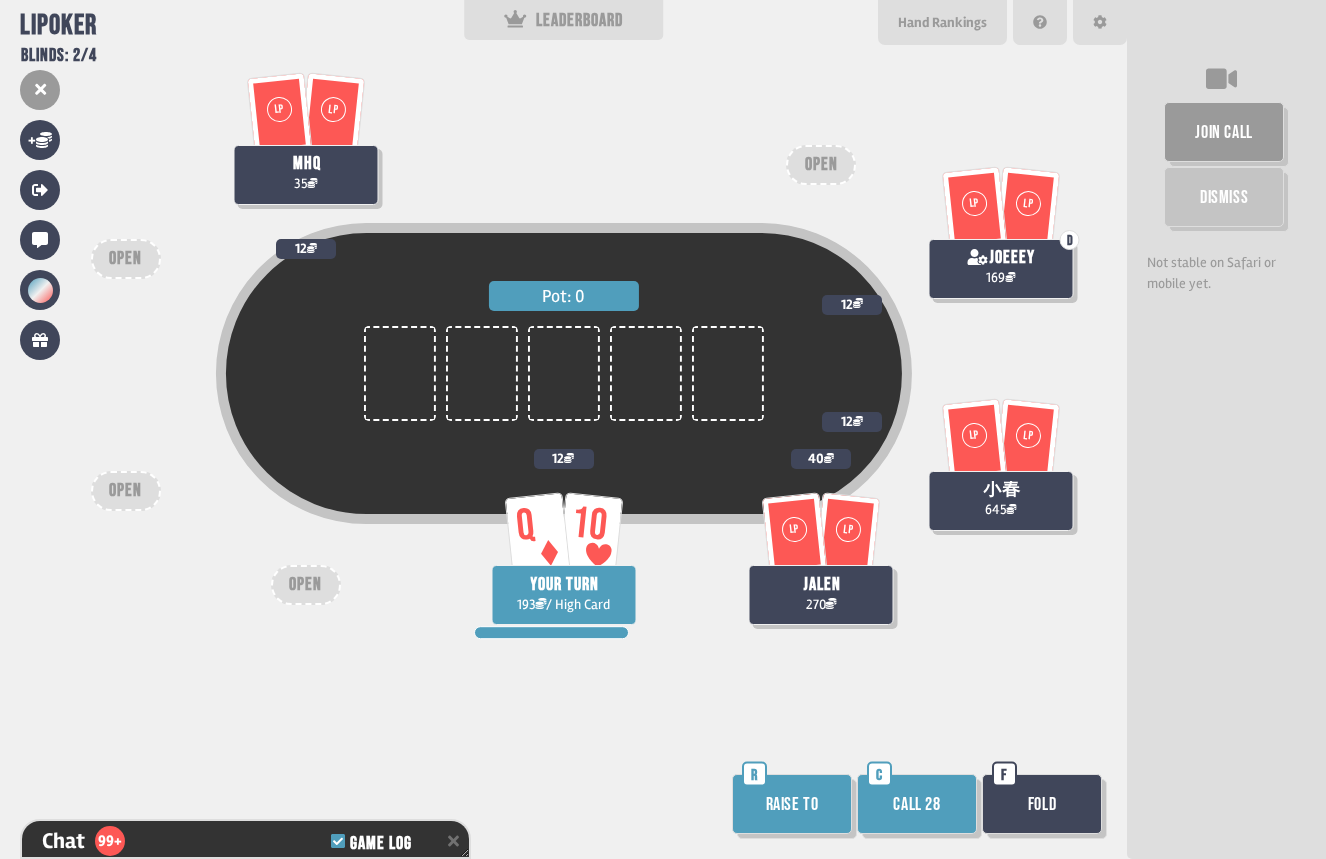 scroll, scrollTop: 9575, scrollLeft: 0, axis: vertical 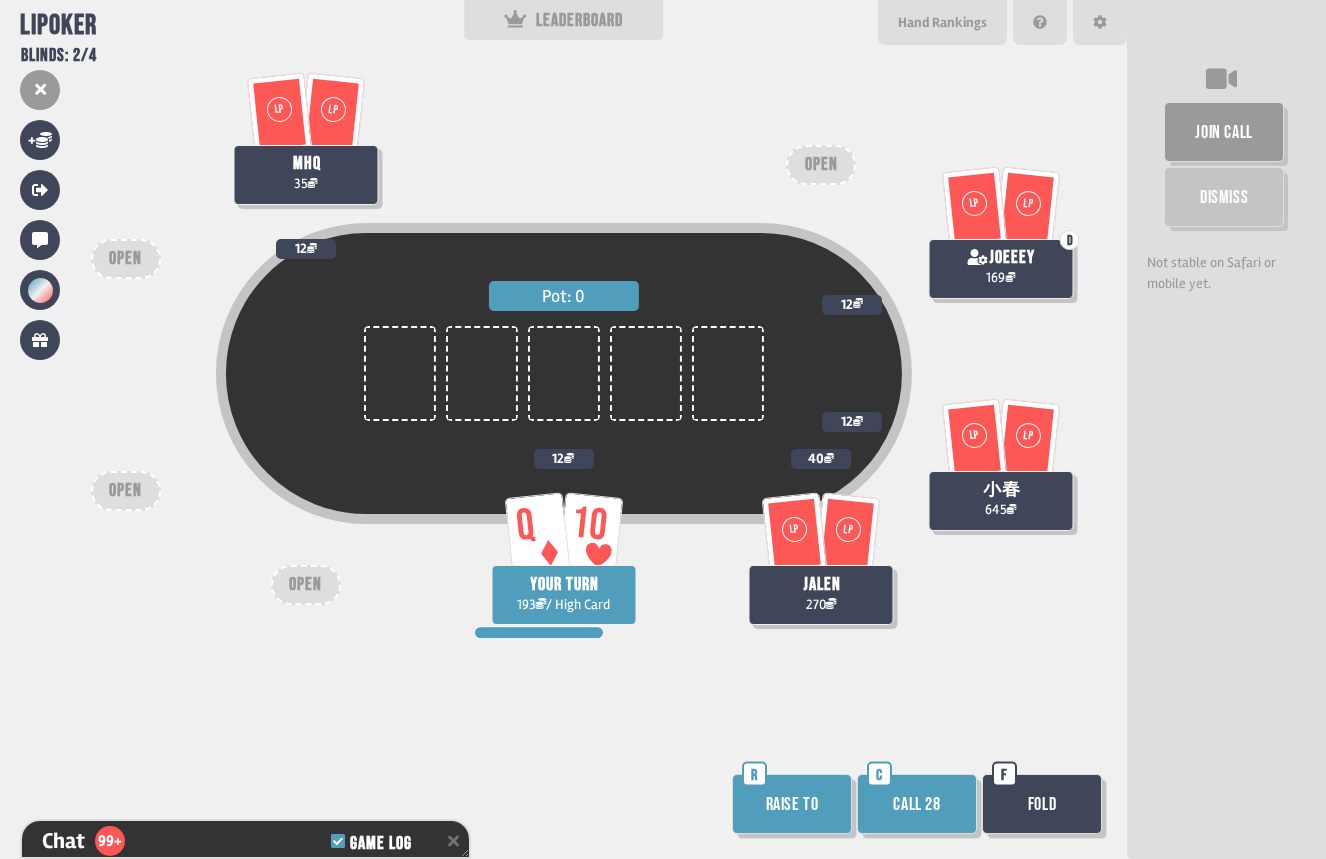click on "Call 28" at bounding box center [917, 804] 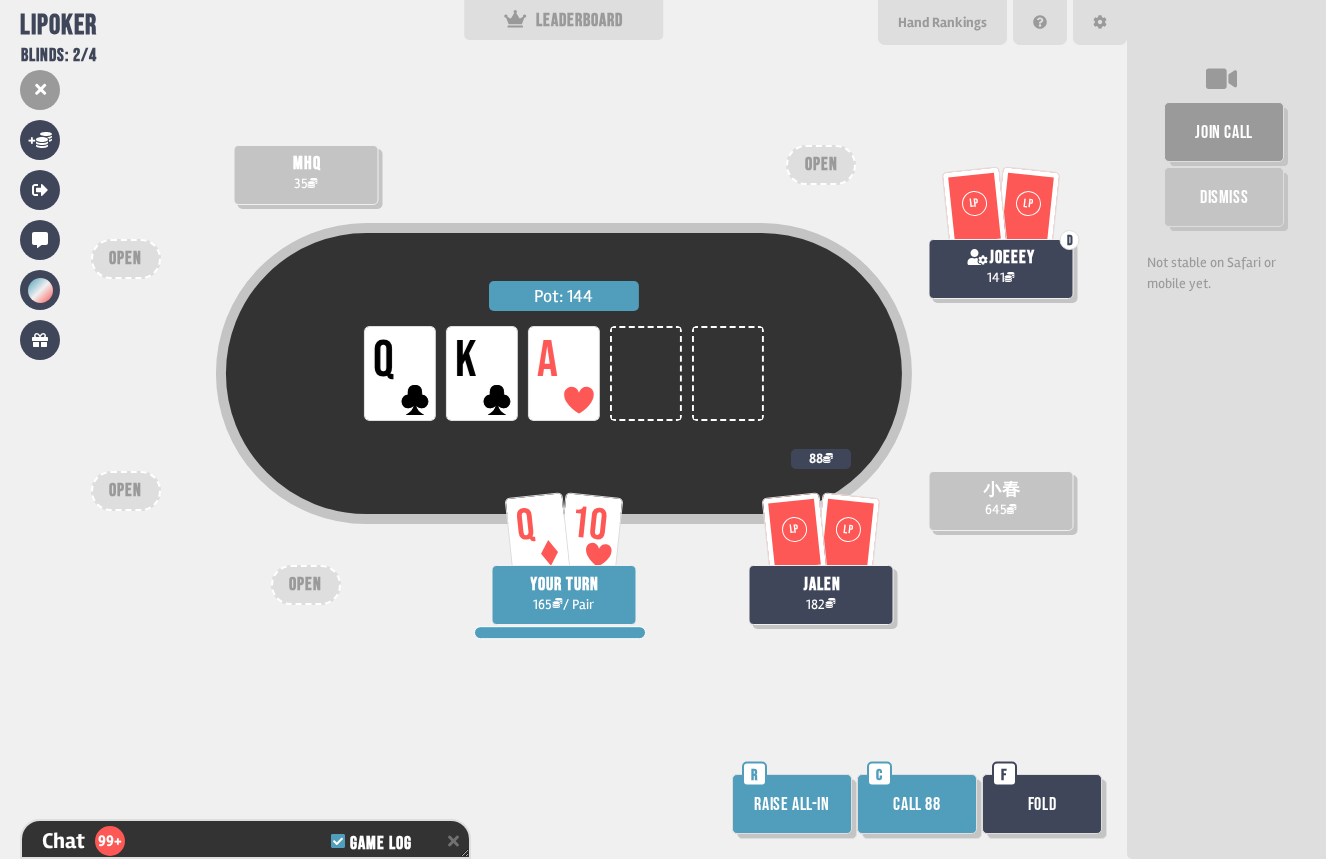 scroll, scrollTop: 9807, scrollLeft: 0, axis: vertical 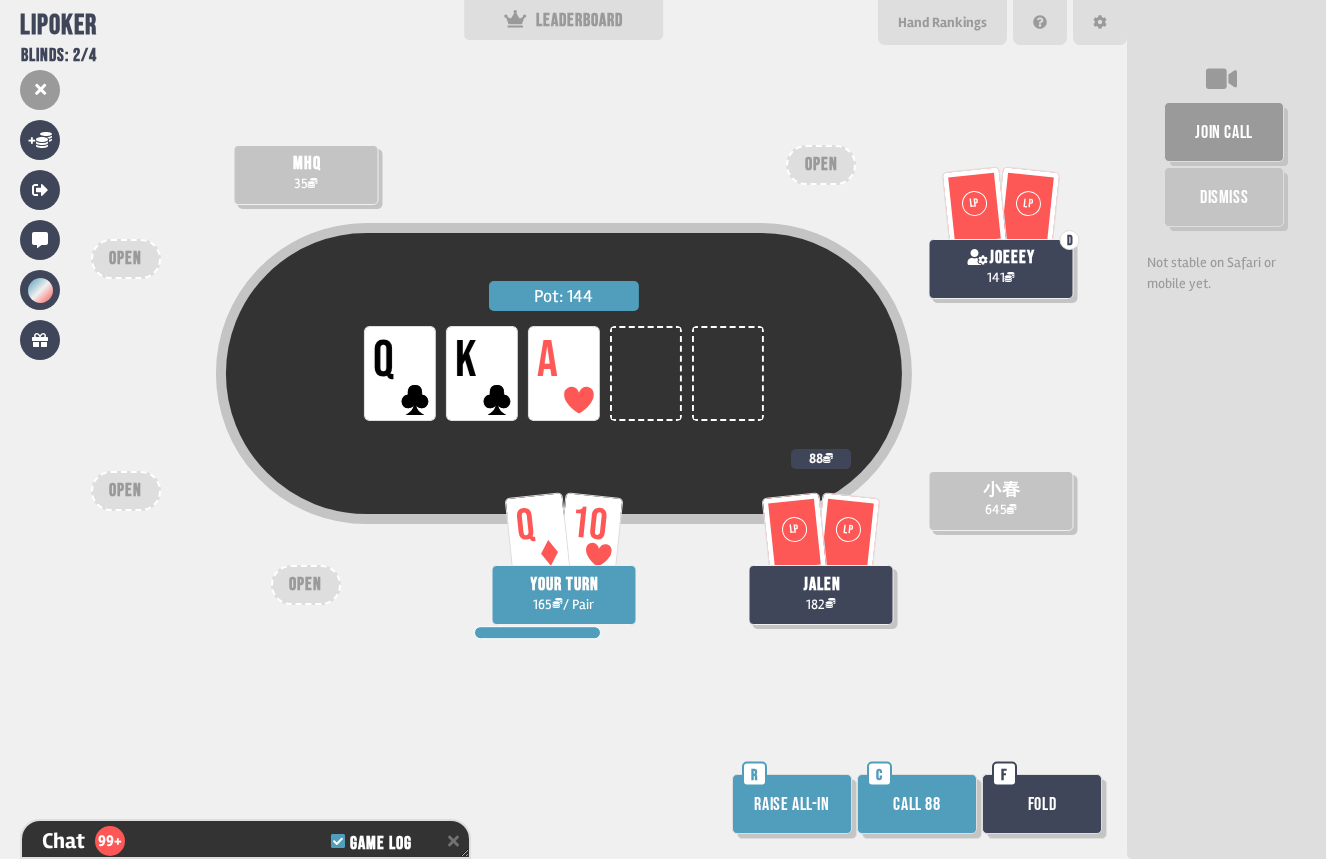 click on "Call 88" at bounding box center (917, 804) 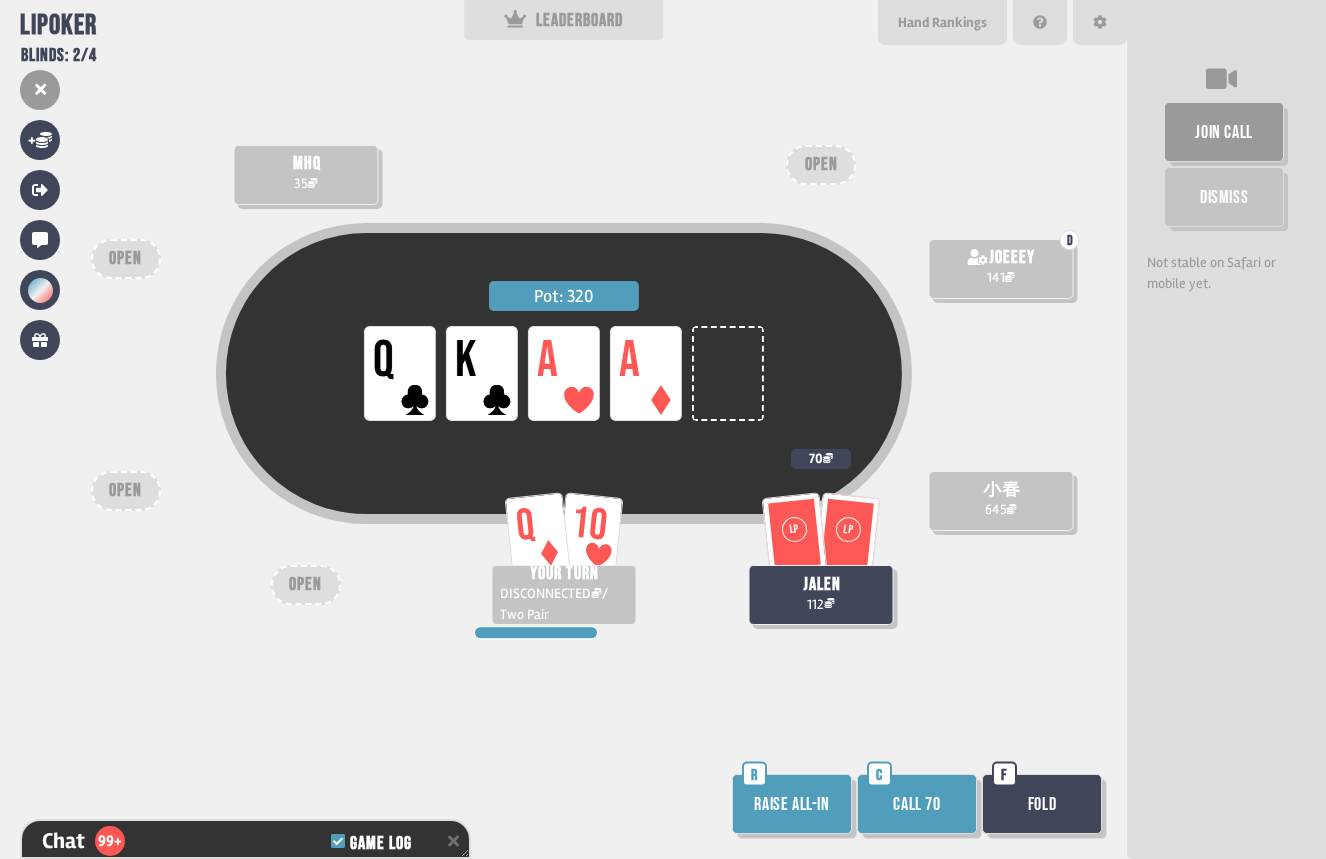 scroll, scrollTop: 10010, scrollLeft: 0, axis: vertical 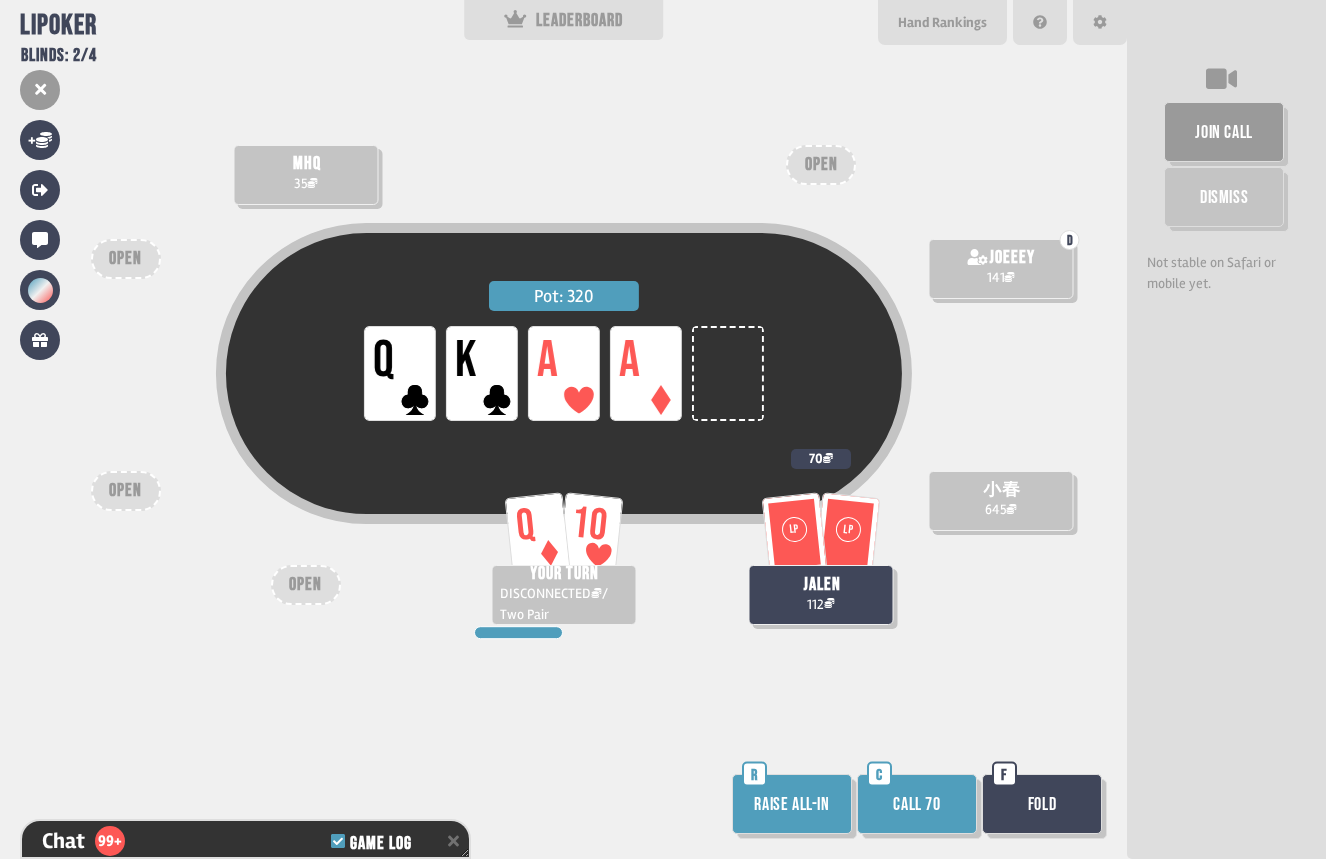 click on "Fold" at bounding box center (1042, 804) 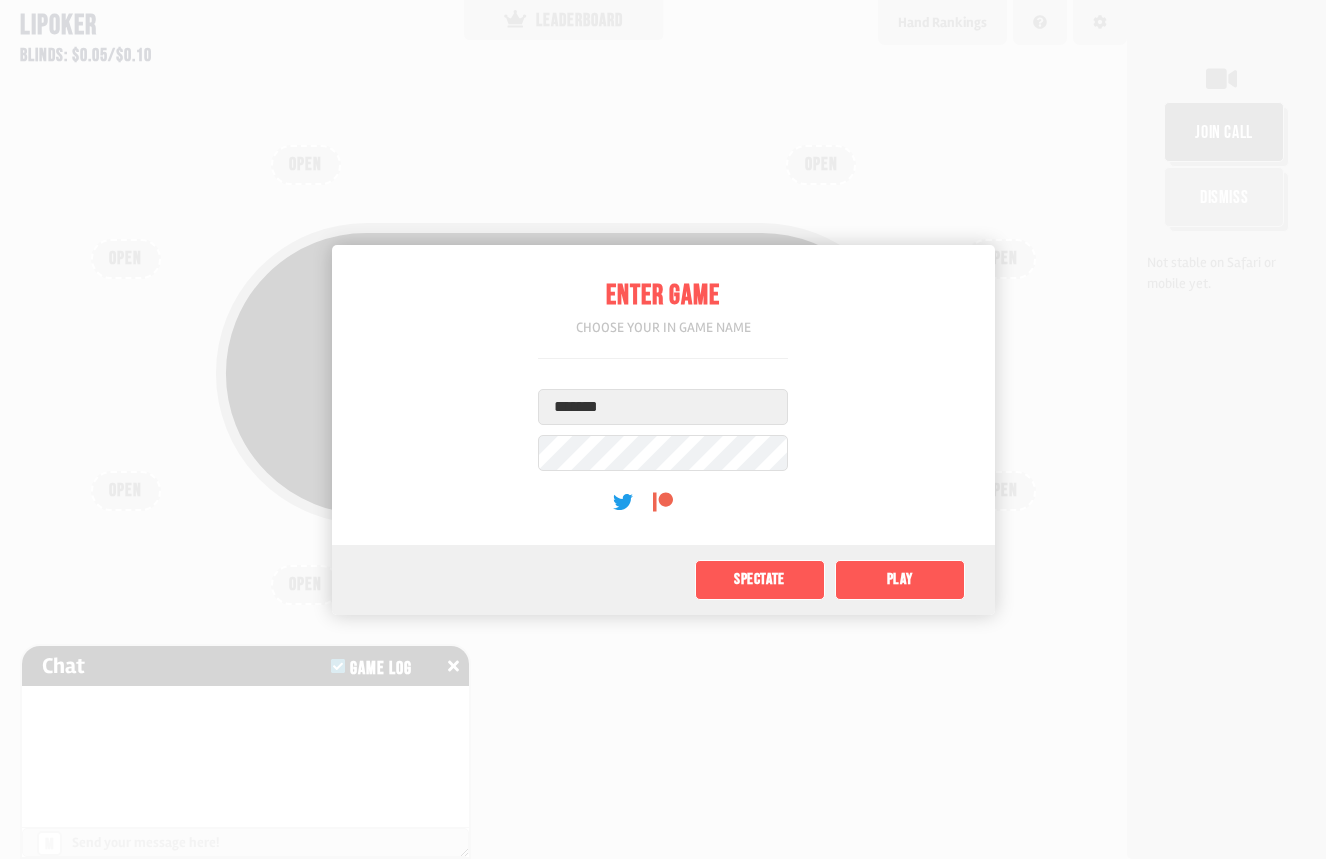 scroll, scrollTop: 0, scrollLeft: 0, axis: both 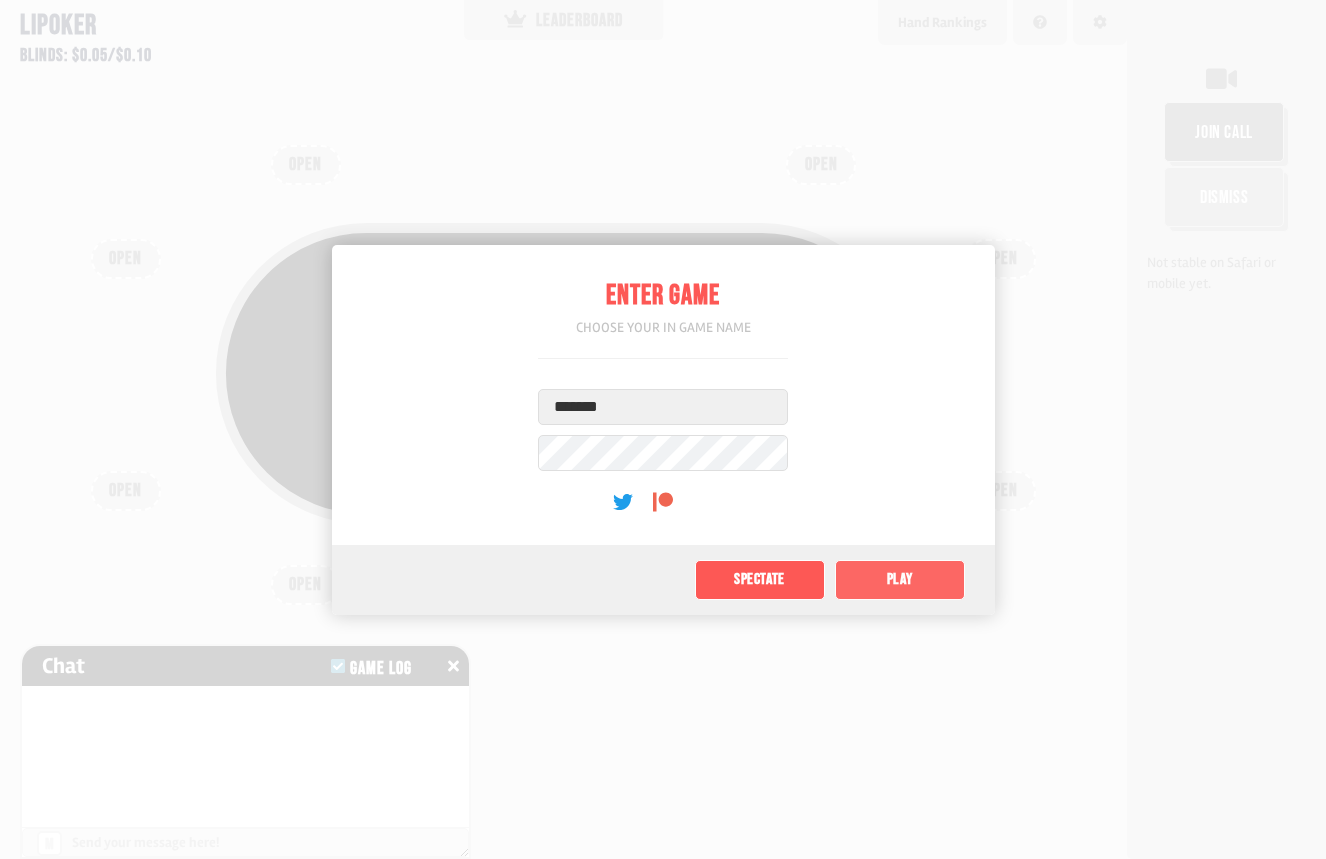 click on "Play" 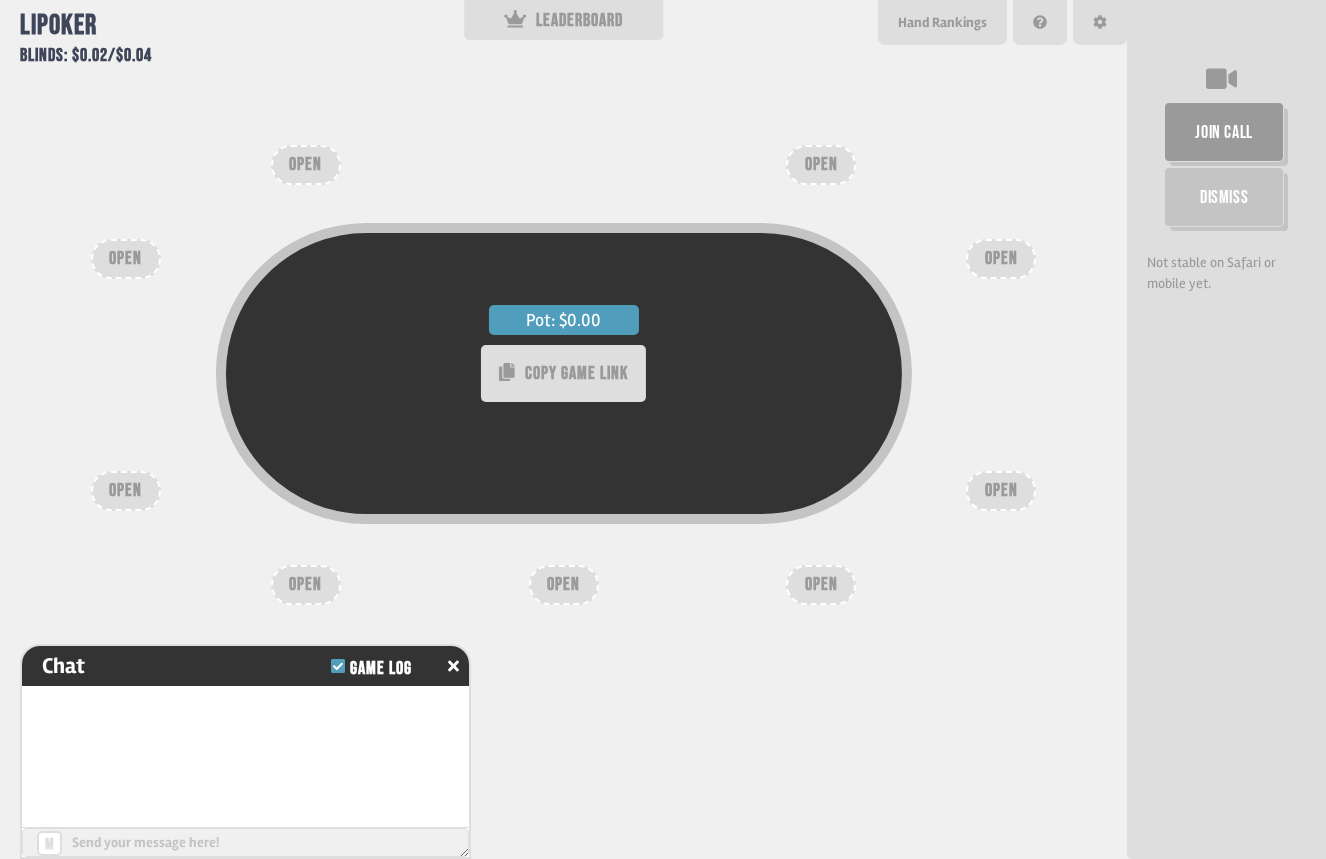 type on "*" 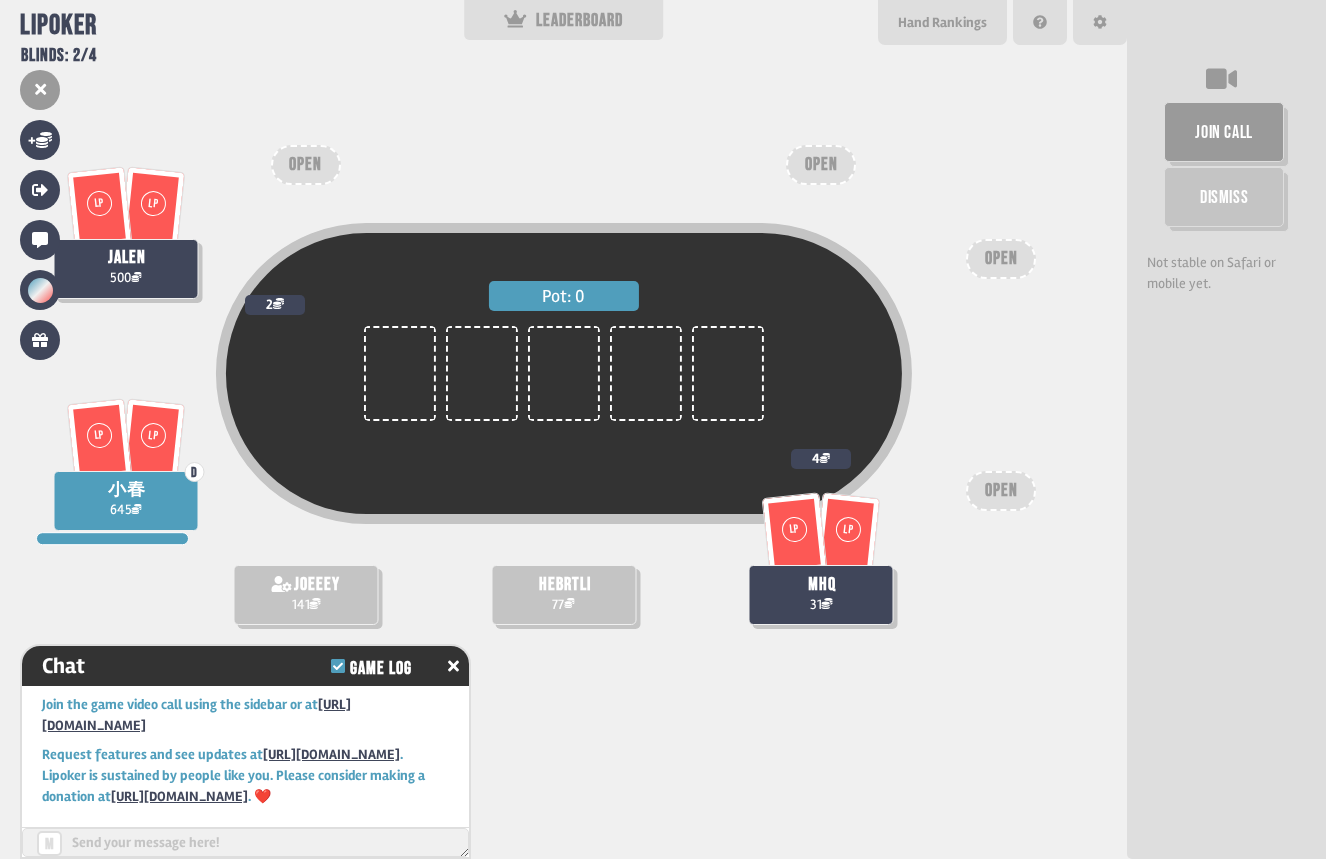 scroll, scrollTop: 0, scrollLeft: 0, axis: both 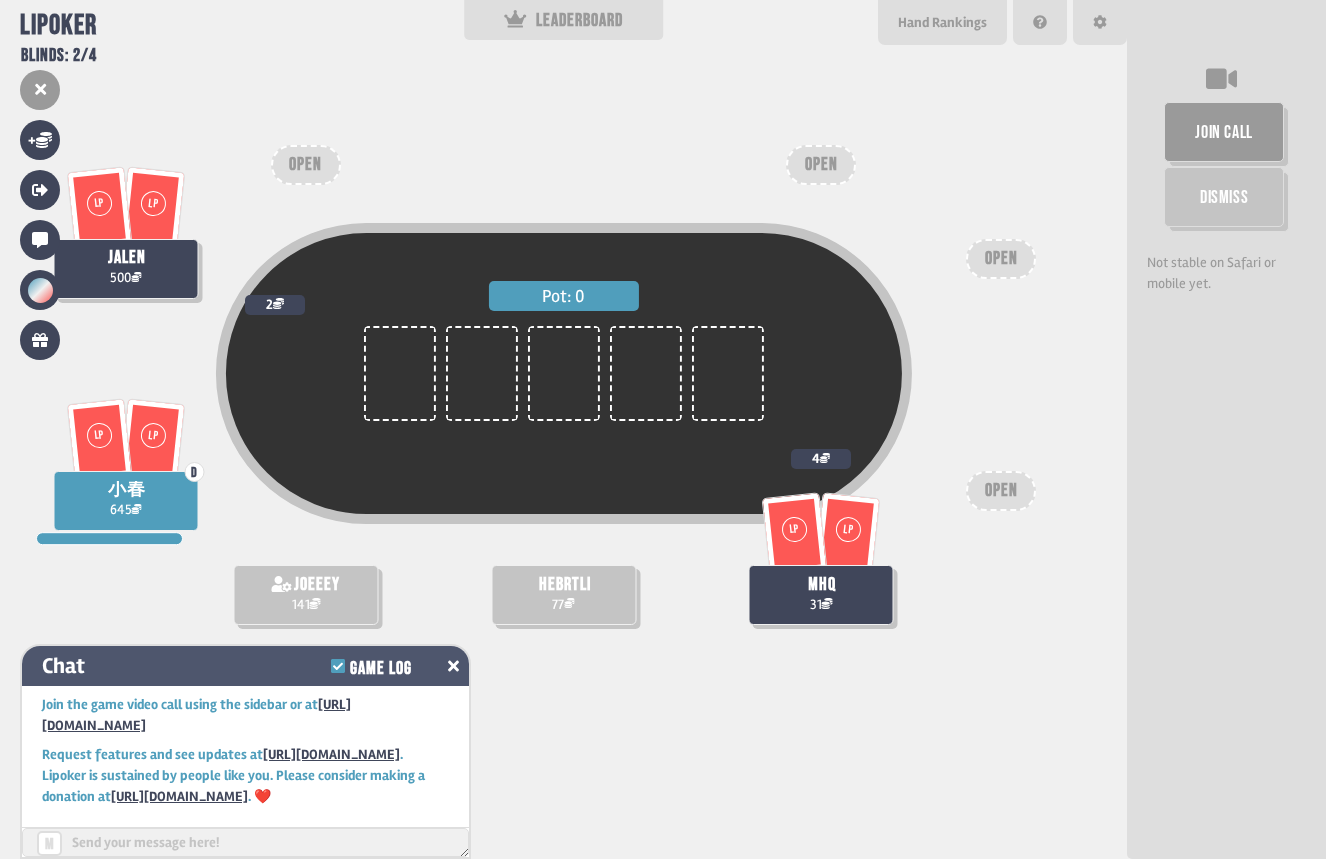 click 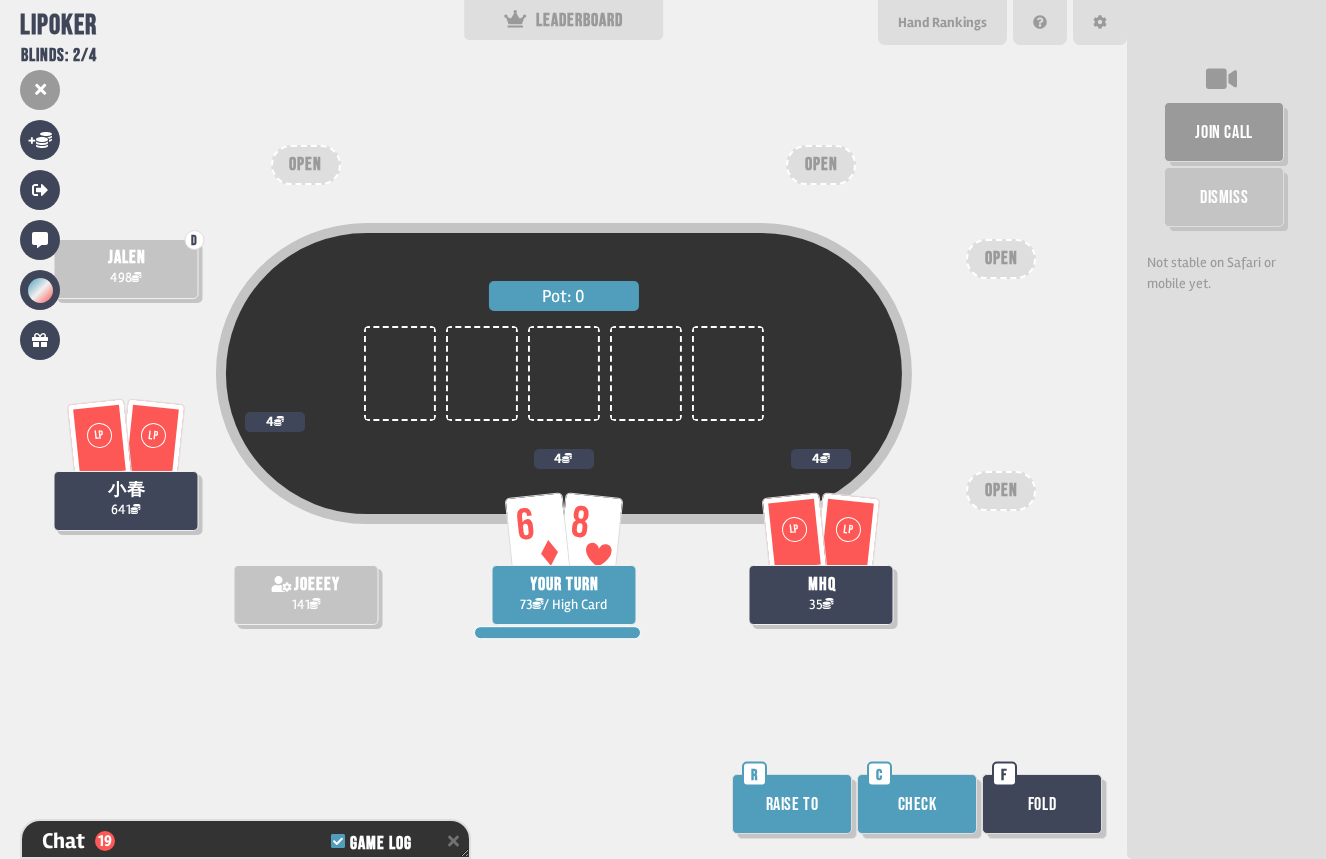 click on "Check" at bounding box center (917, 804) 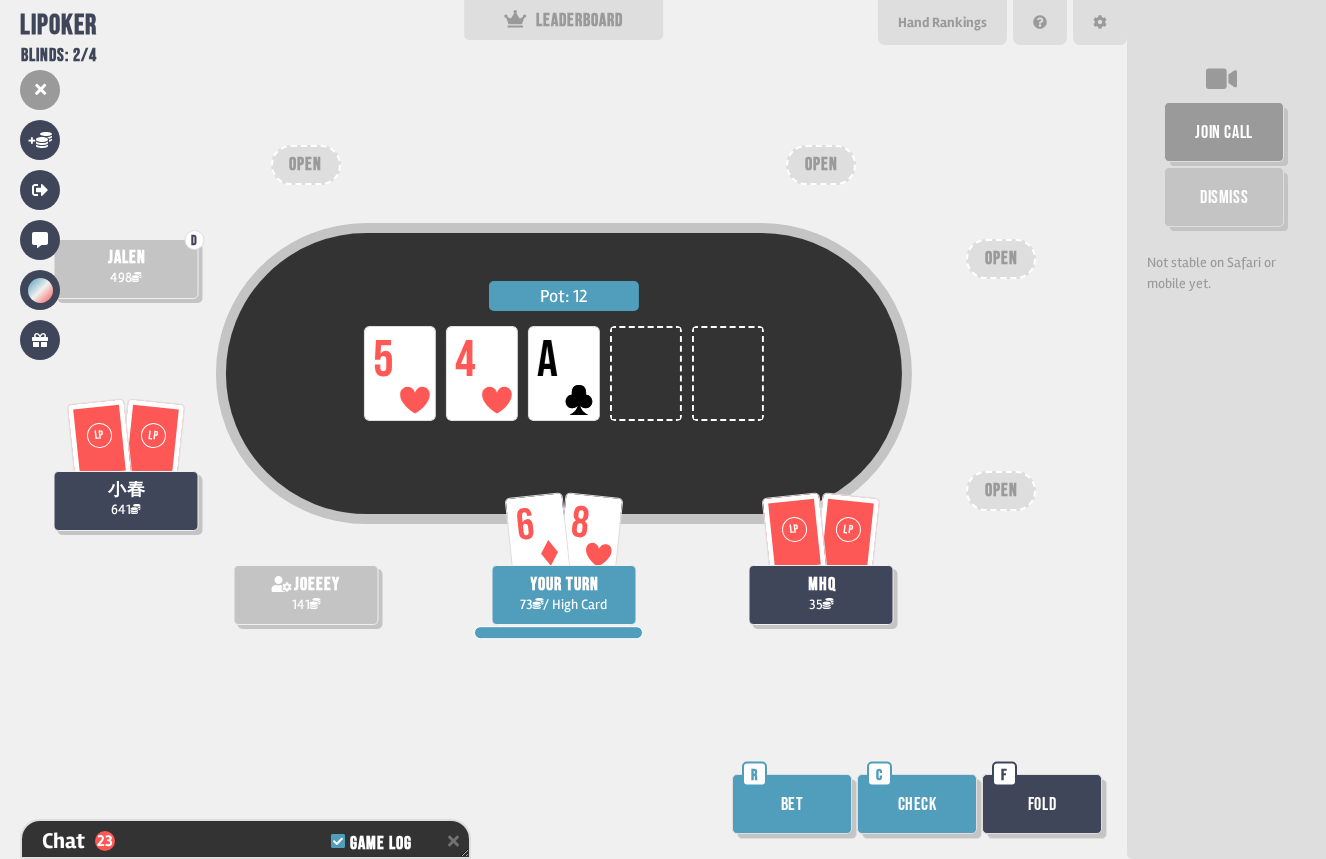 click on "Bet" at bounding box center (792, 804) 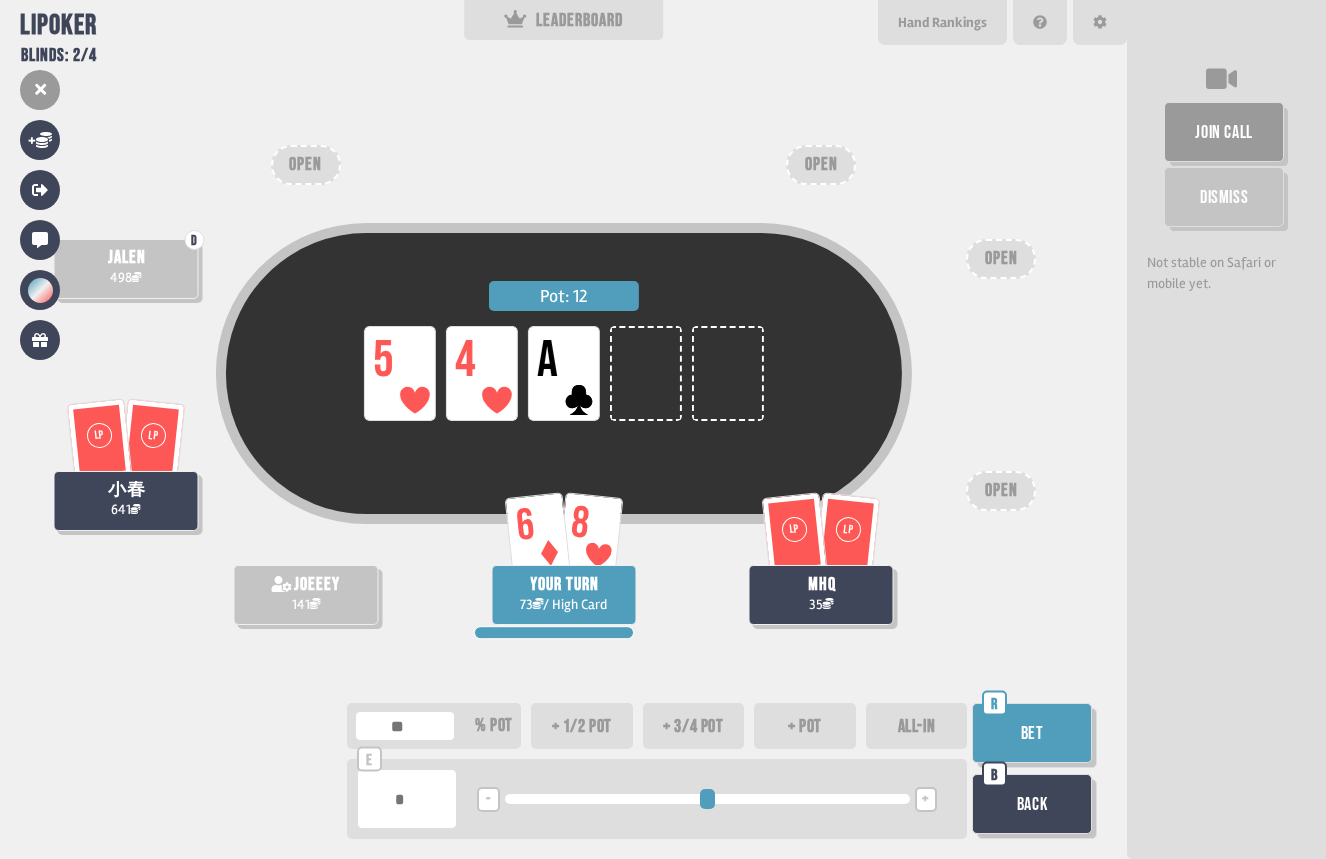 click on "+ 1/2 pot" at bounding box center (582, 726) 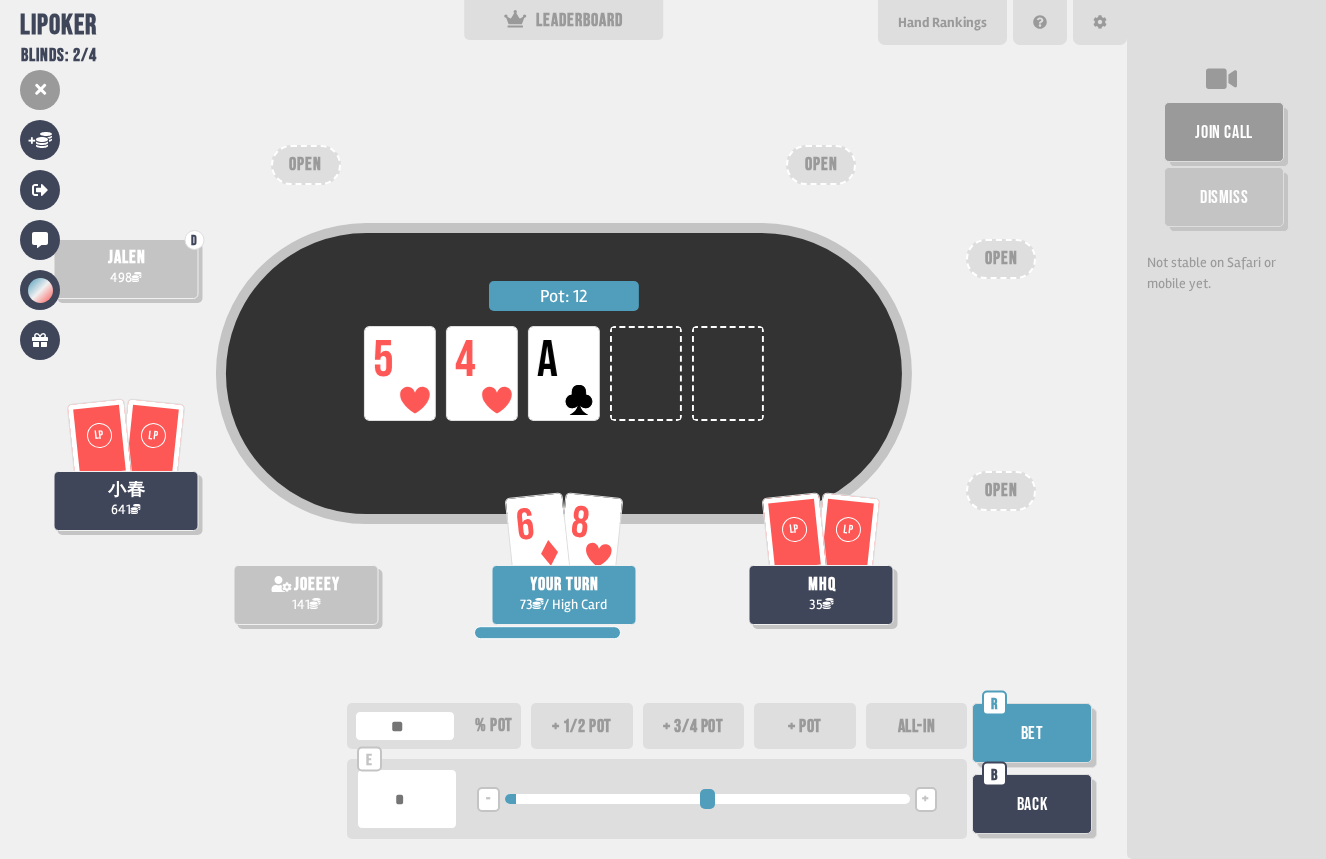 click on "+ 3/4 pot" at bounding box center (694, 726) 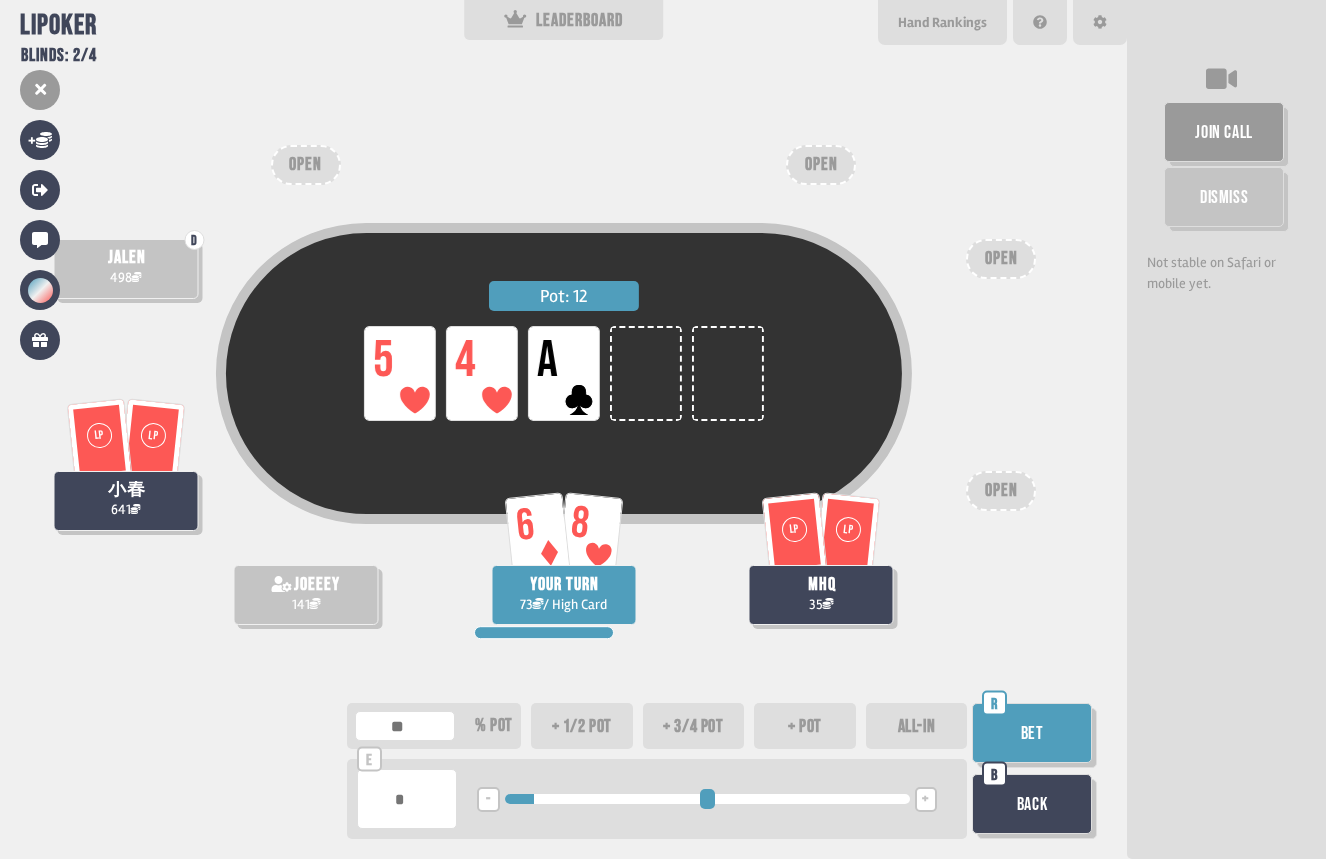 click on "+ pot" at bounding box center (805, 726) 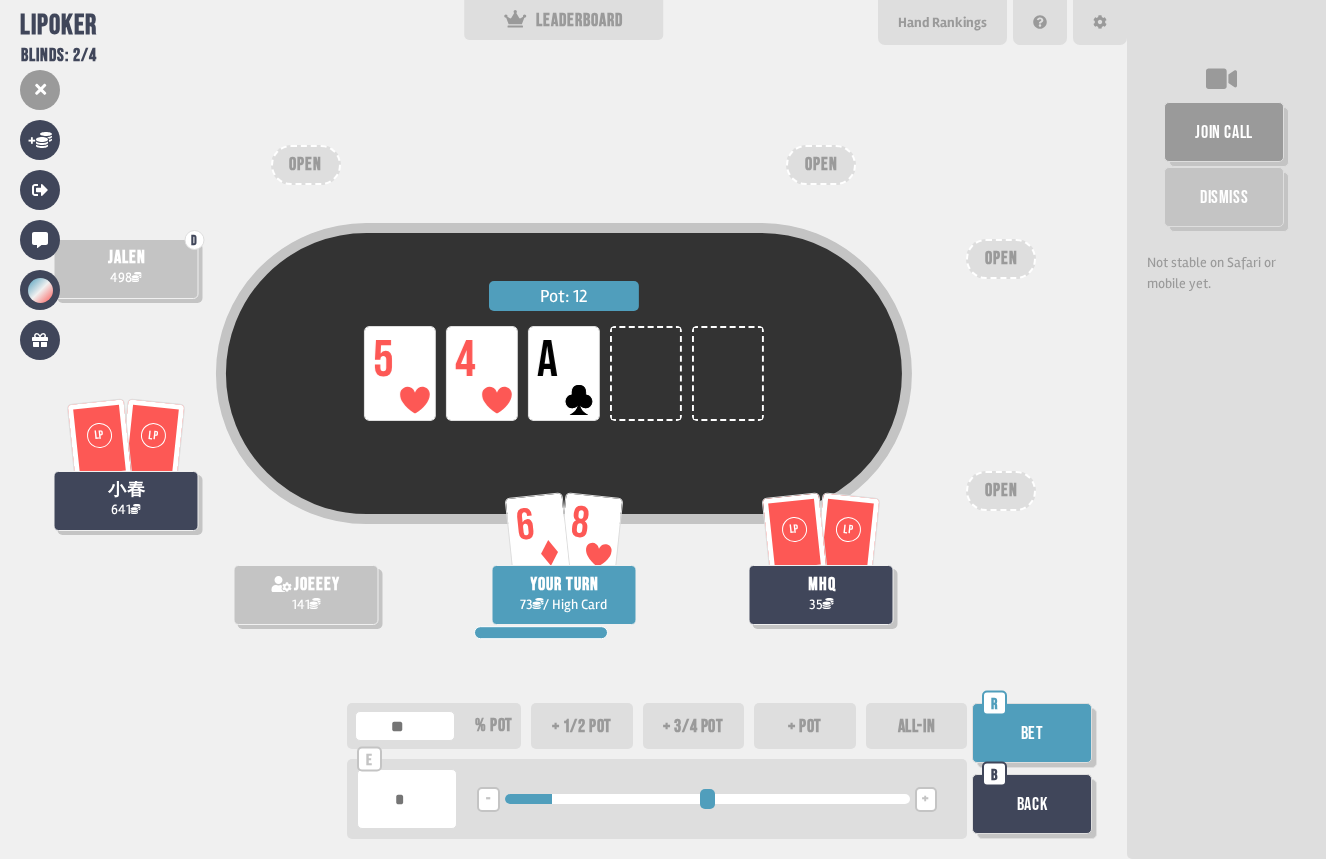 click on "Bet" at bounding box center [1032, 733] 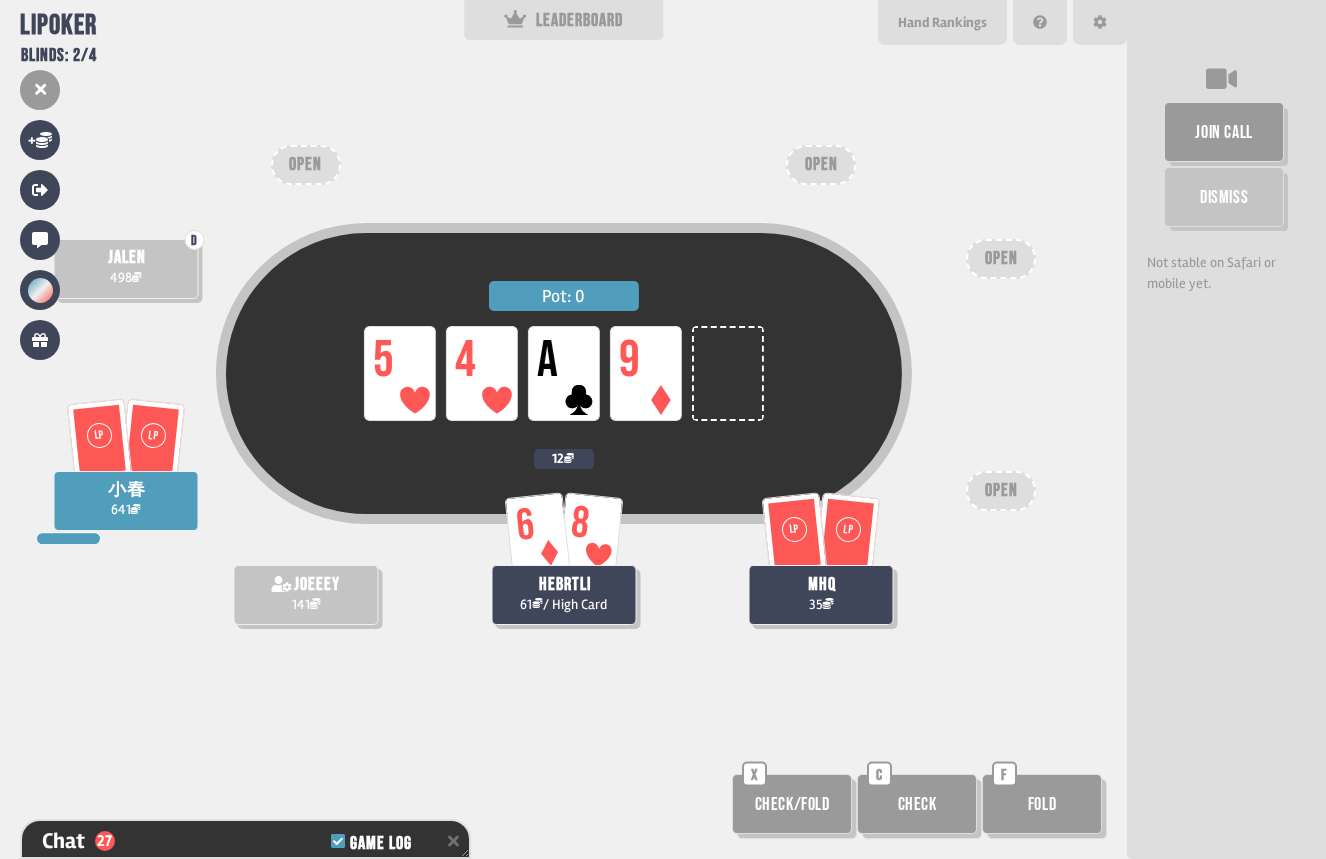 scroll, scrollTop: 933, scrollLeft: 0, axis: vertical 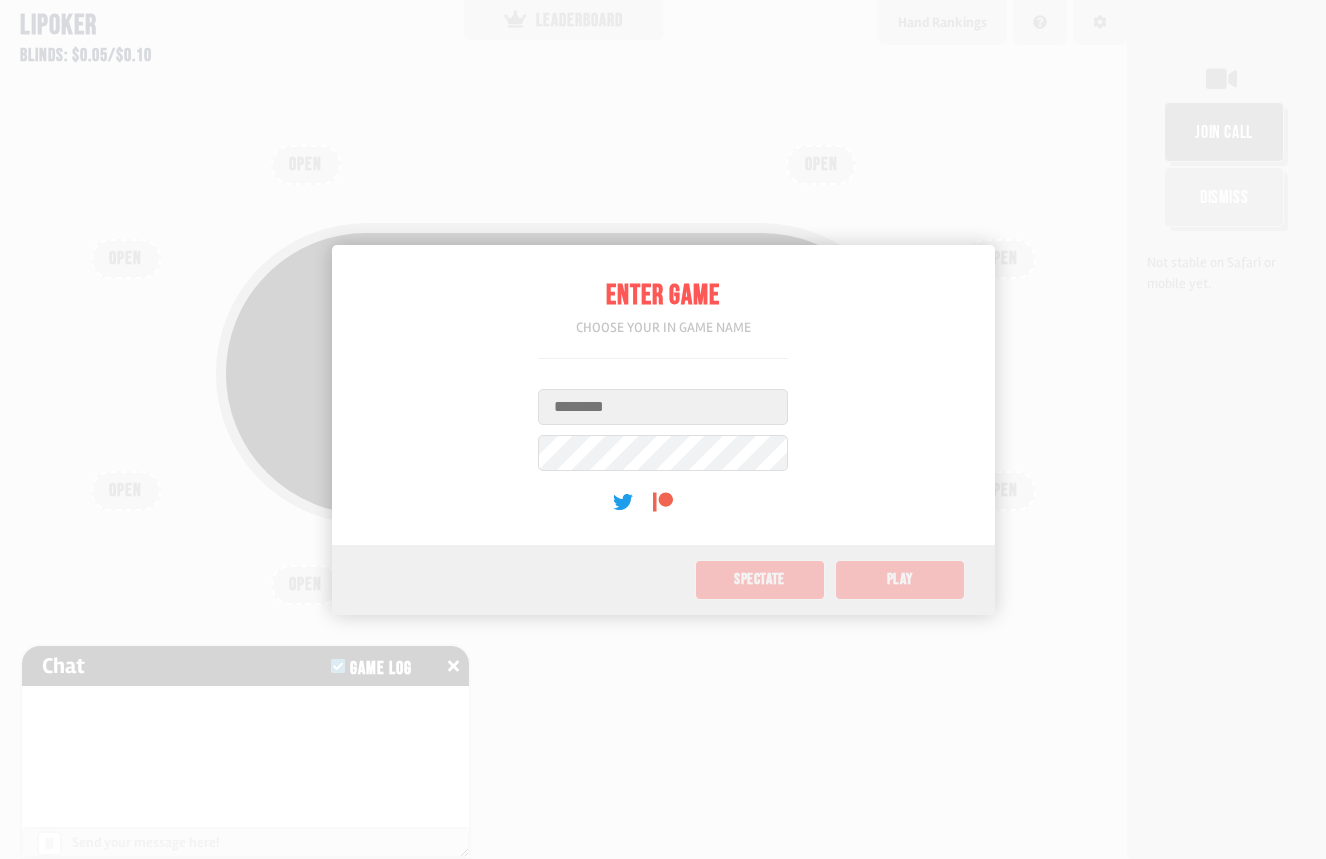 type on "*******" 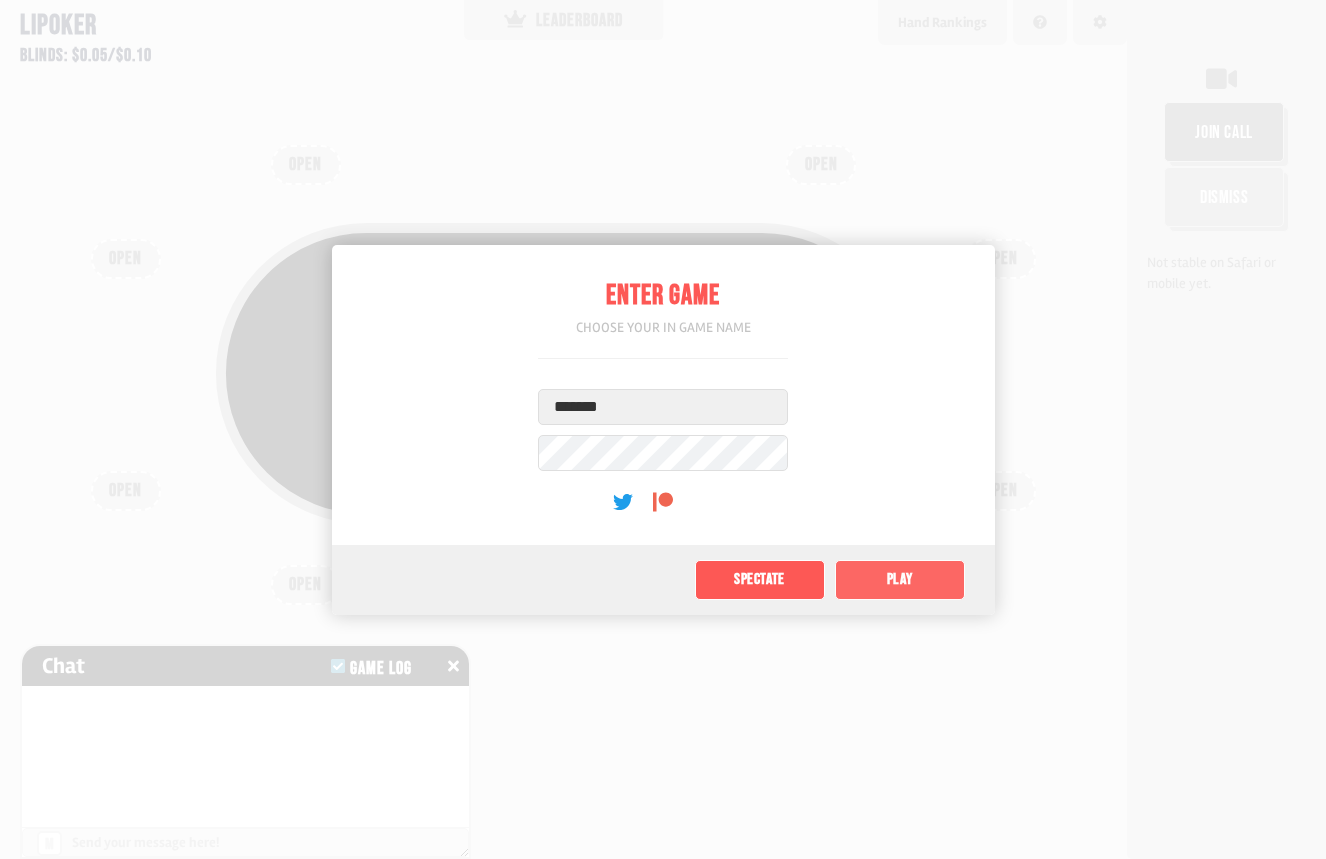 click on "Play" 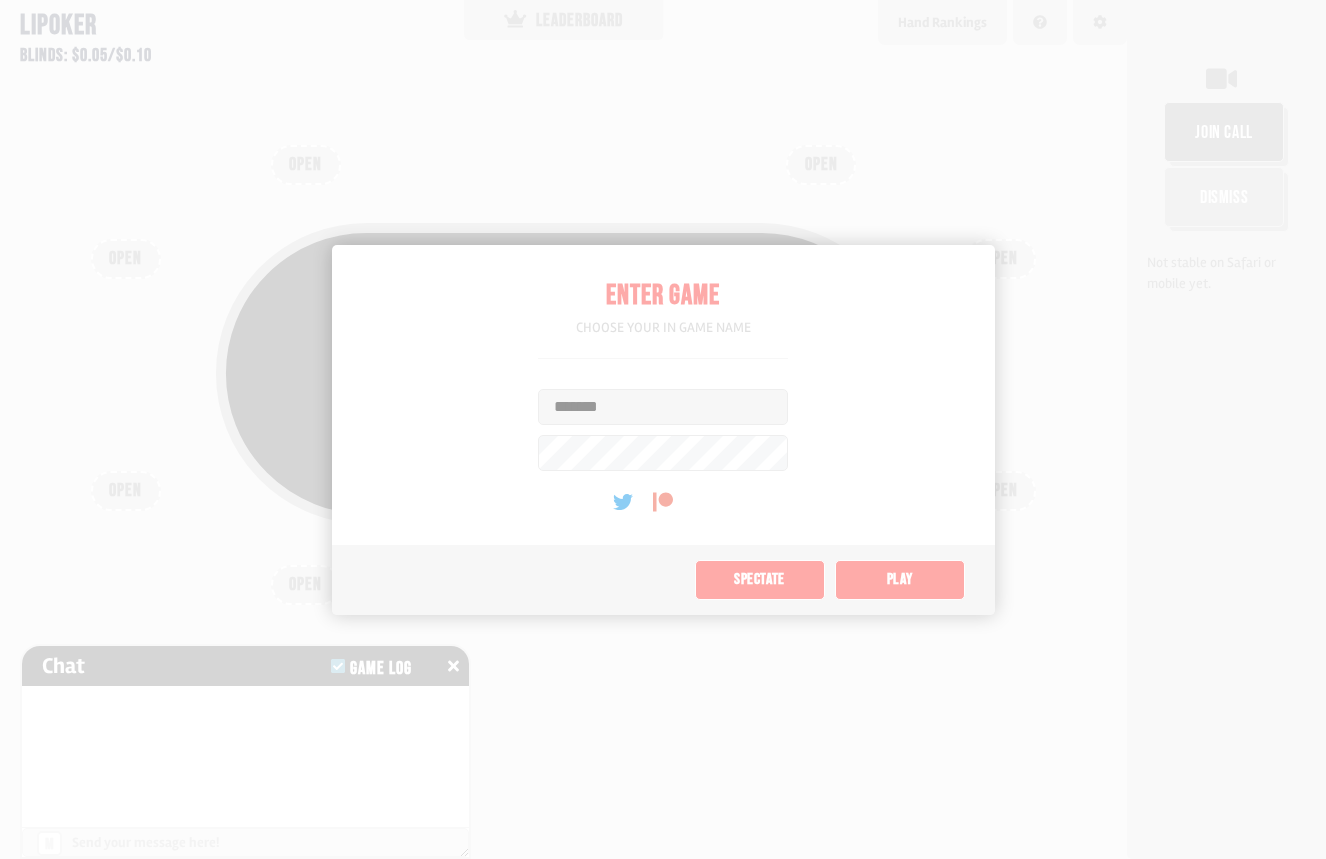 type on "*" 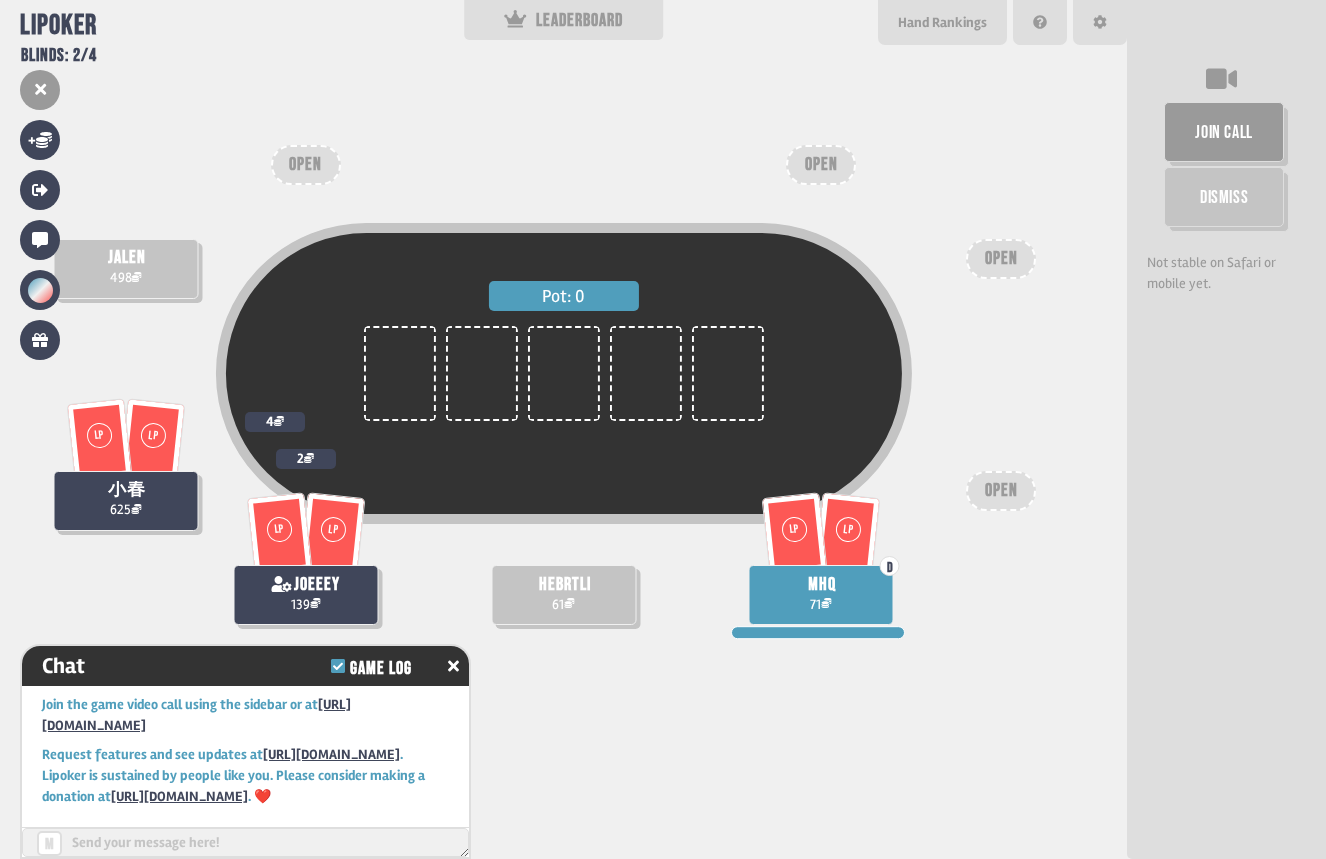 scroll, scrollTop: 14, scrollLeft: 0, axis: vertical 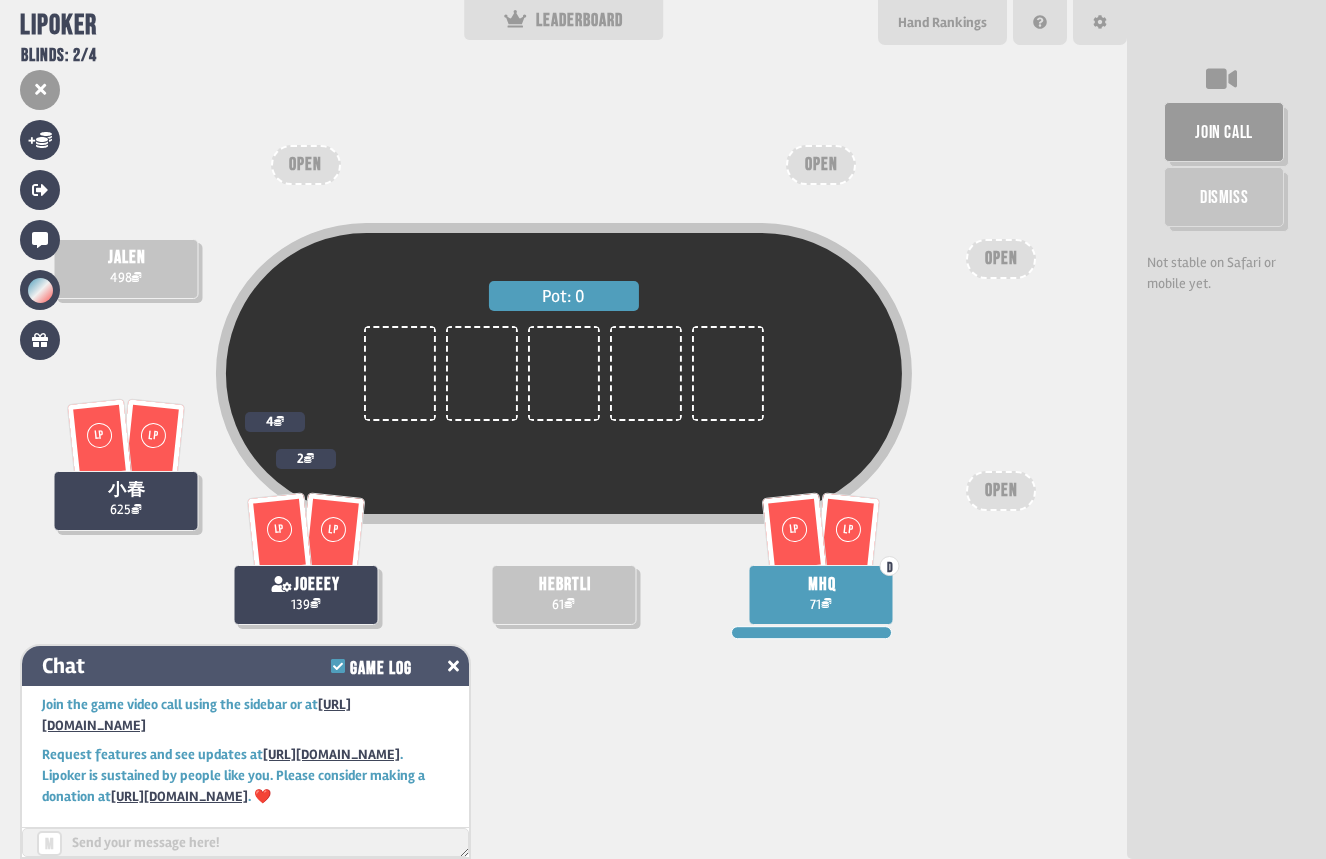 click 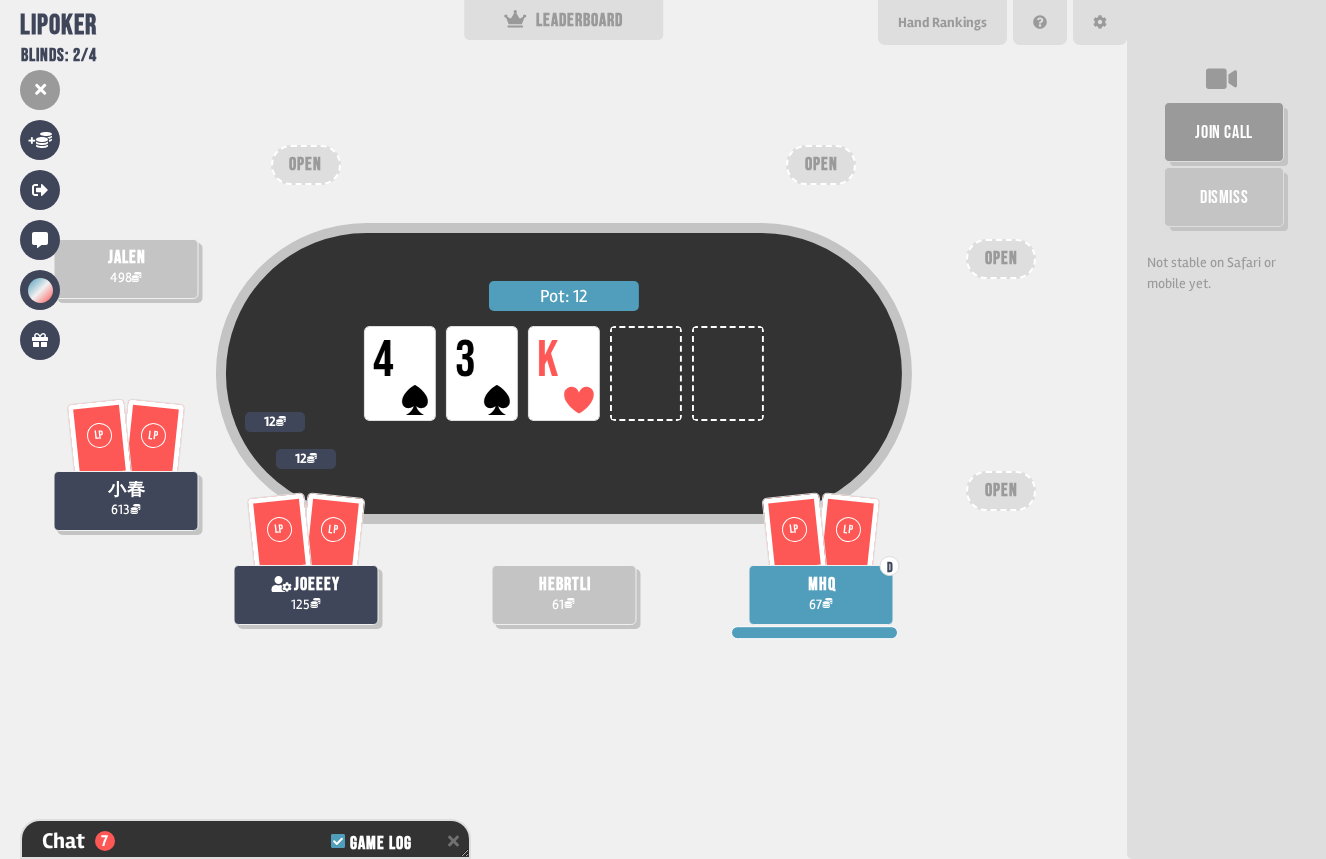 scroll, scrollTop: 353, scrollLeft: 0, axis: vertical 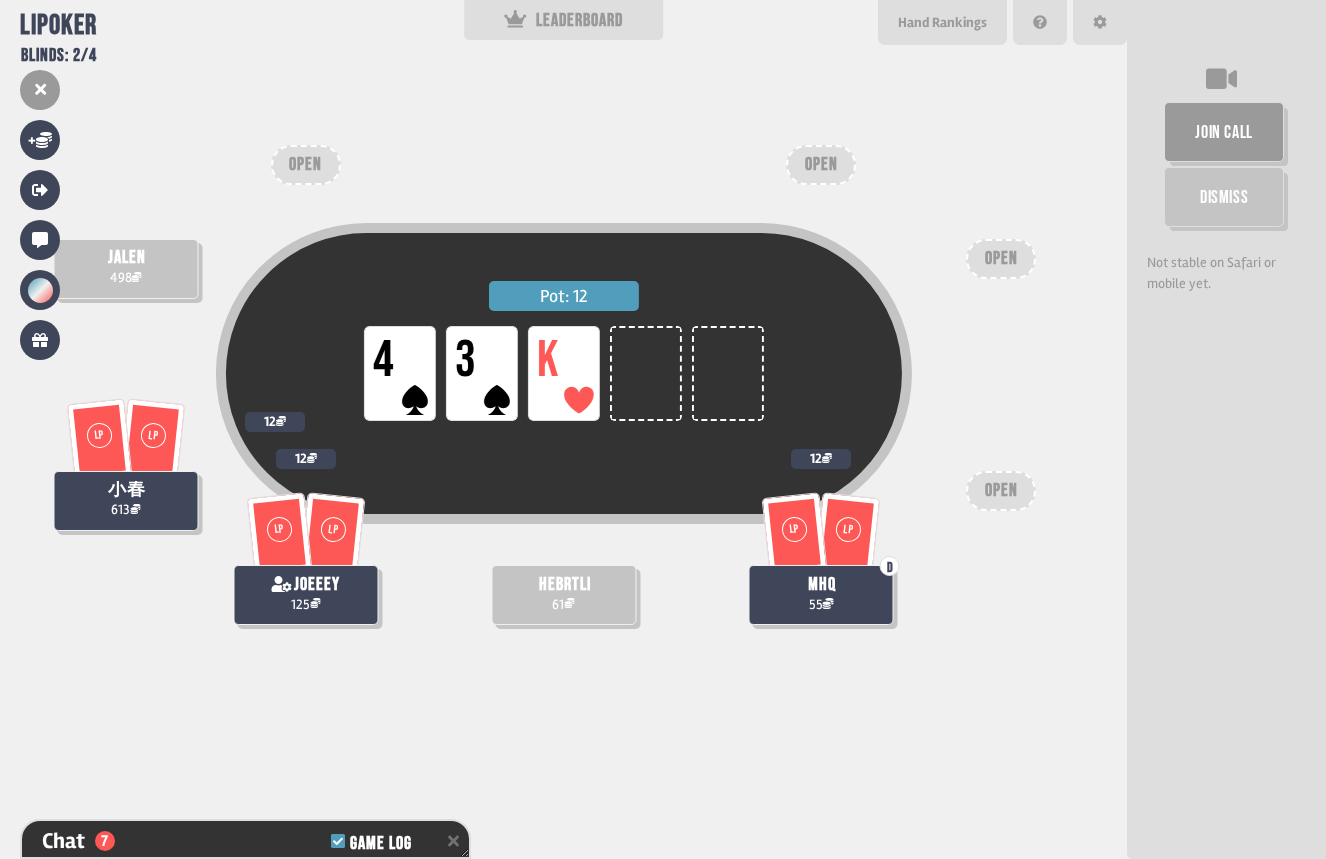 click on "Pot: 12   LP 4 LP 3 LP K LP LP D mhq 55  12  hebrtli 61  jalen 498  LP LP 小春 613  12  LP LP joeeey 125  12  OPEN OPEN OPEN OPEN" at bounding box center [563, 429] 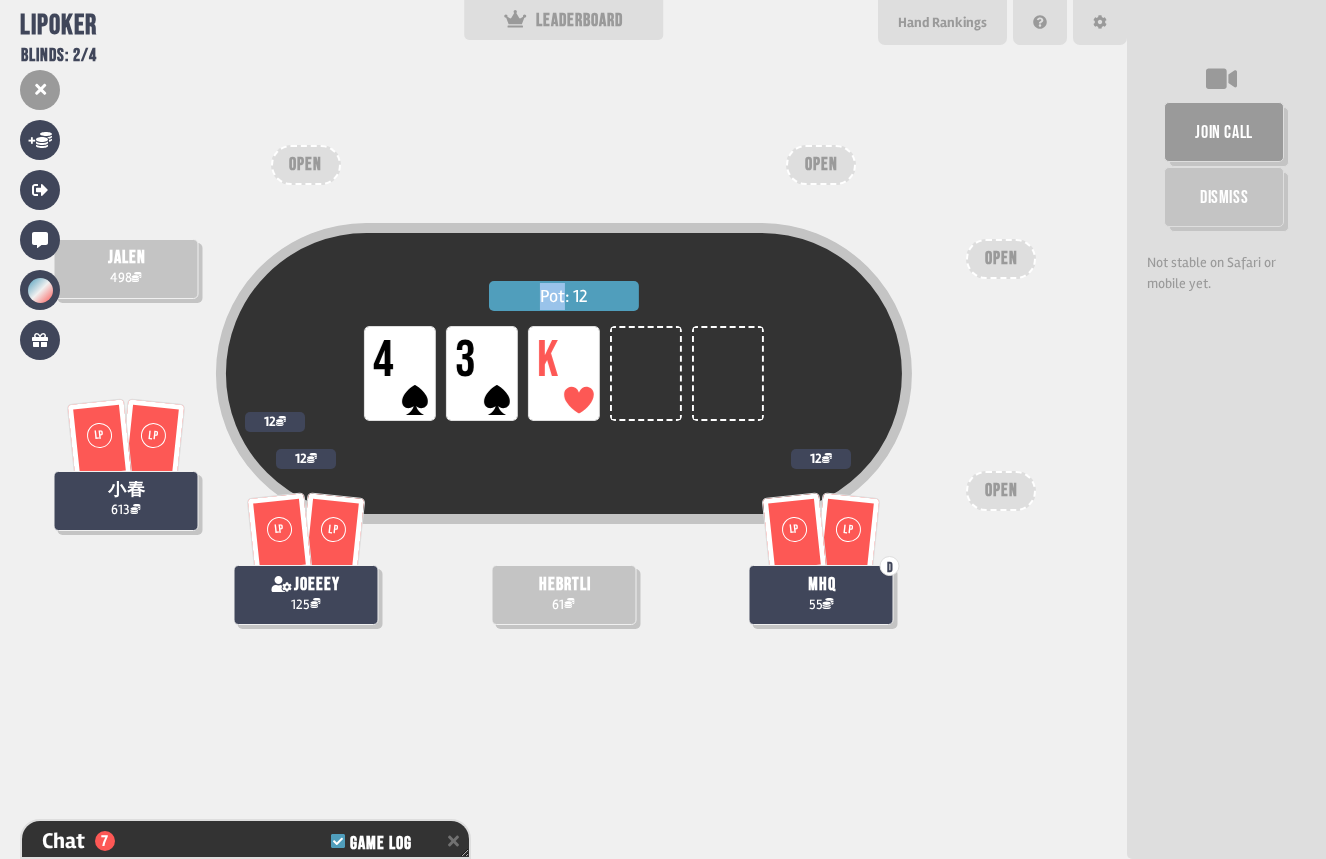 click on "Pot: 12   LP 4 LP 3 LP K LP LP D mhq 55  12  hebrtli 61  jalen 498  LP LP 小春 613  12  LP LP joeeey 125  12  OPEN OPEN OPEN OPEN" at bounding box center [563, 429] 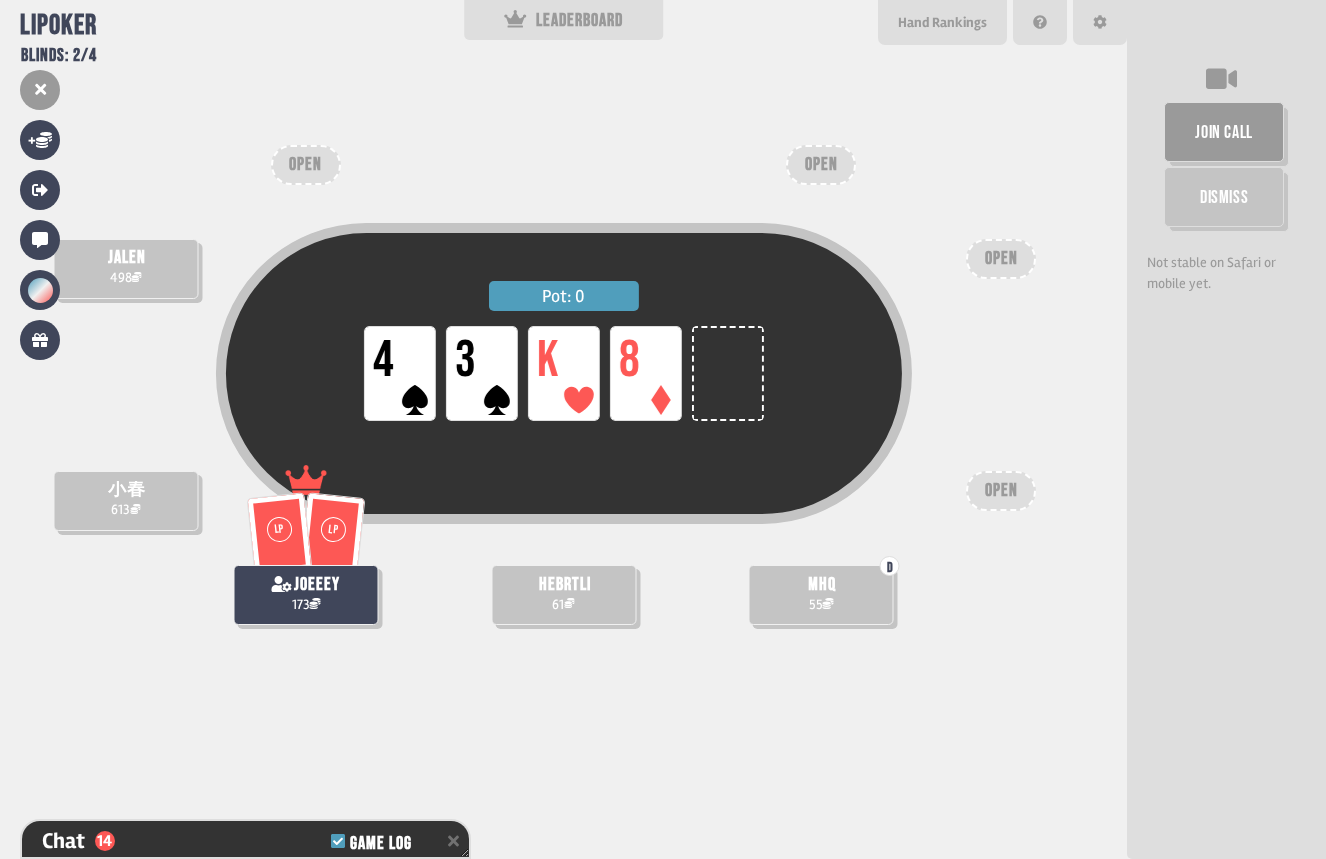 scroll, scrollTop: 556, scrollLeft: 0, axis: vertical 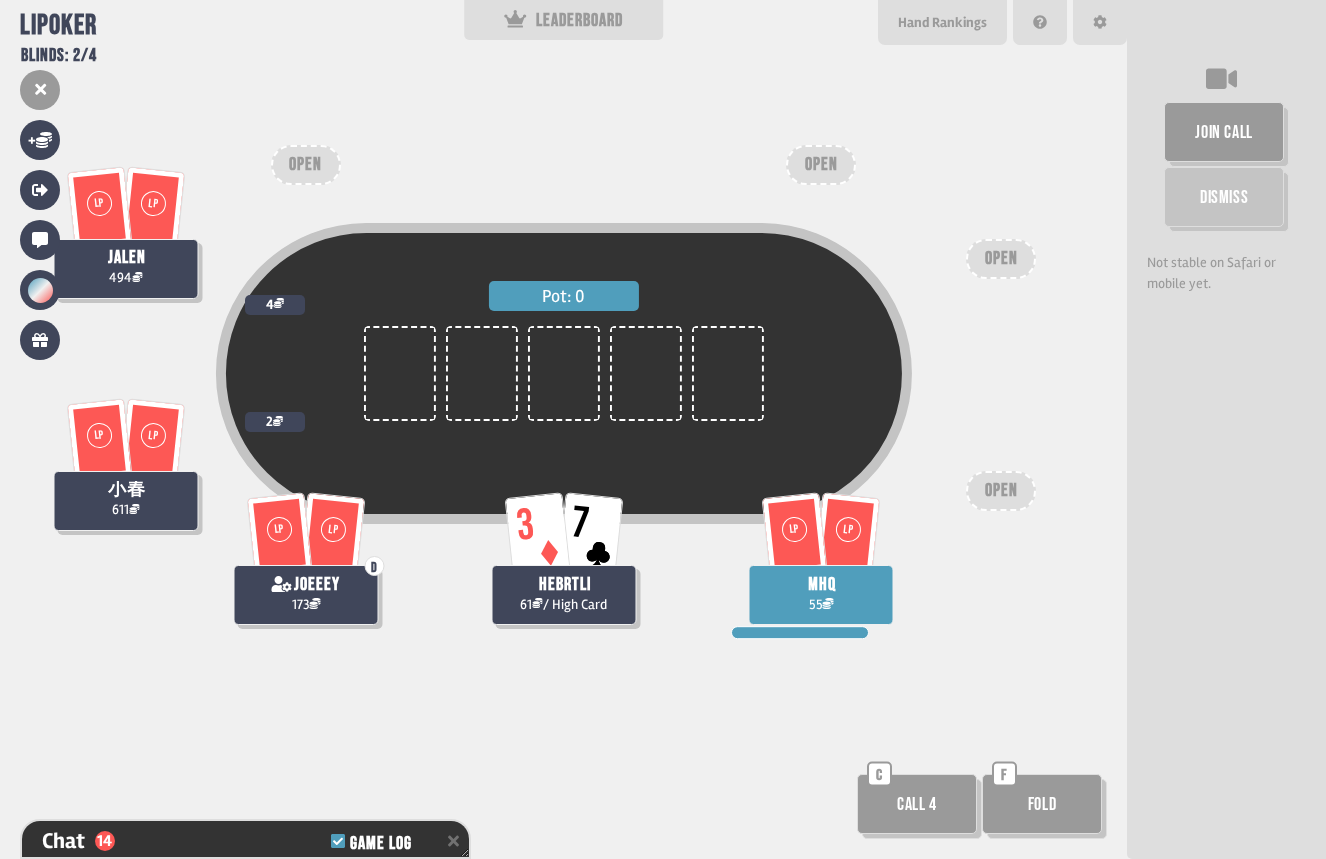 click on "Fold" at bounding box center [1042, 804] 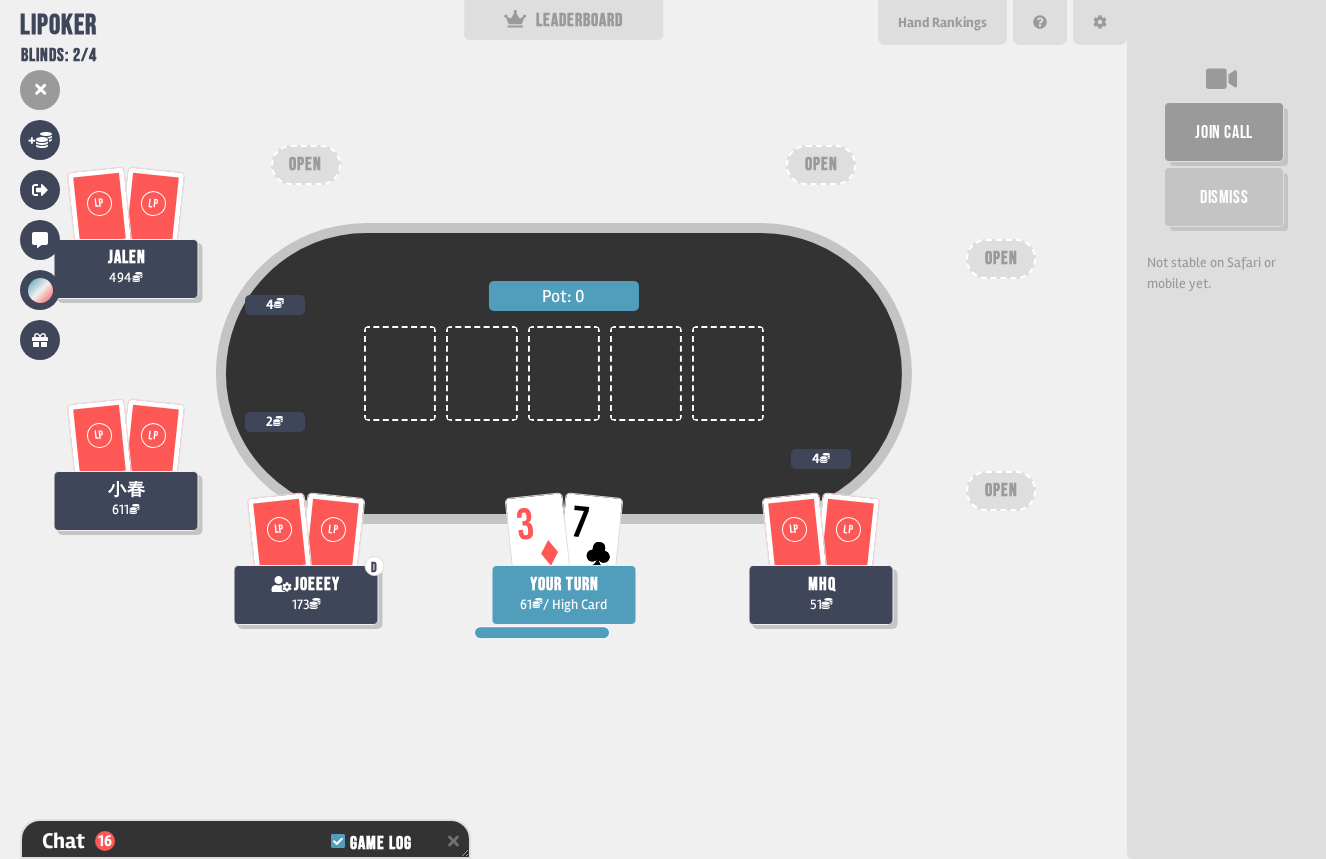 scroll, scrollTop: 614, scrollLeft: 0, axis: vertical 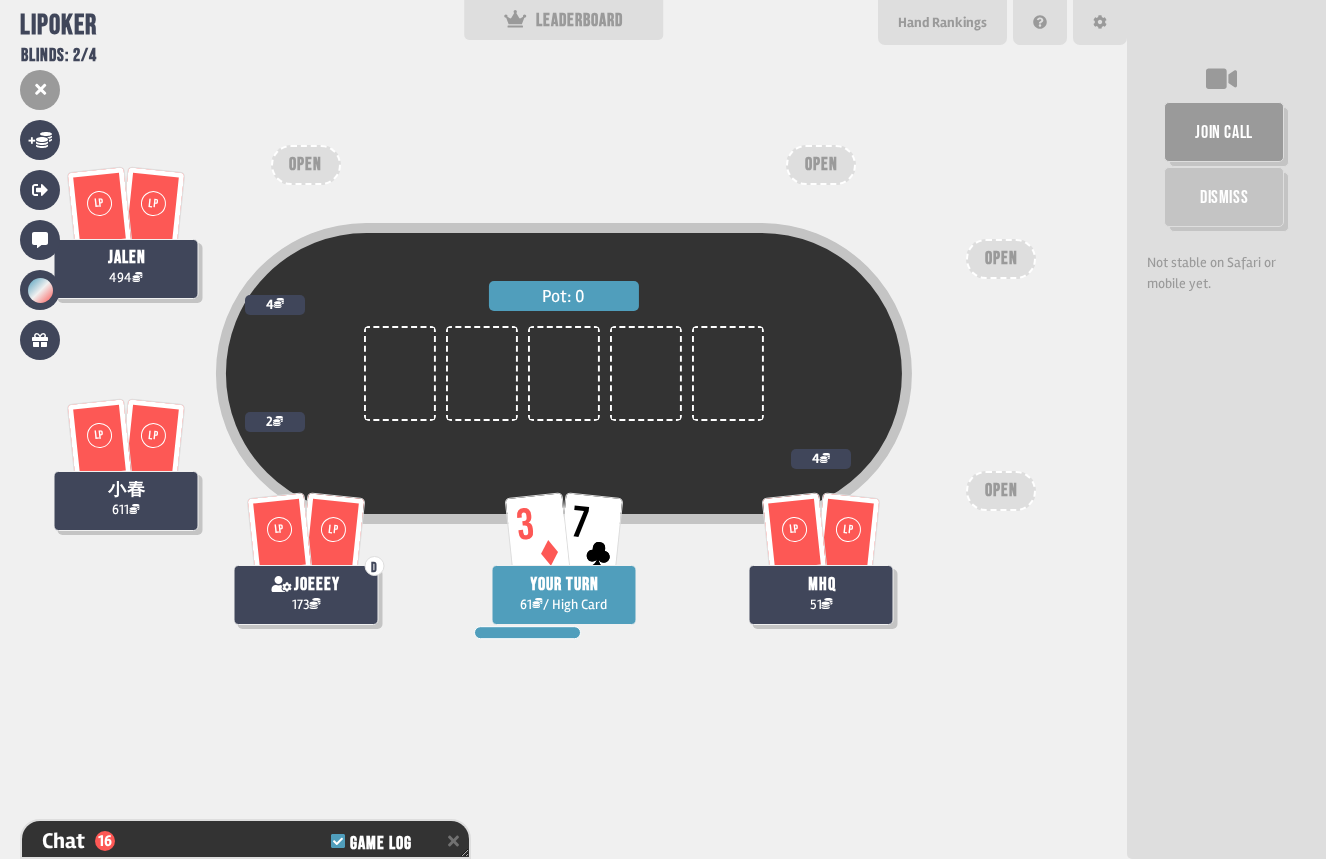 click on "Pot: 0   LP LP mhq 51  4  3 7 YOUR TURN 61   / High Card LP LP jalen 494  4  LP LP 小春 611  2  LP LP D joeeey 173  OPEN OPEN OPEN OPEN" at bounding box center (563, 429) 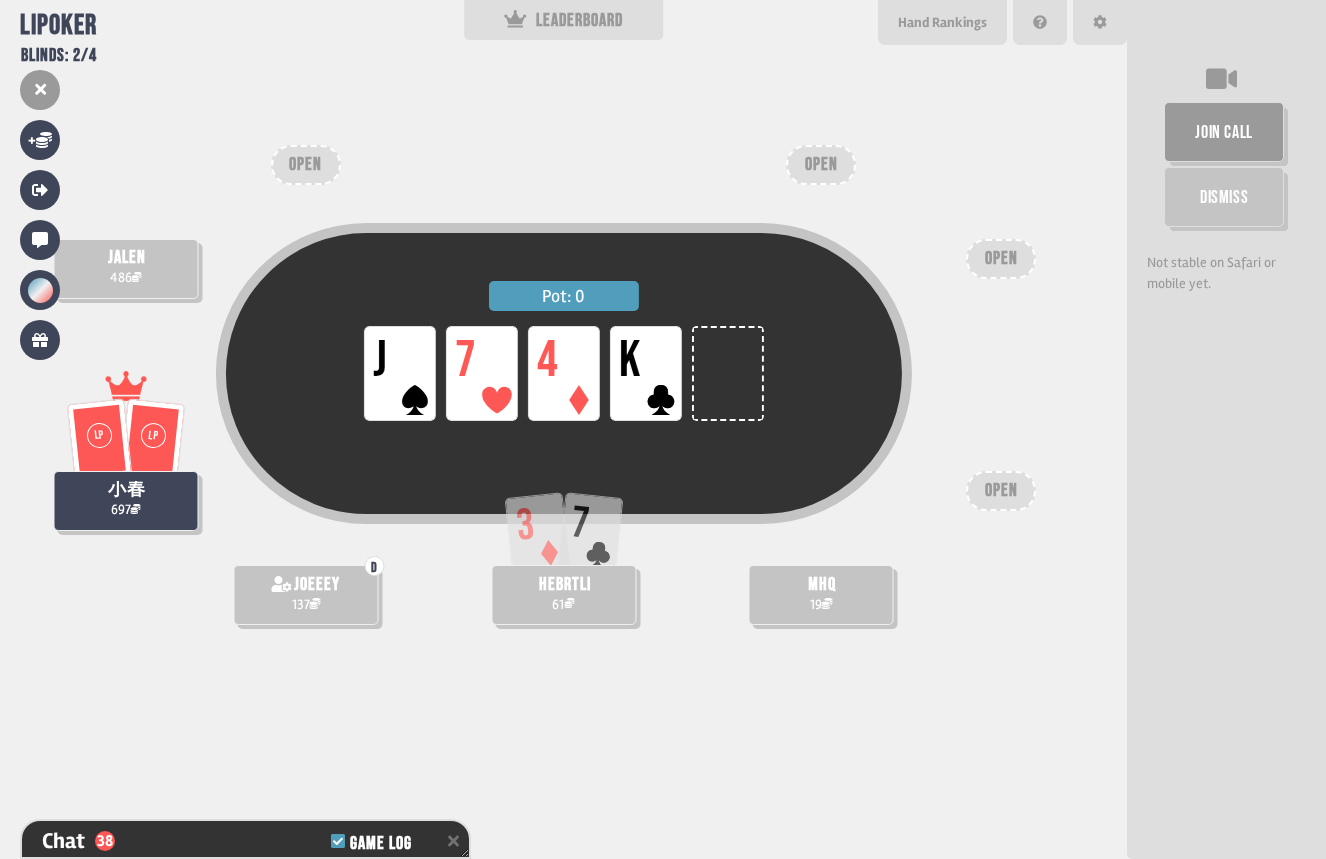 scroll, scrollTop: 1252, scrollLeft: 0, axis: vertical 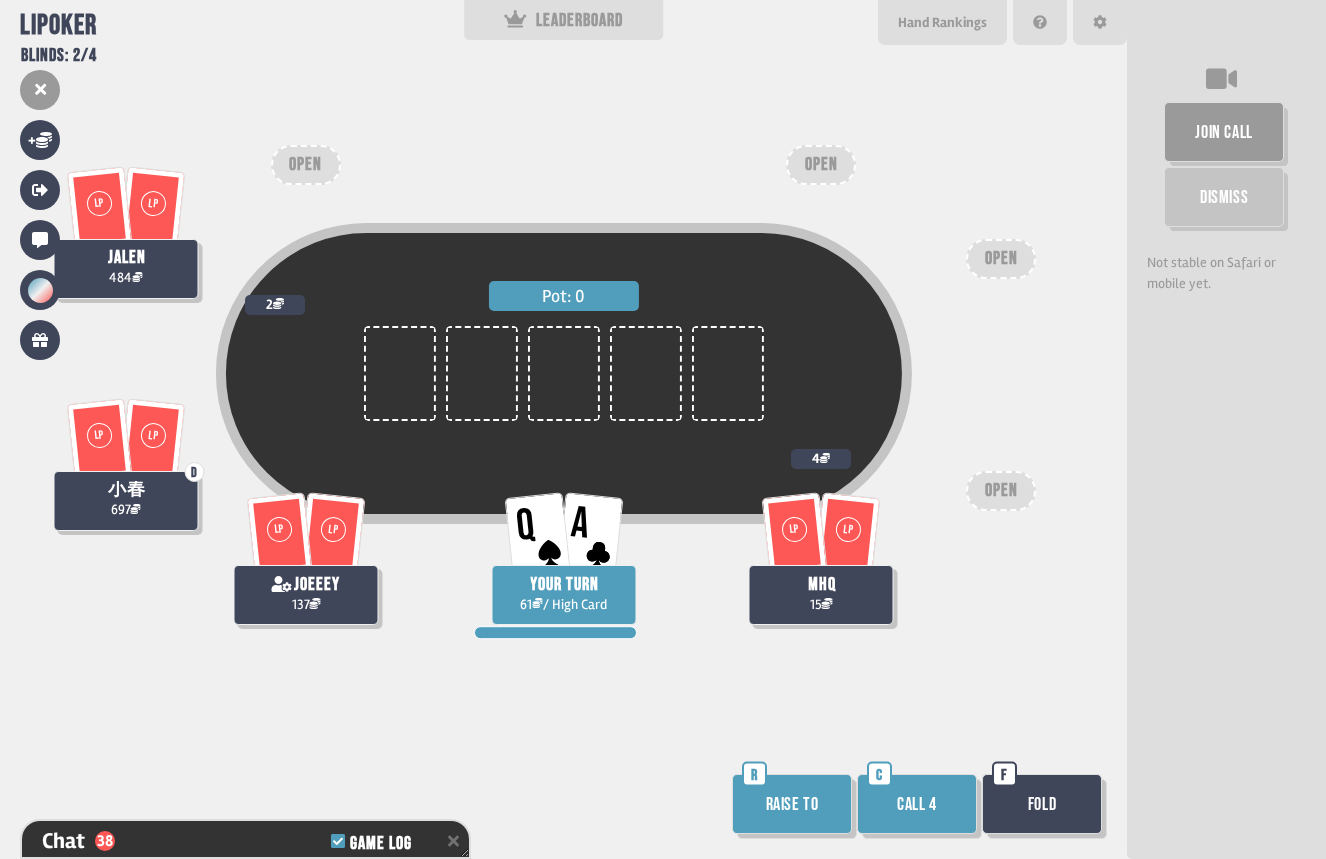 click on "Raise to" at bounding box center [792, 804] 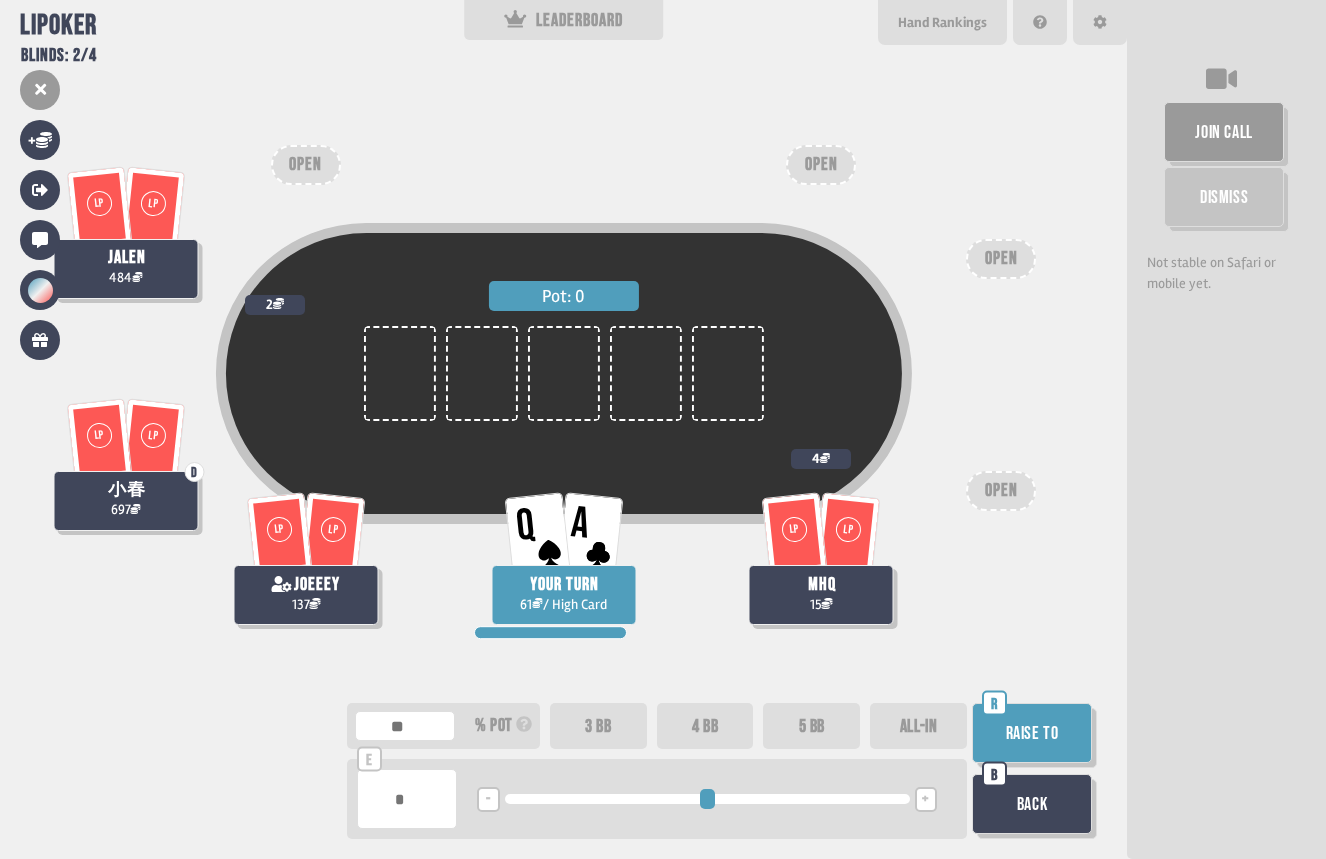 click on "3 BB" at bounding box center (598, 726) 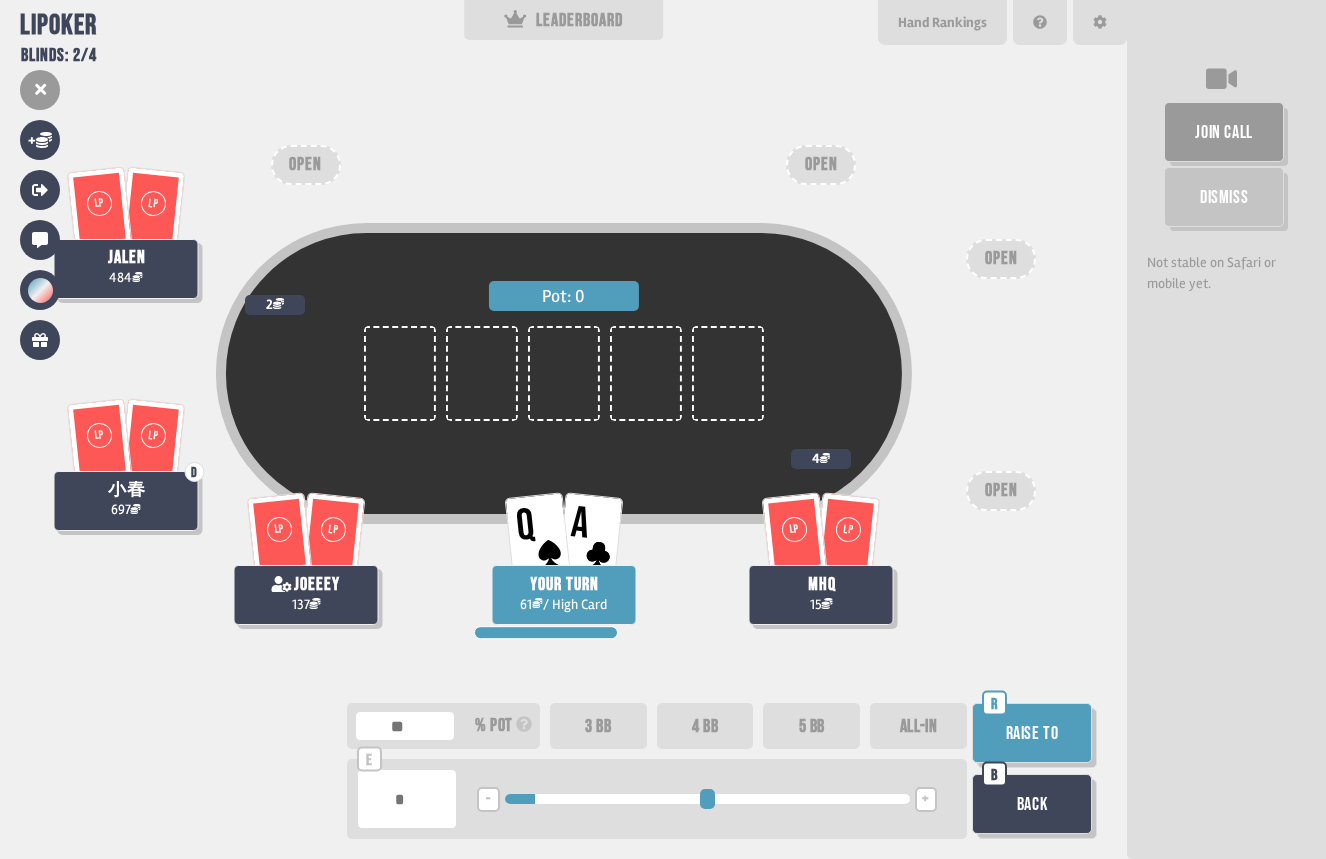 click on "Raise to" at bounding box center (1032, 733) 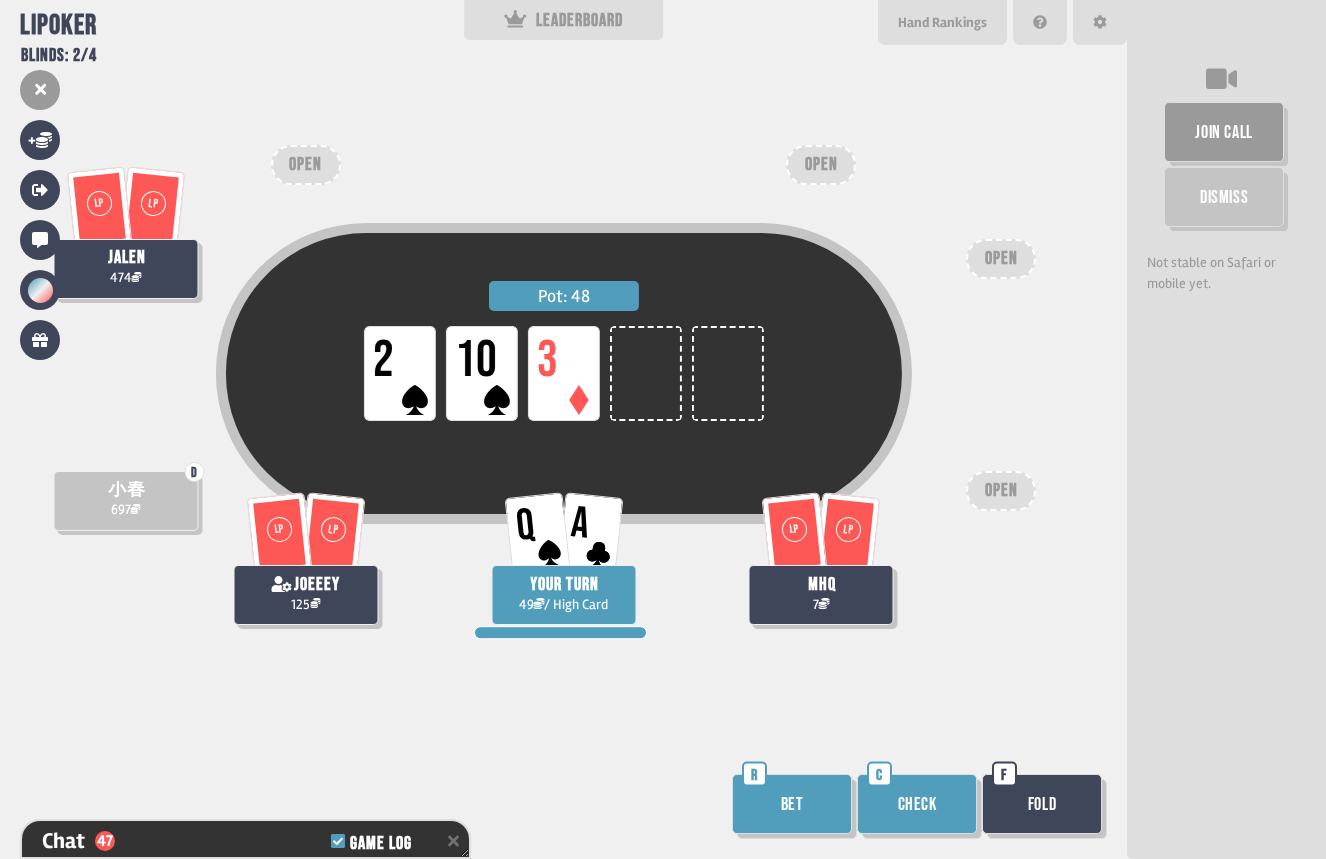 scroll, scrollTop: 1513, scrollLeft: 0, axis: vertical 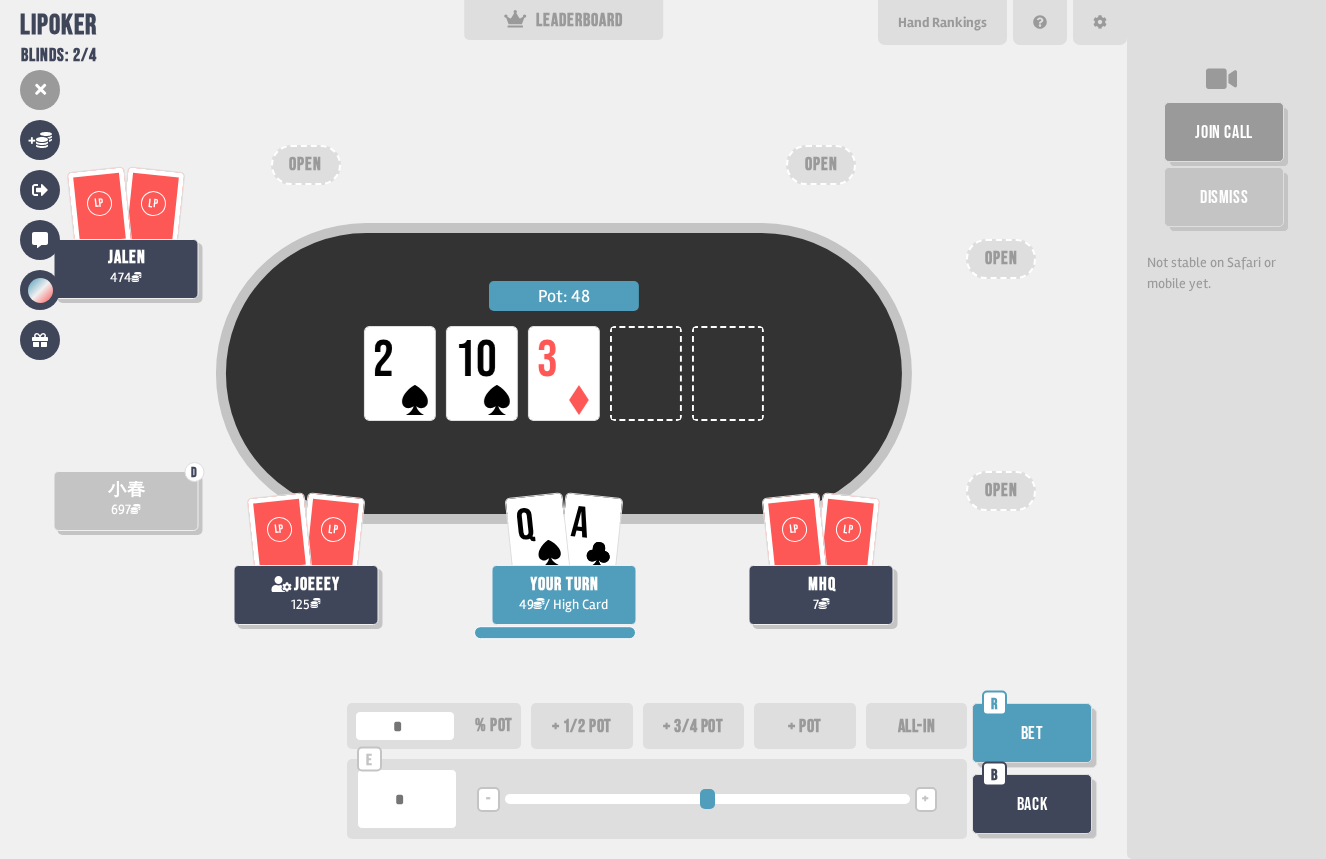 type on "*" 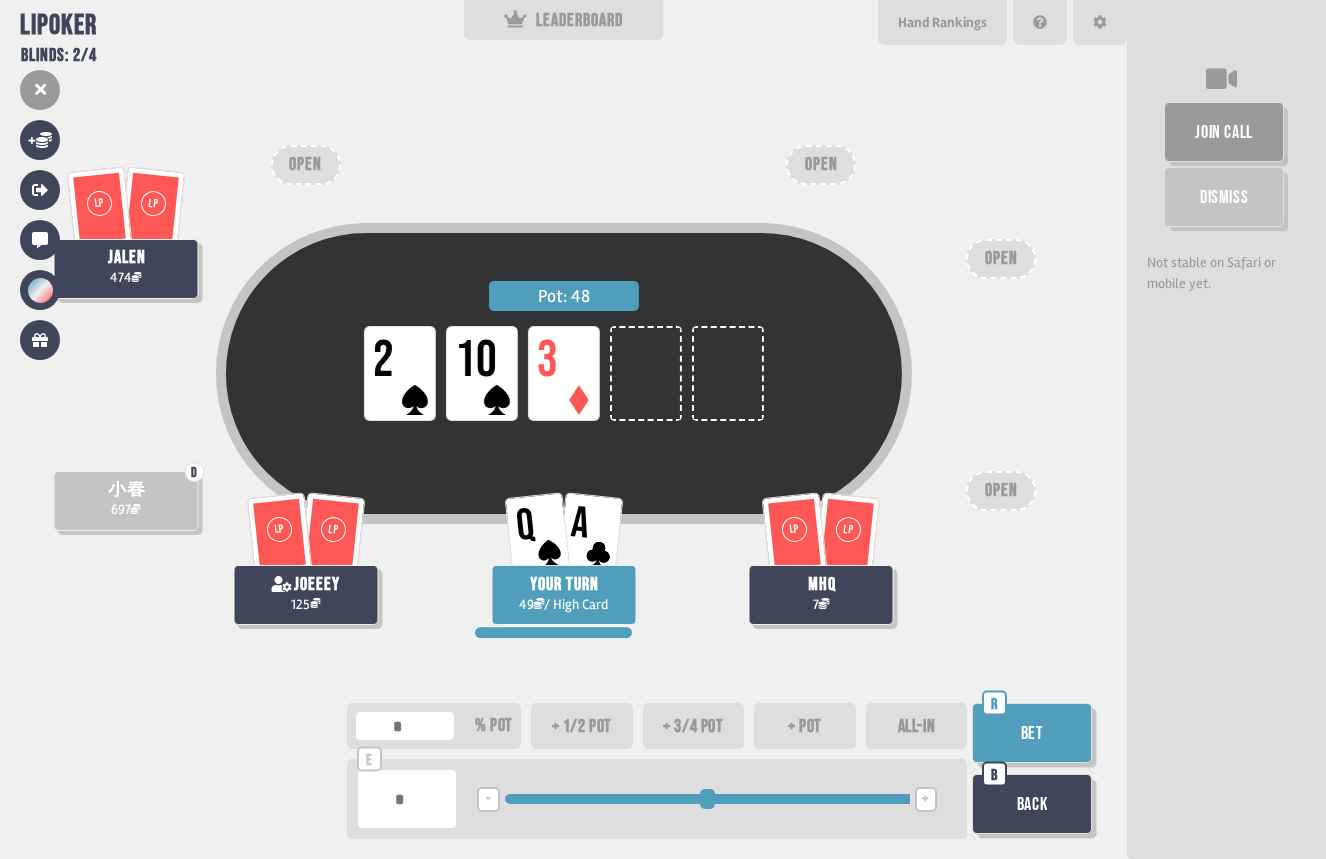 type on "***" 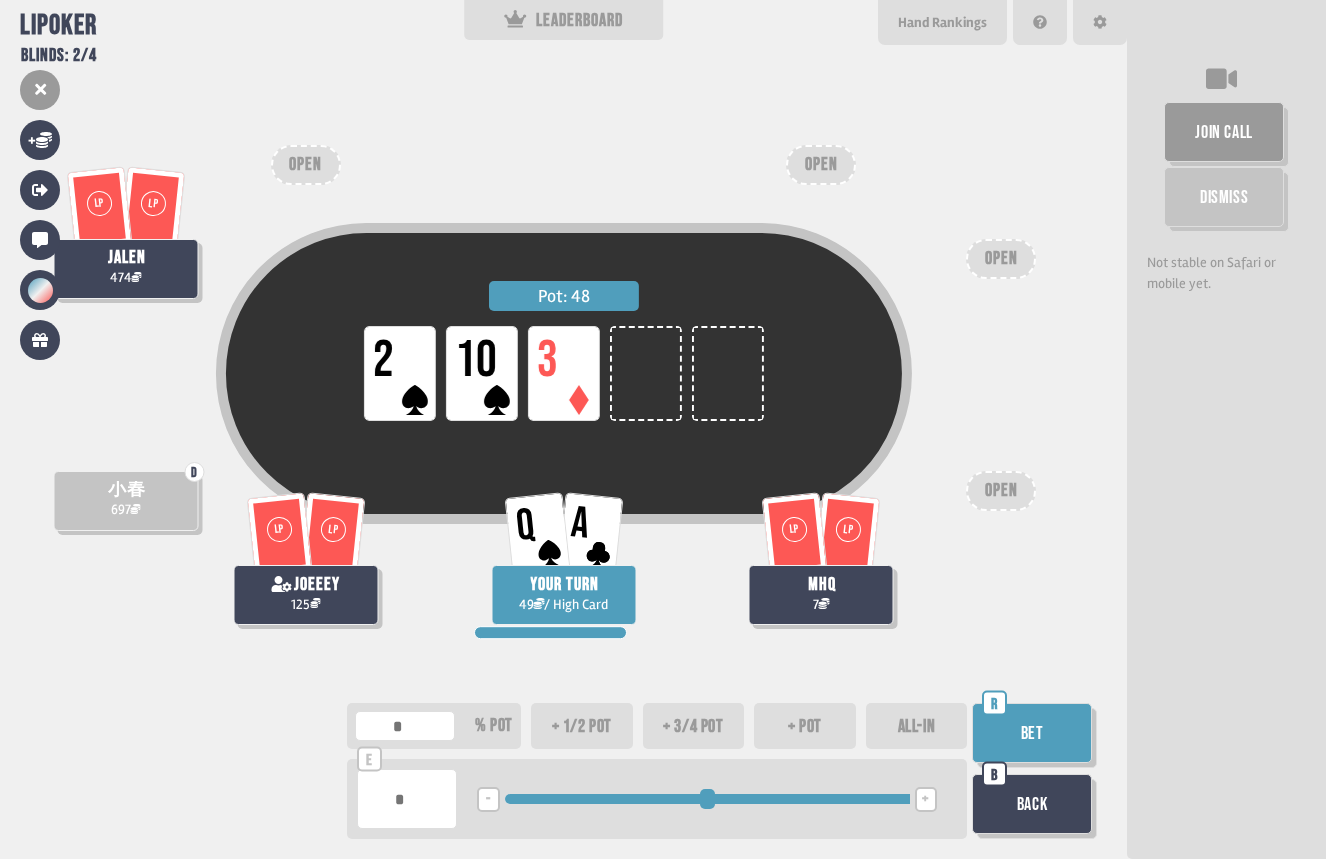 click on "Bet" at bounding box center (1032, 733) 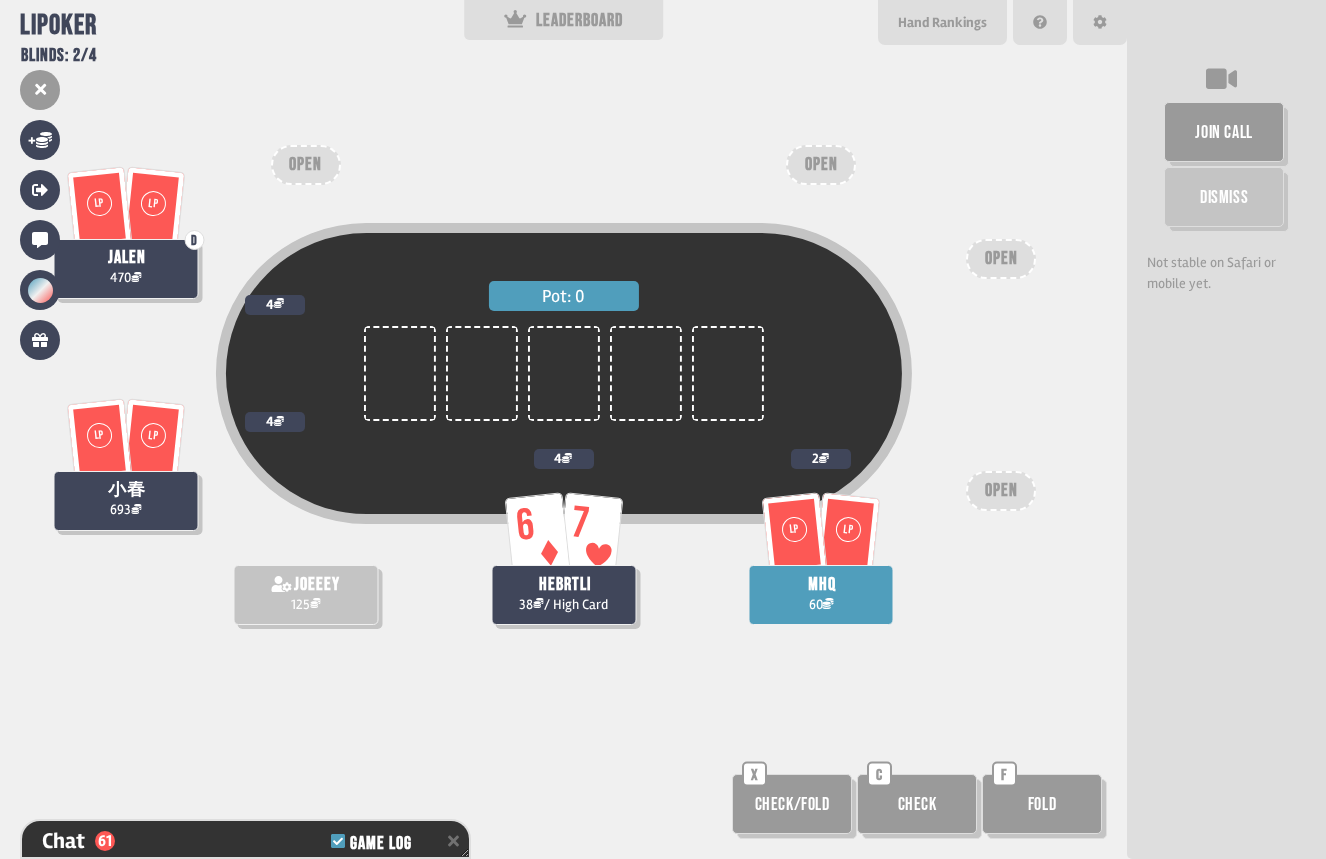 scroll, scrollTop: 1919, scrollLeft: 0, axis: vertical 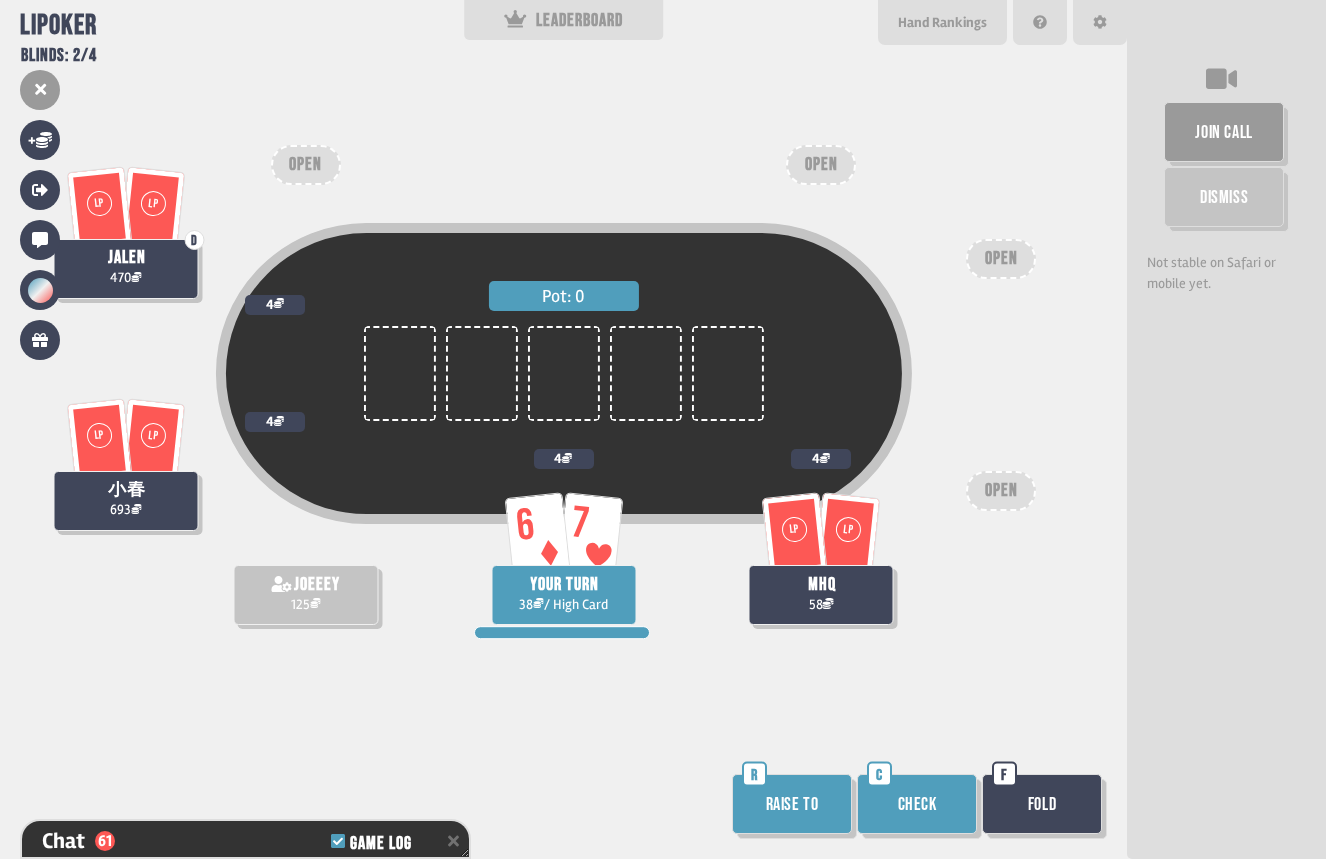 click on "Check" at bounding box center [917, 804] 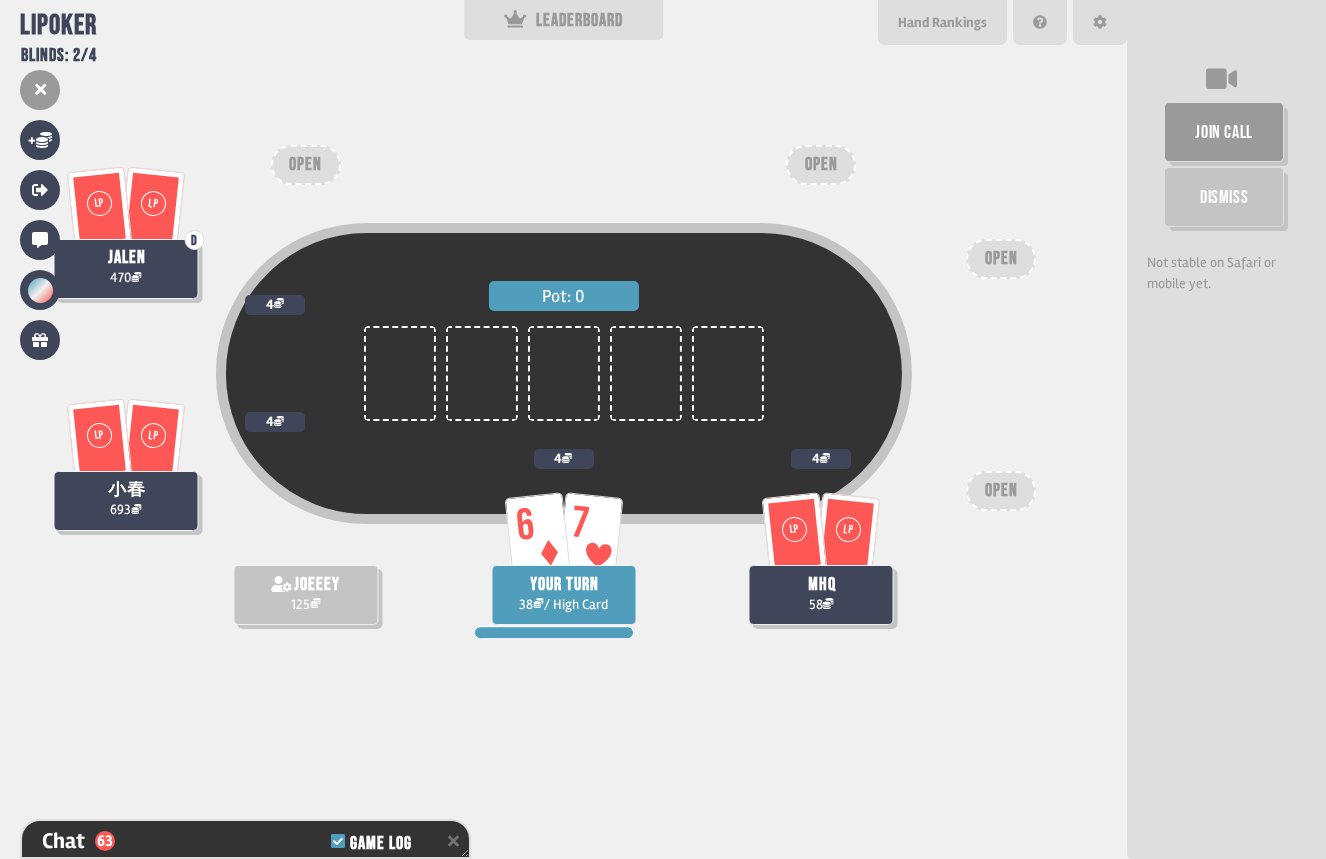 scroll, scrollTop: 1977, scrollLeft: 0, axis: vertical 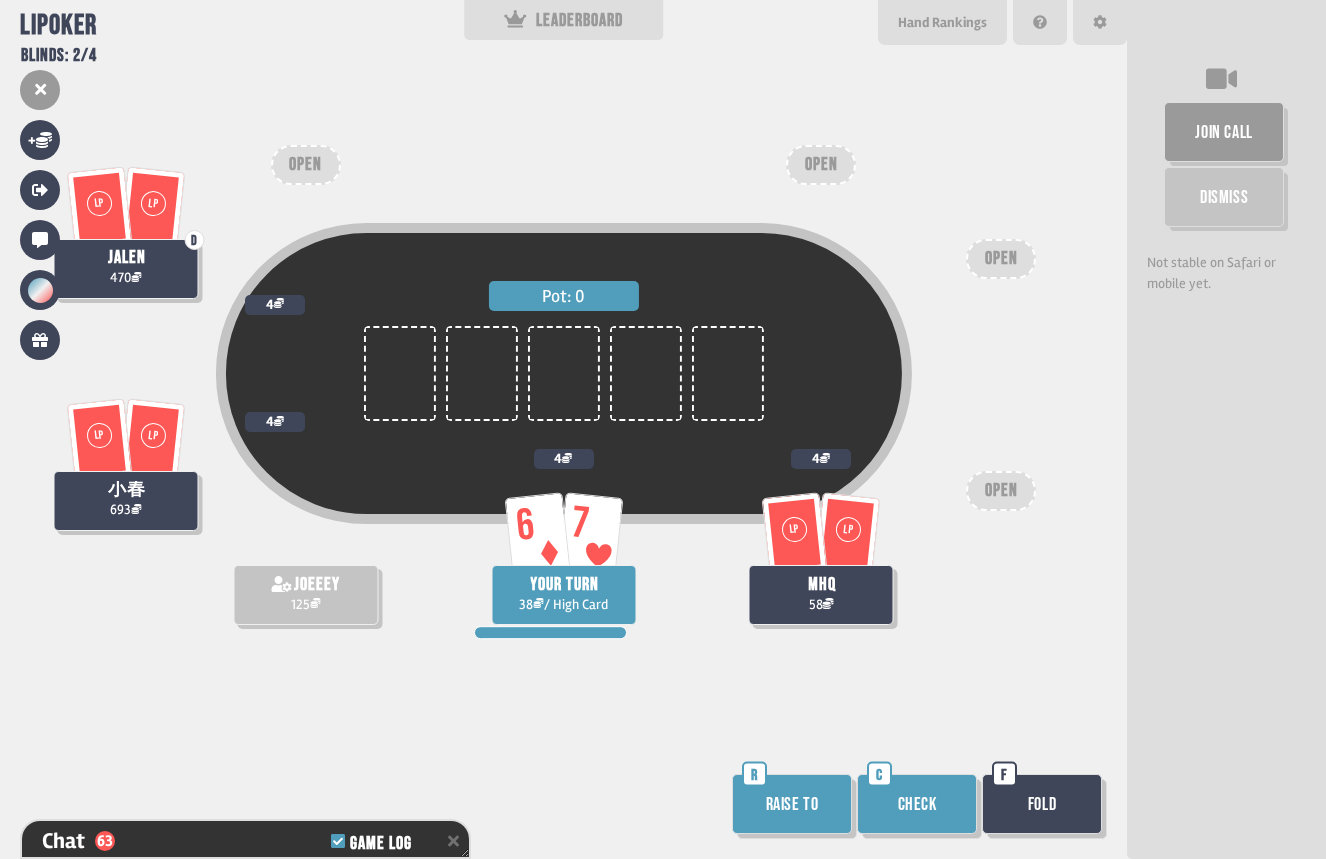 click on "Check" at bounding box center (917, 804) 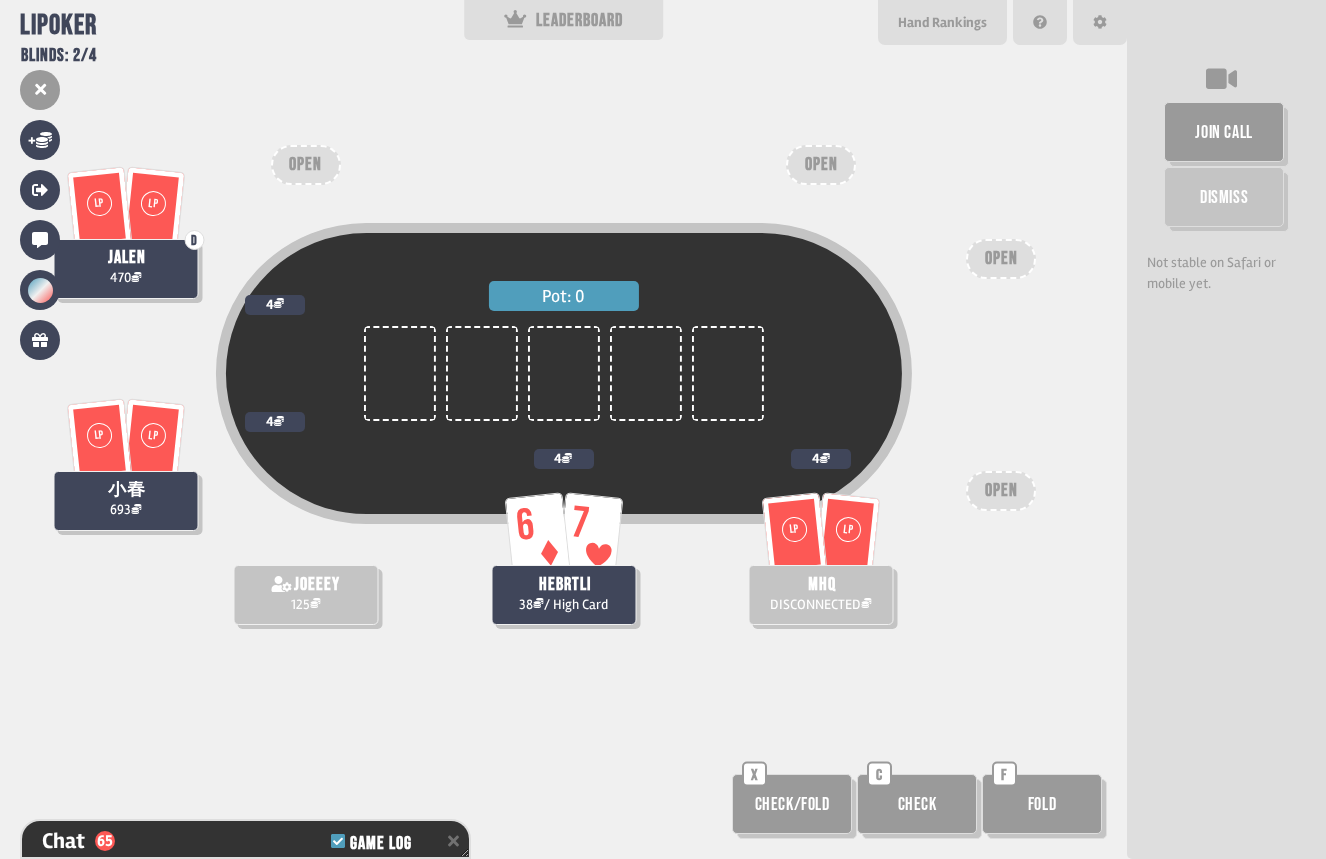 scroll, scrollTop: 2035, scrollLeft: 0, axis: vertical 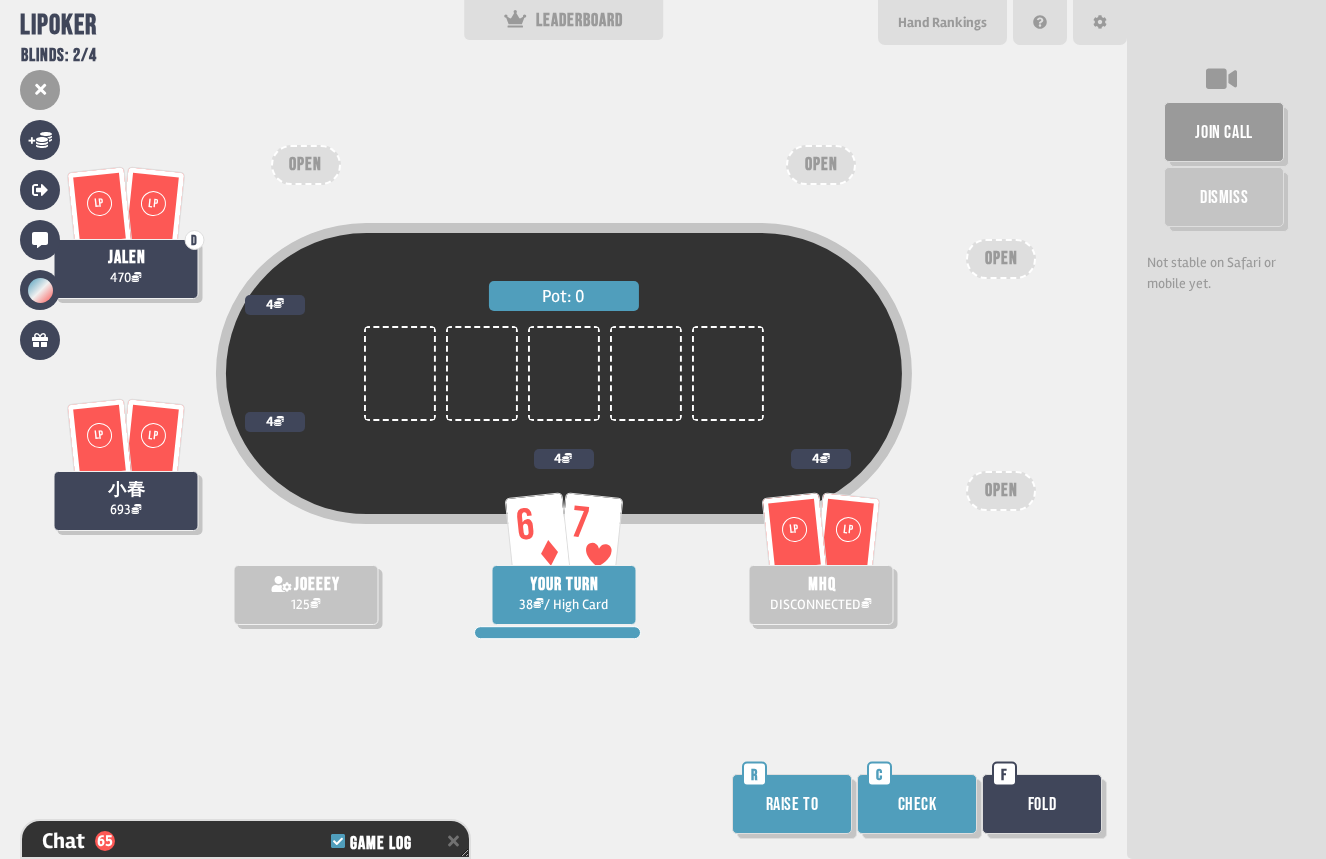 click on "Check" at bounding box center [917, 804] 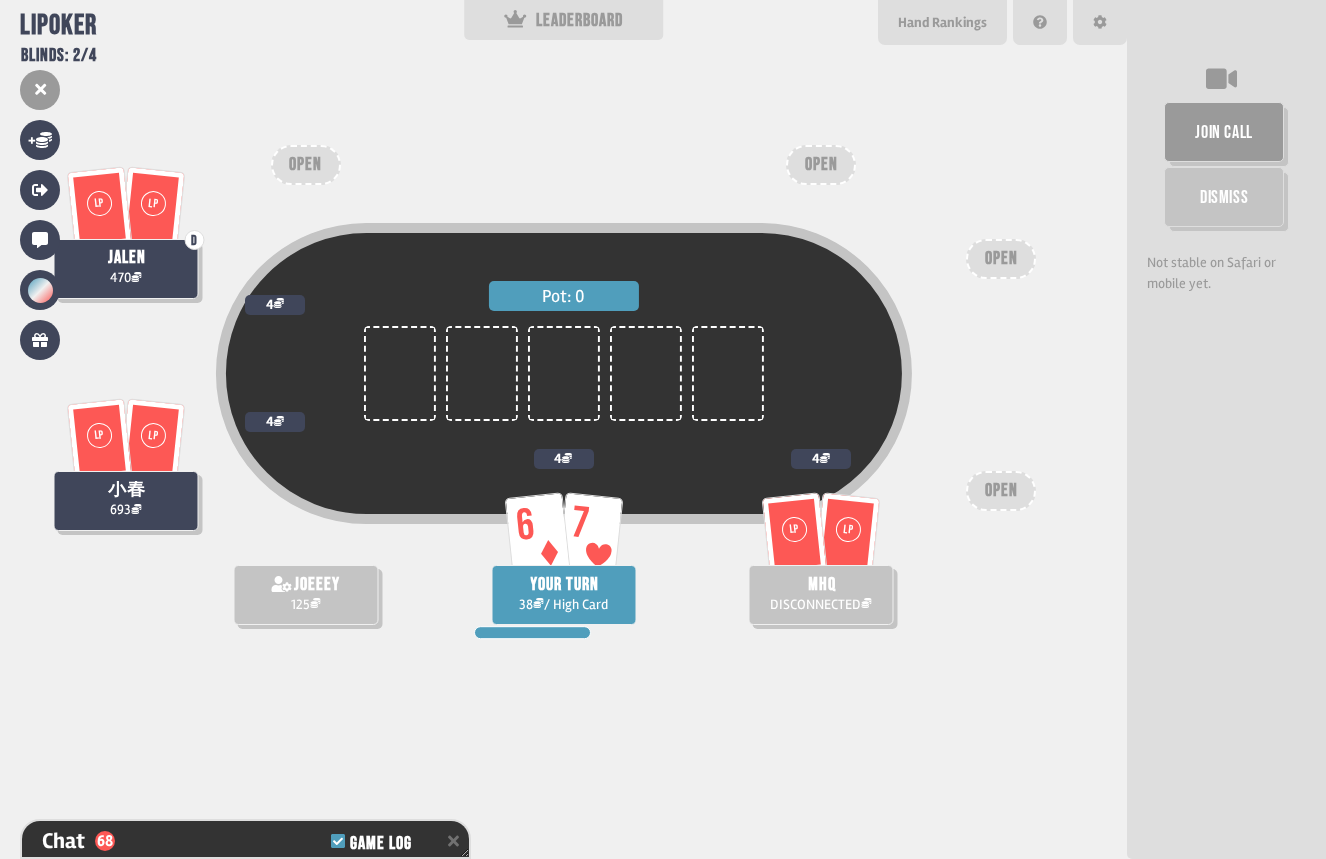 scroll, scrollTop: 2122, scrollLeft: 0, axis: vertical 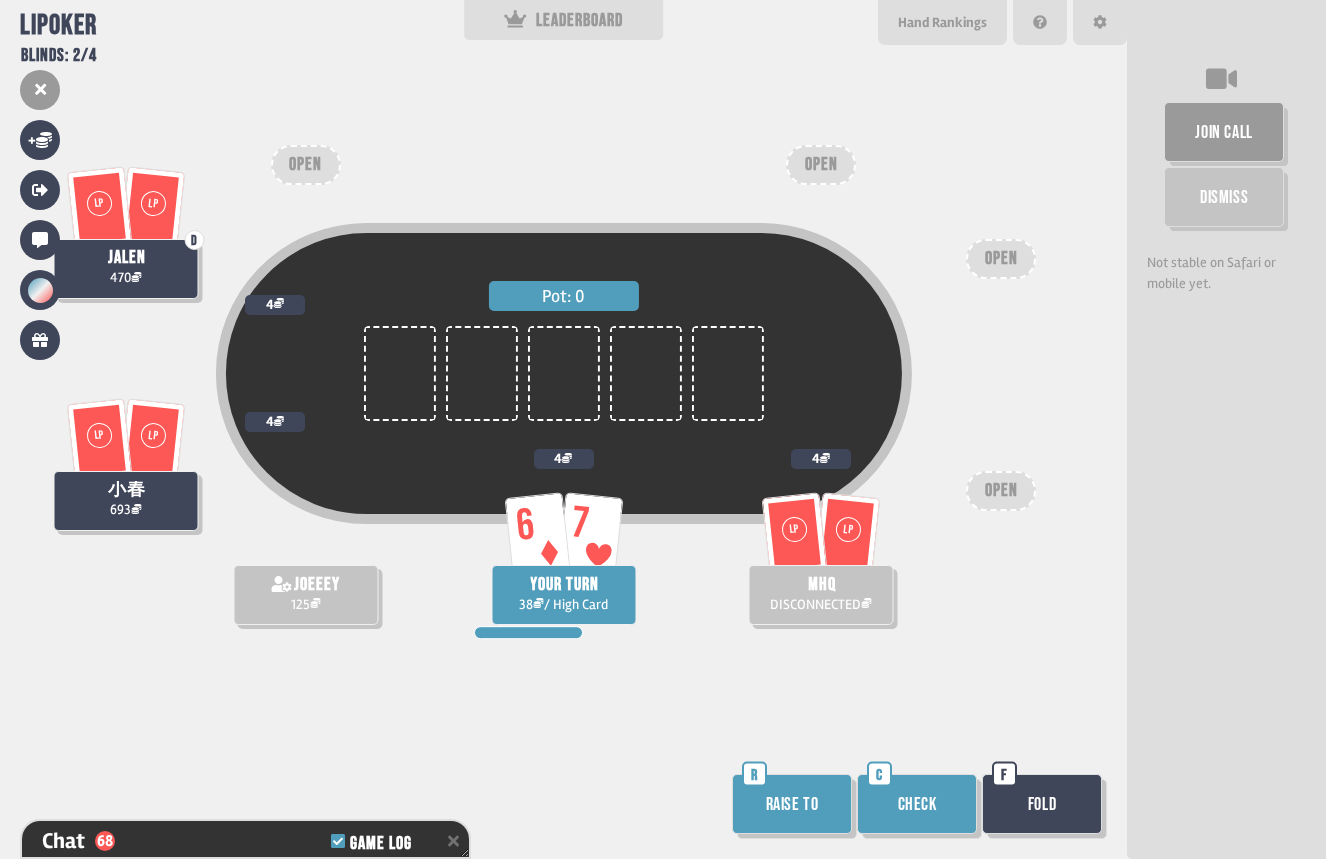 click on "Check" at bounding box center (917, 804) 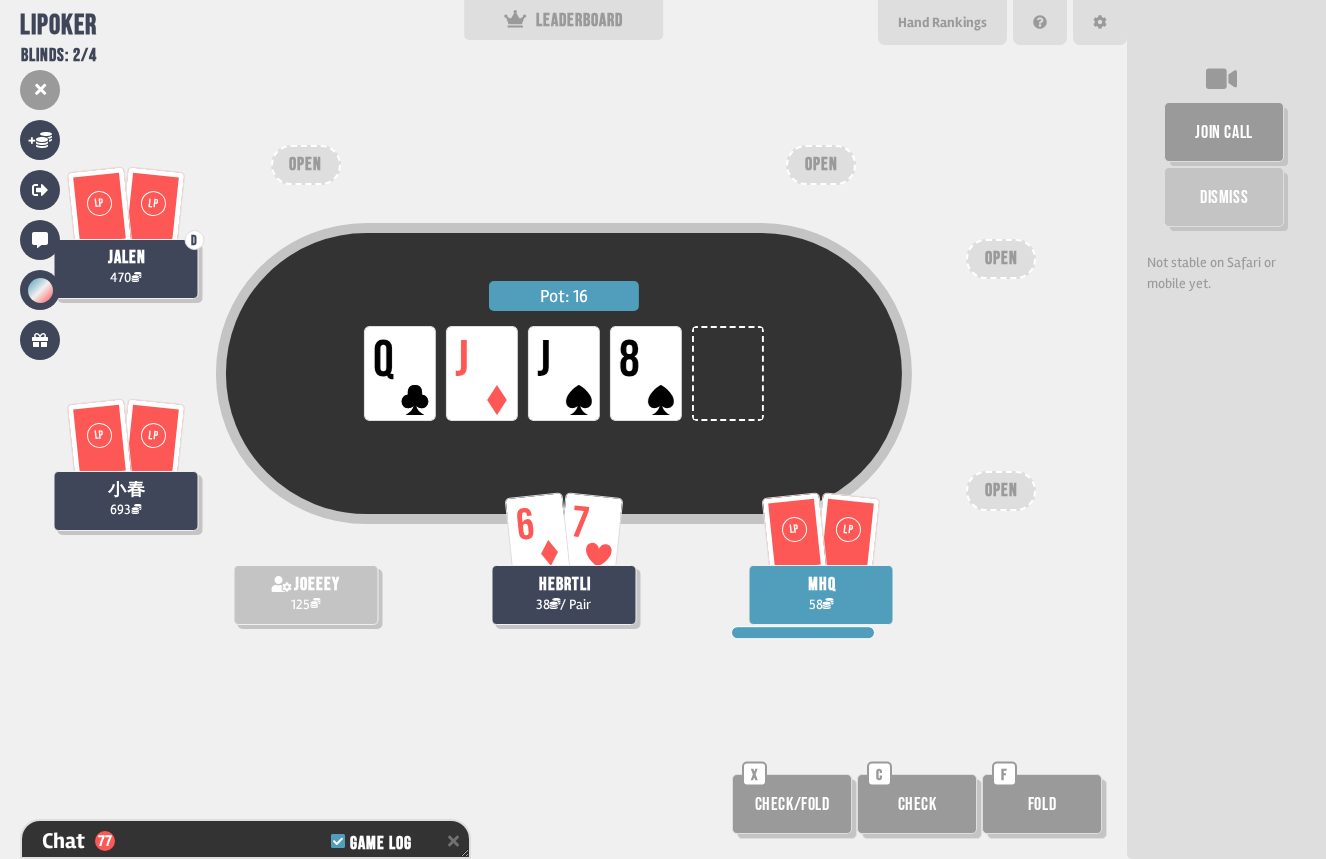 scroll, scrollTop: 2383, scrollLeft: 0, axis: vertical 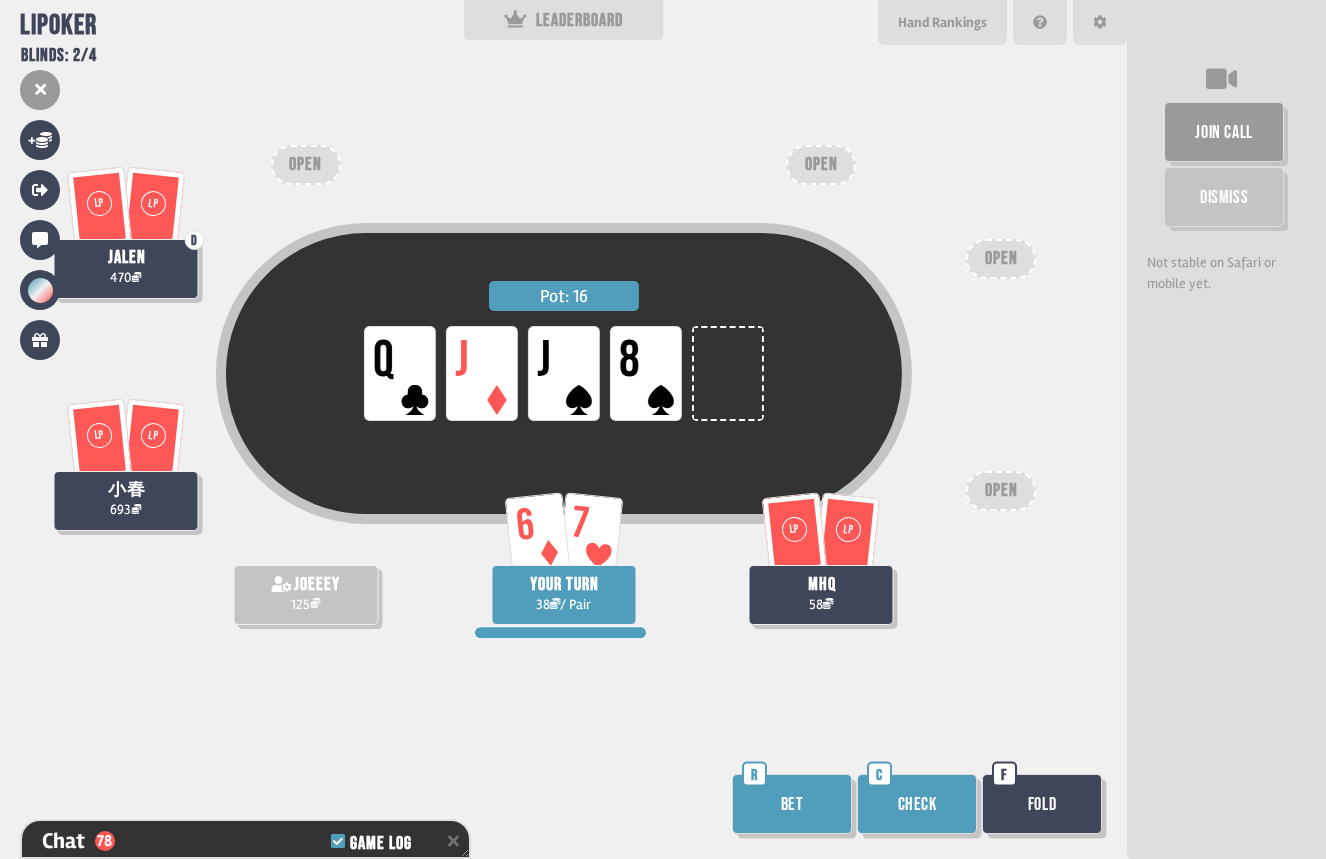 click on "C" at bounding box center [879, 774] 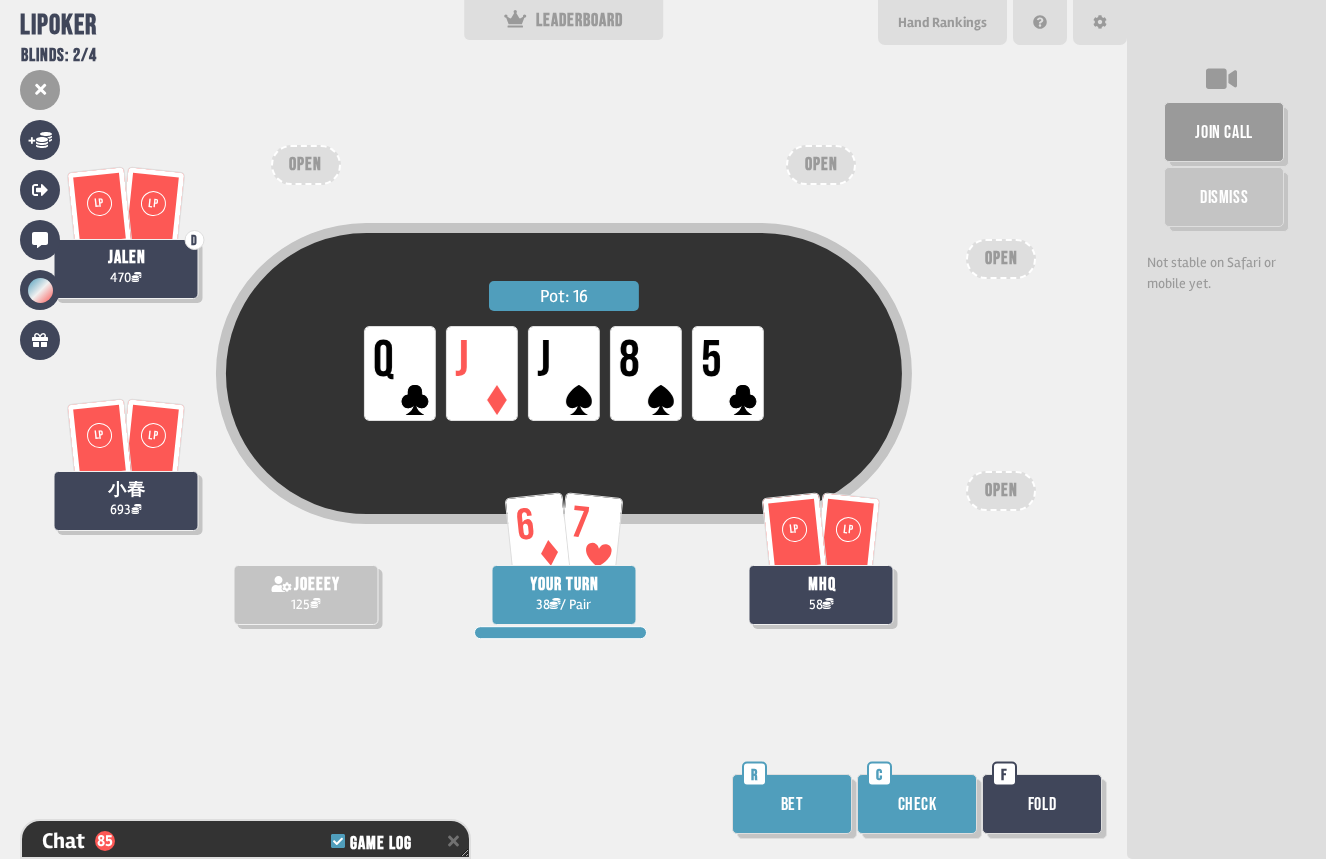 scroll, scrollTop: 2615, scrollLeft: 0, axis: vertical 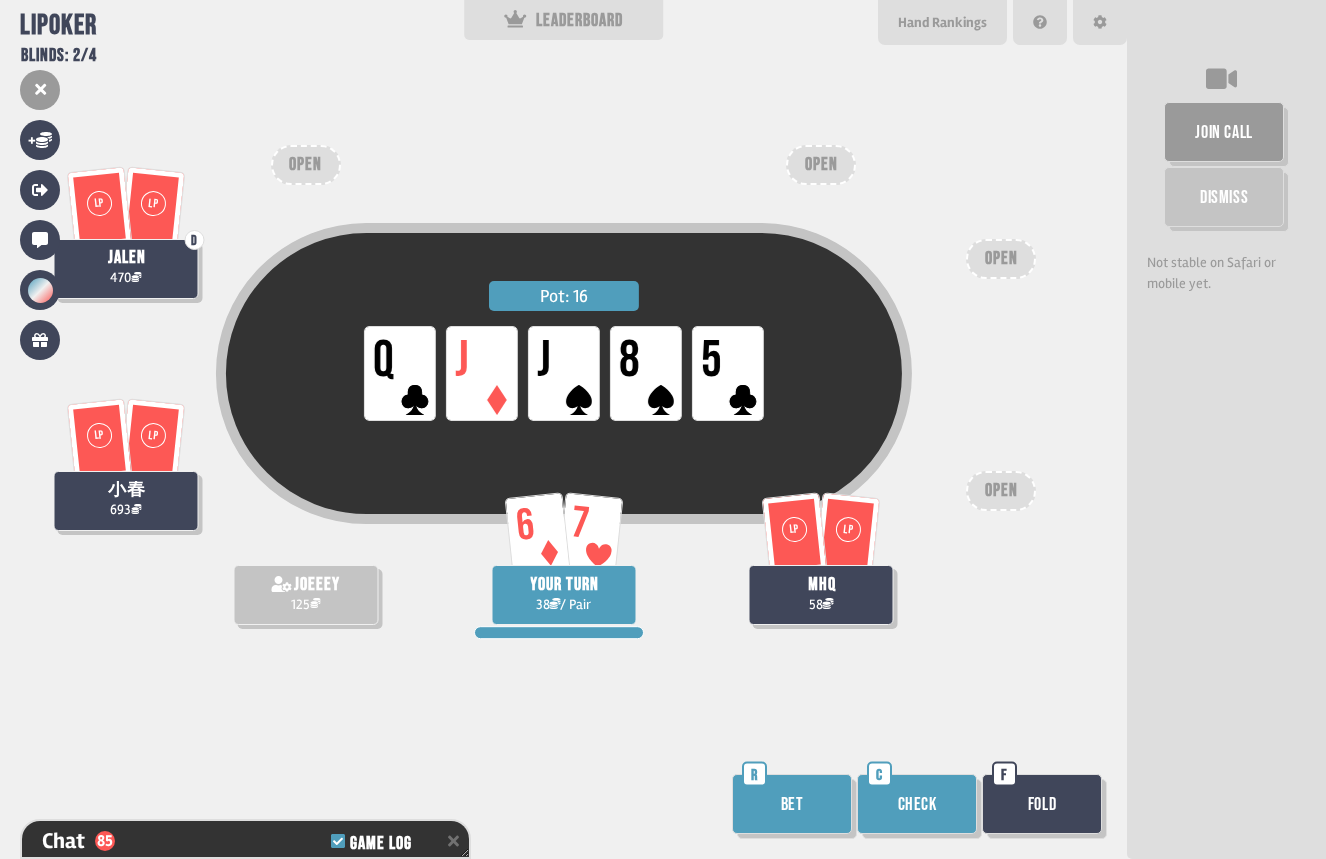 click on "Check" at bounding box center [917, 804] 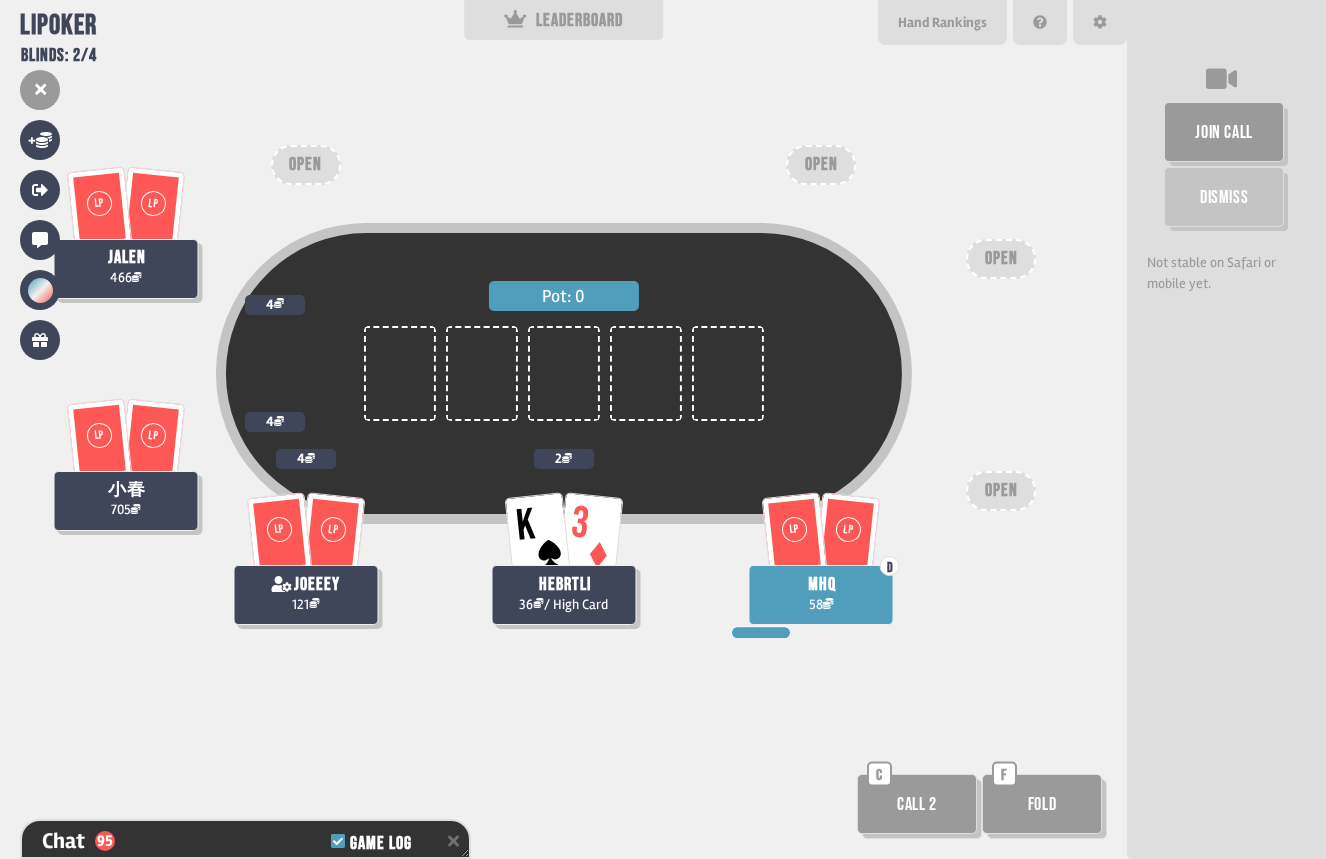 scroll, scrollTop: 2905, scrollLeft: 0, axis: vertical 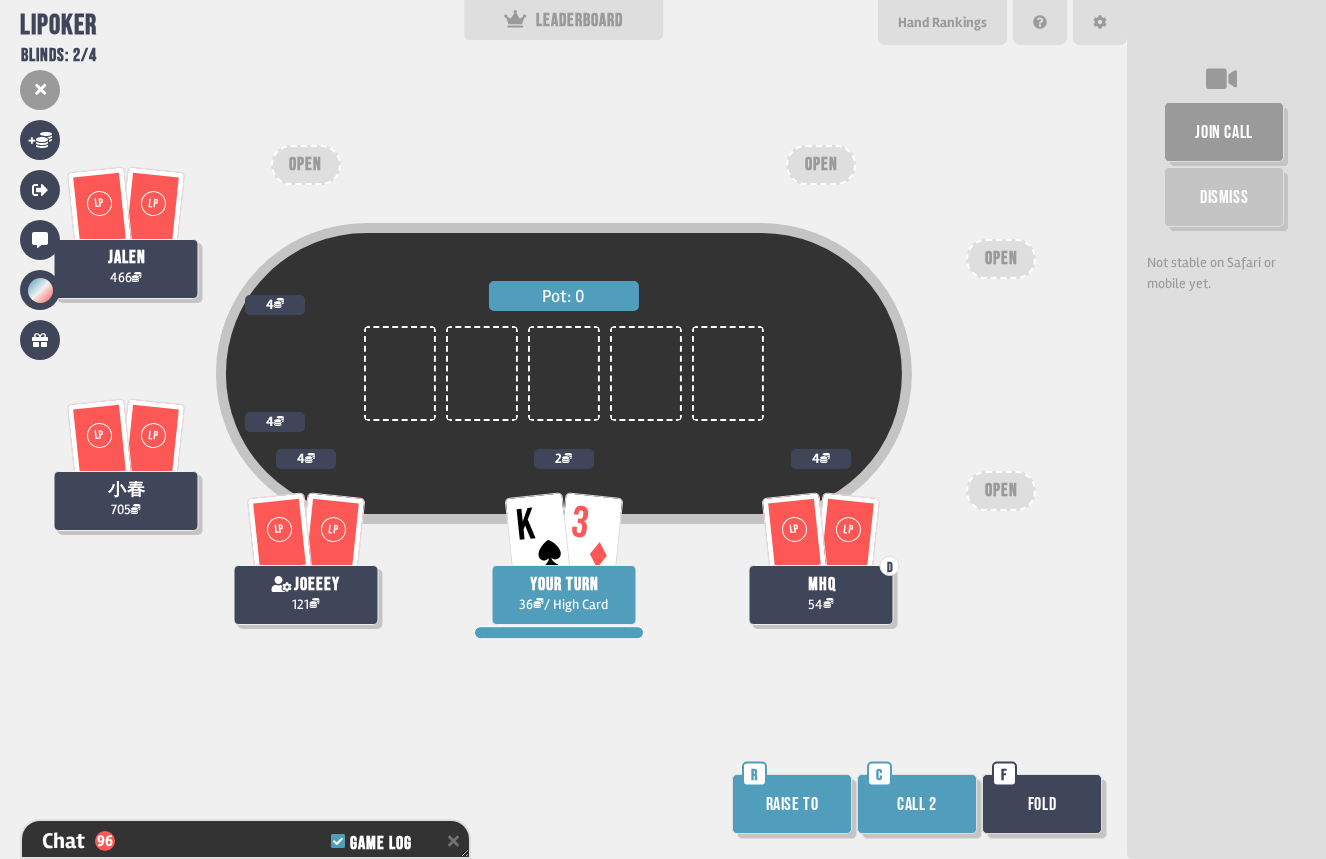 click on "Call 2" at bounding box center (917, 804) 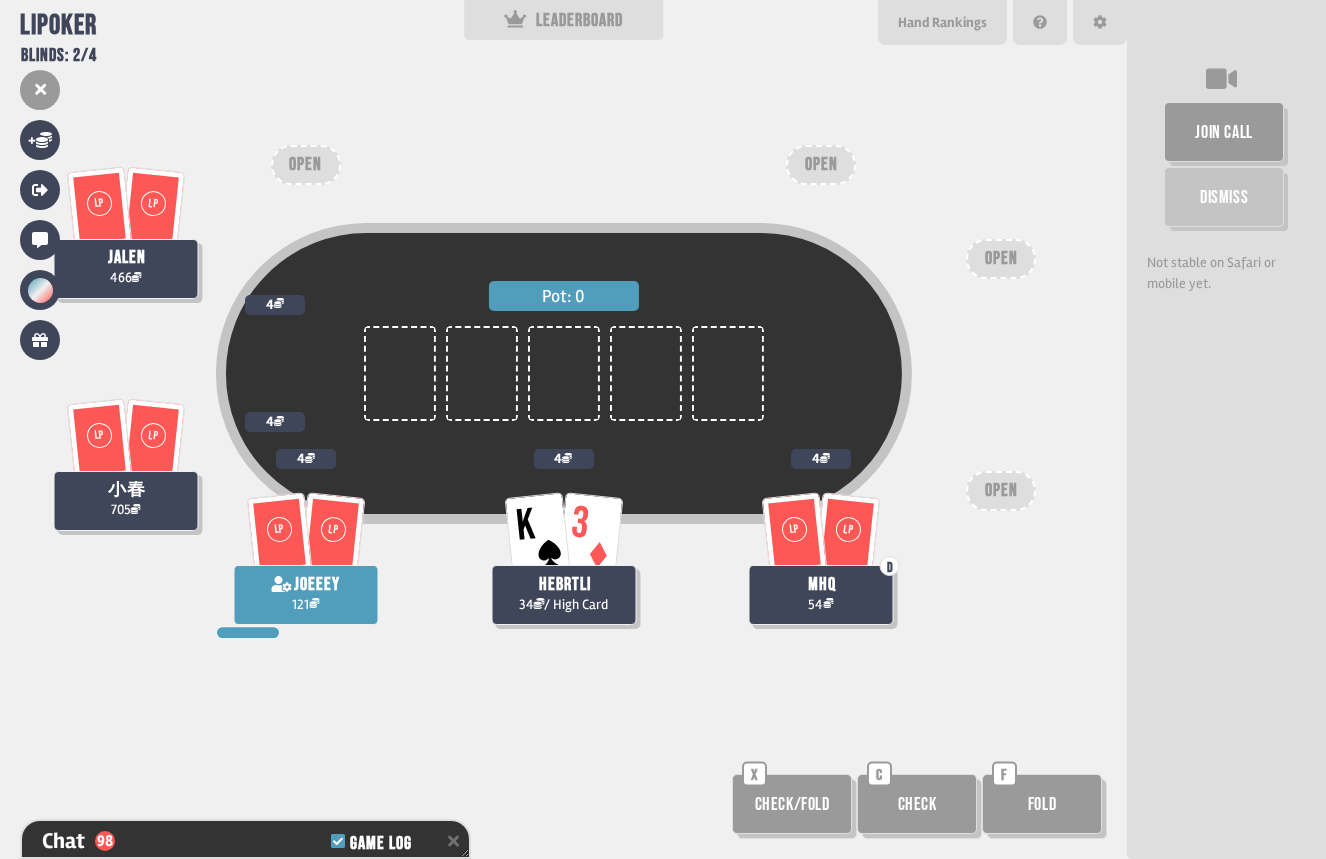 scroll, scrollTop: 2992, scrollLeft: 0, axis: vertical 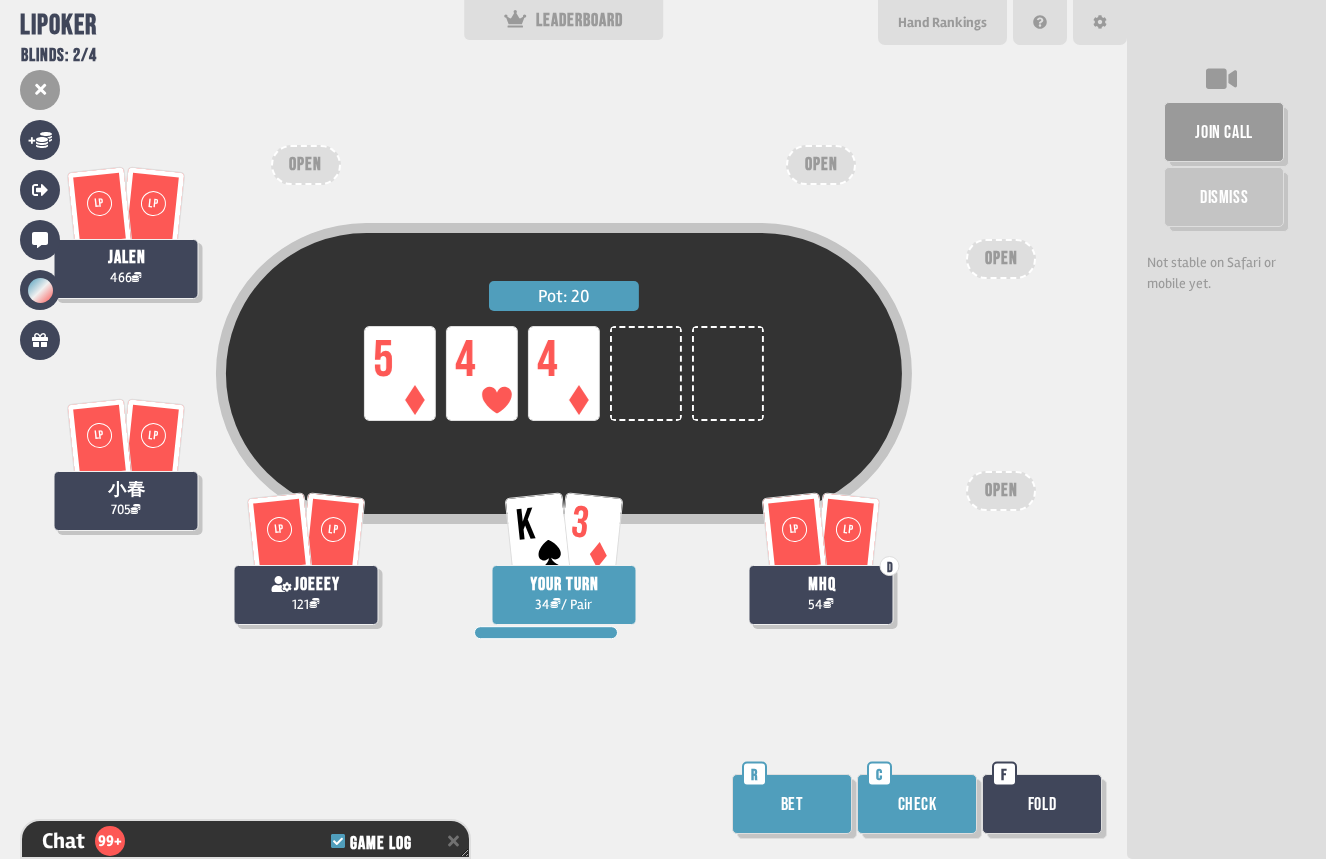 click on "Check" at bounding box center (917, 804) 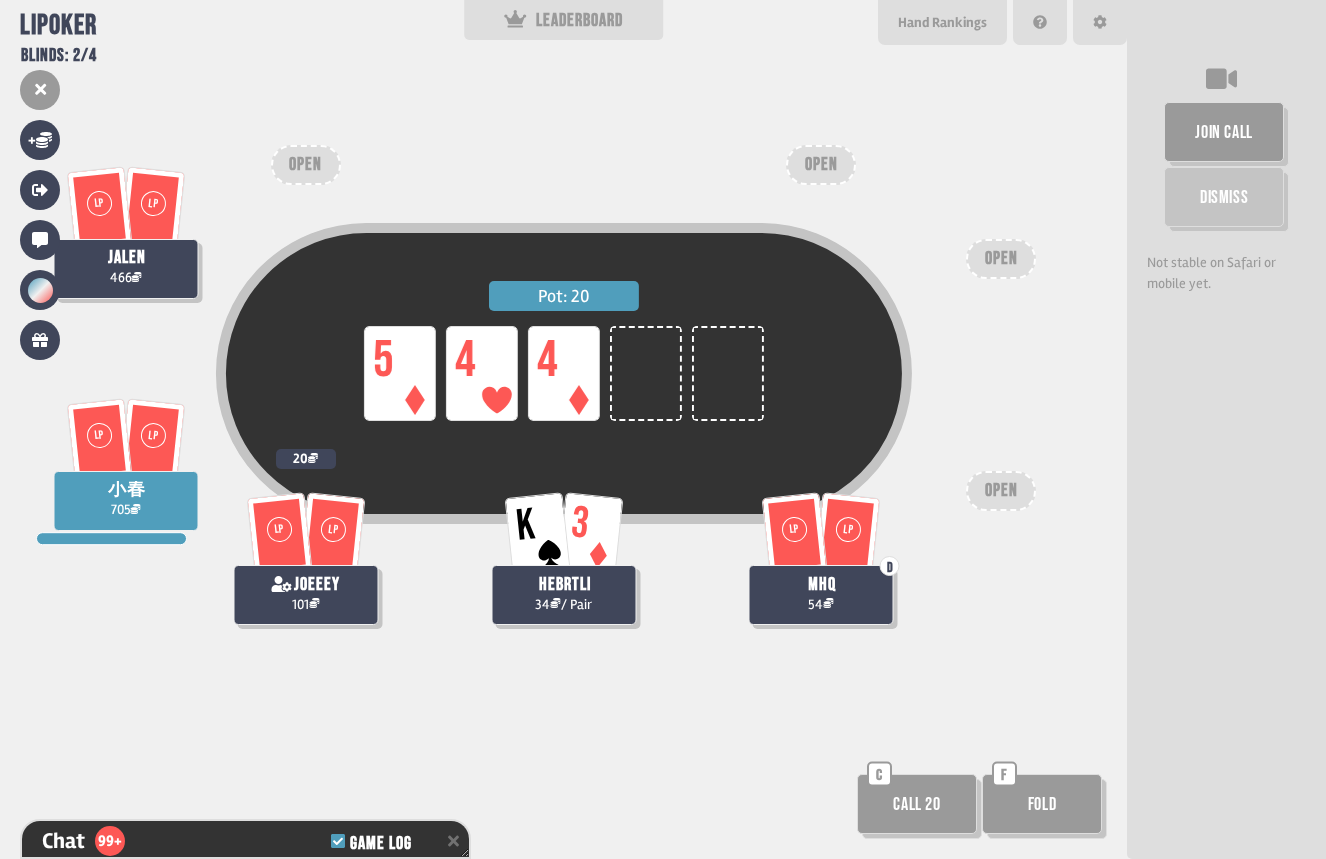 scroll, scrollTop: 3137, scrollLeft: 0, axis: vertical 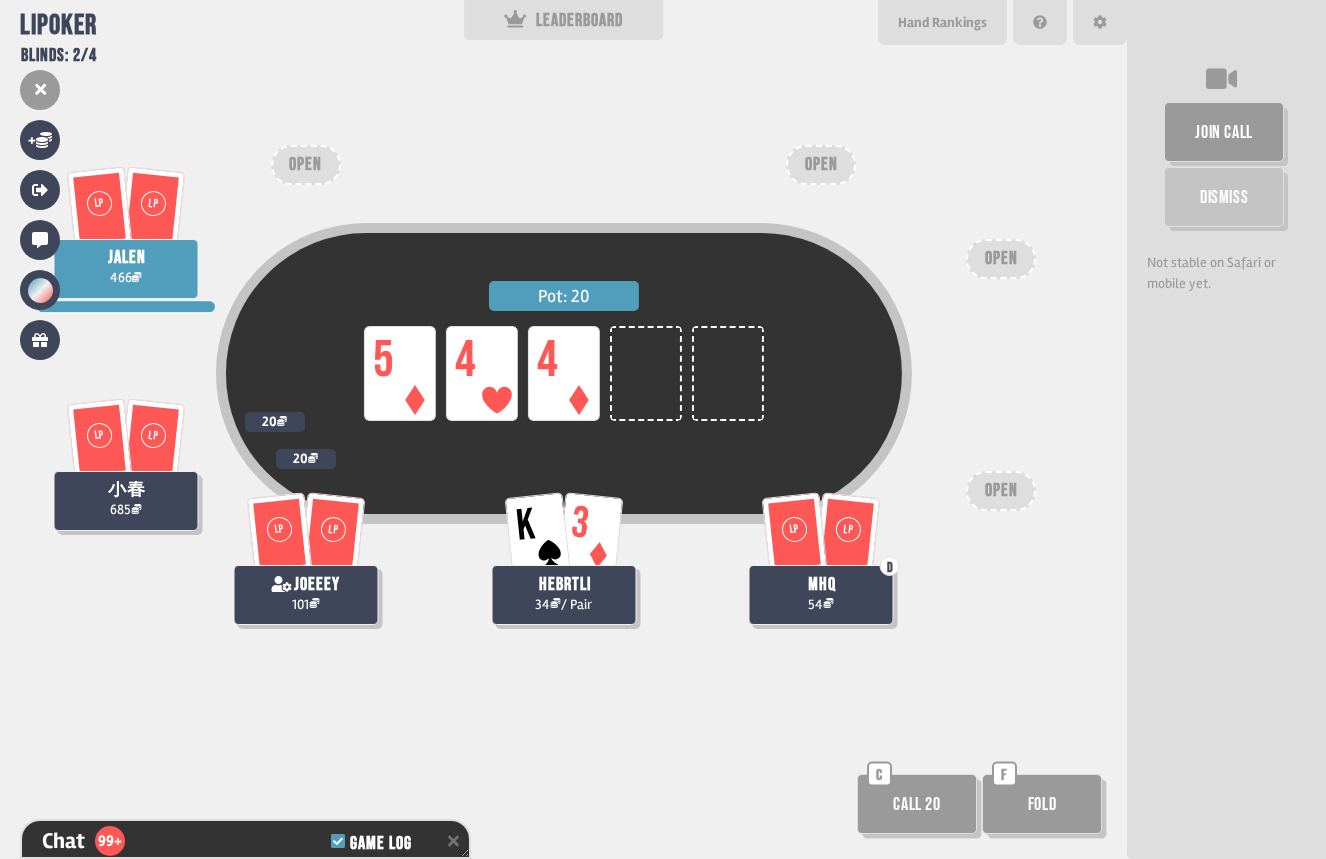 click on "Fold" at bounding box center (1042, 804) 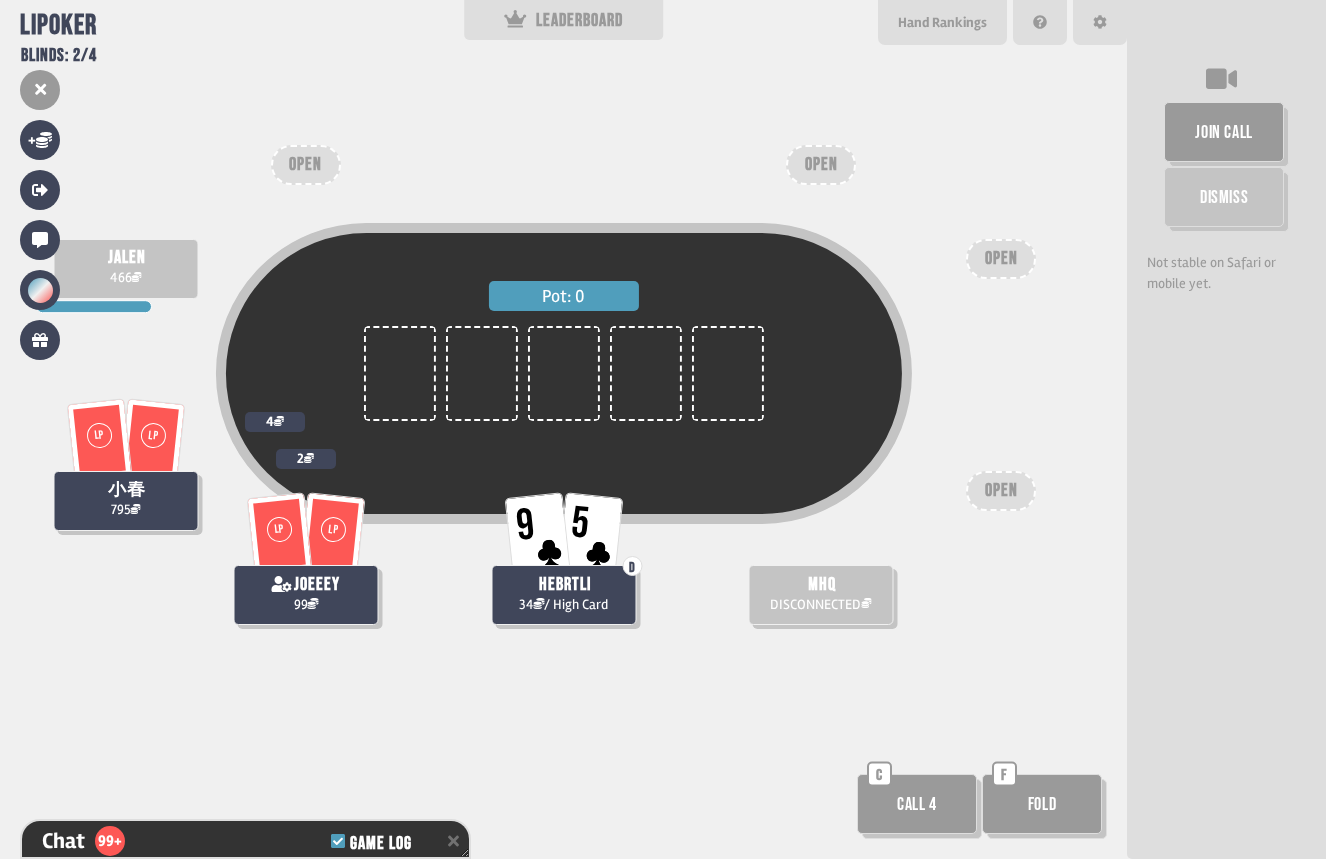 scroll, scrollTop: 3659, scrollLeft: 0, axis: vertical 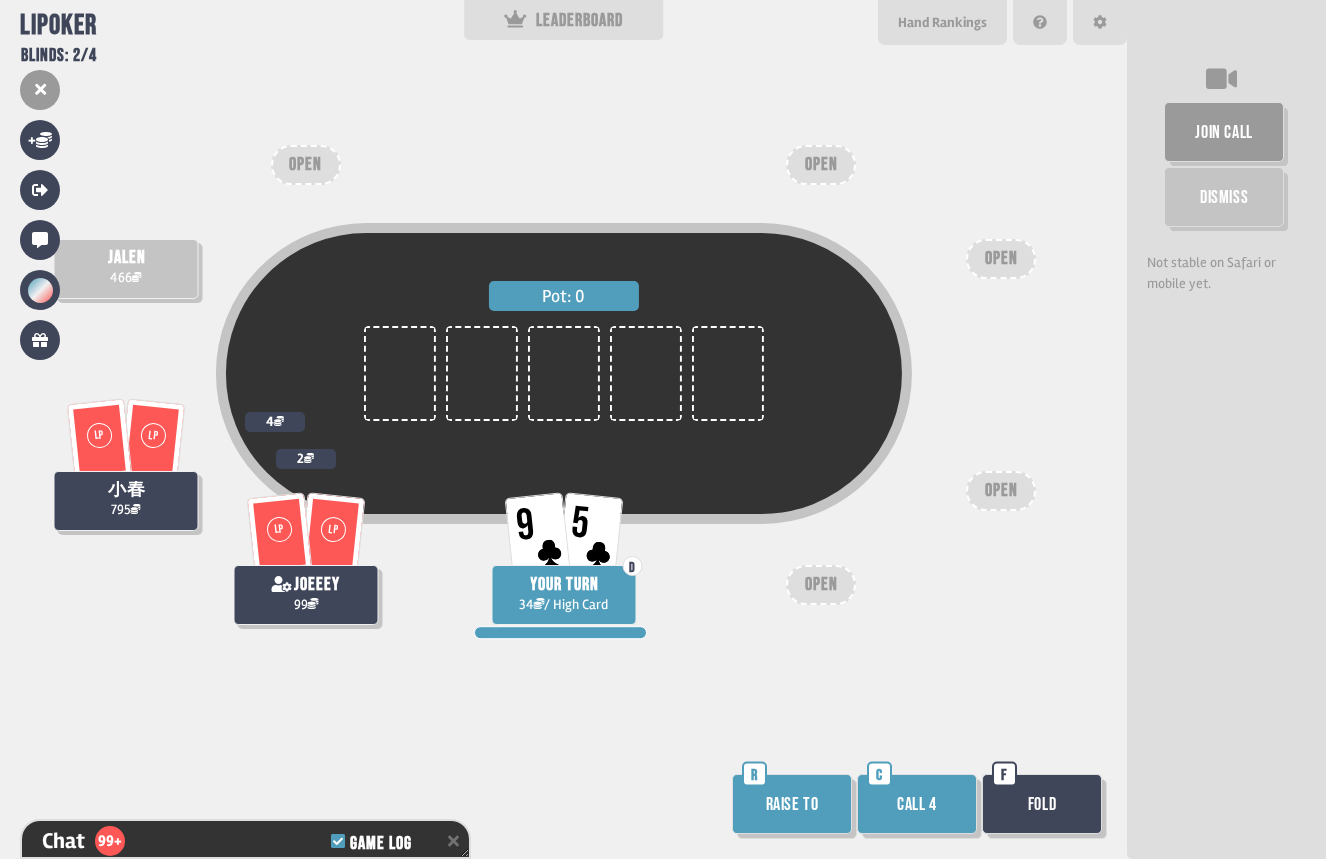 click on "Raise to" at bounding box center (792, 804) 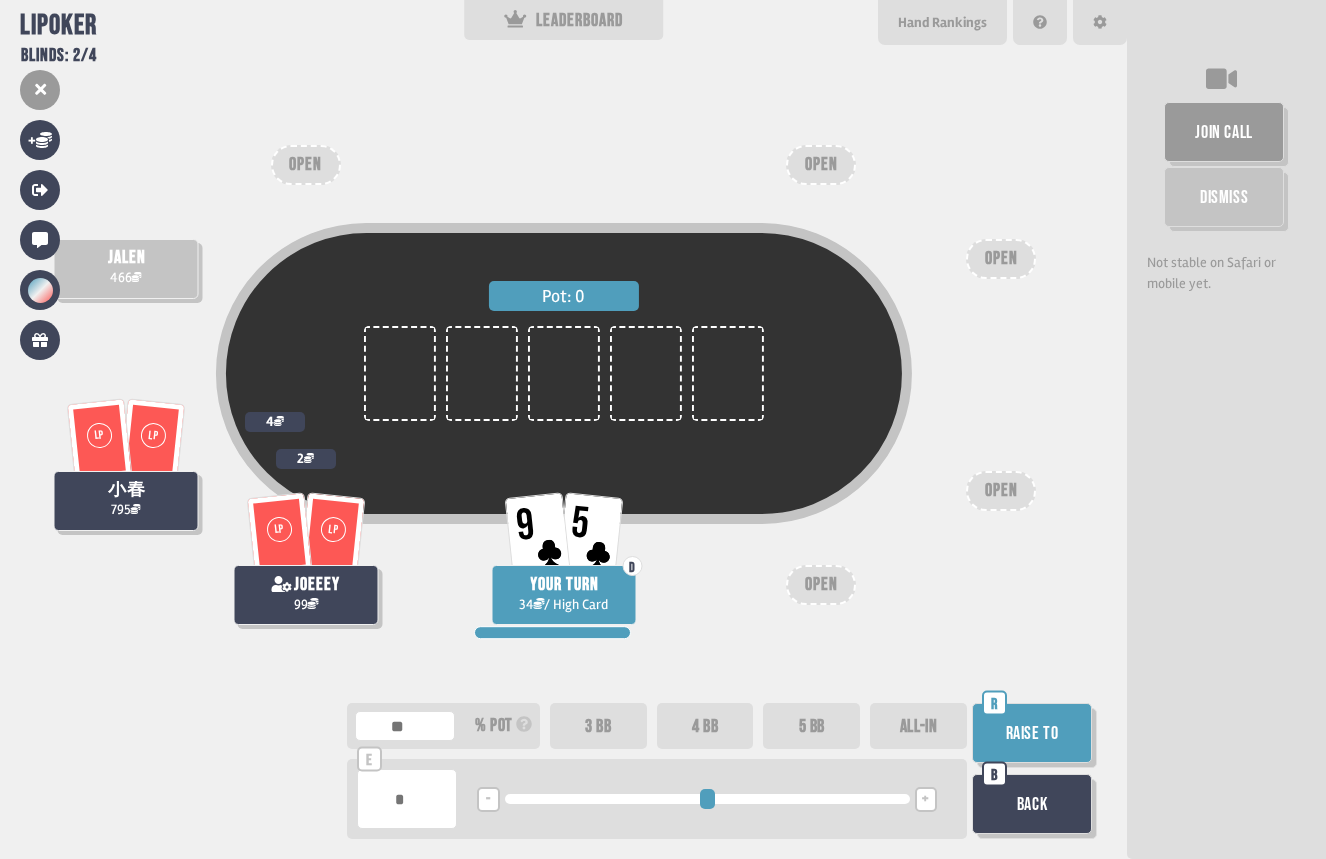 type on "**" 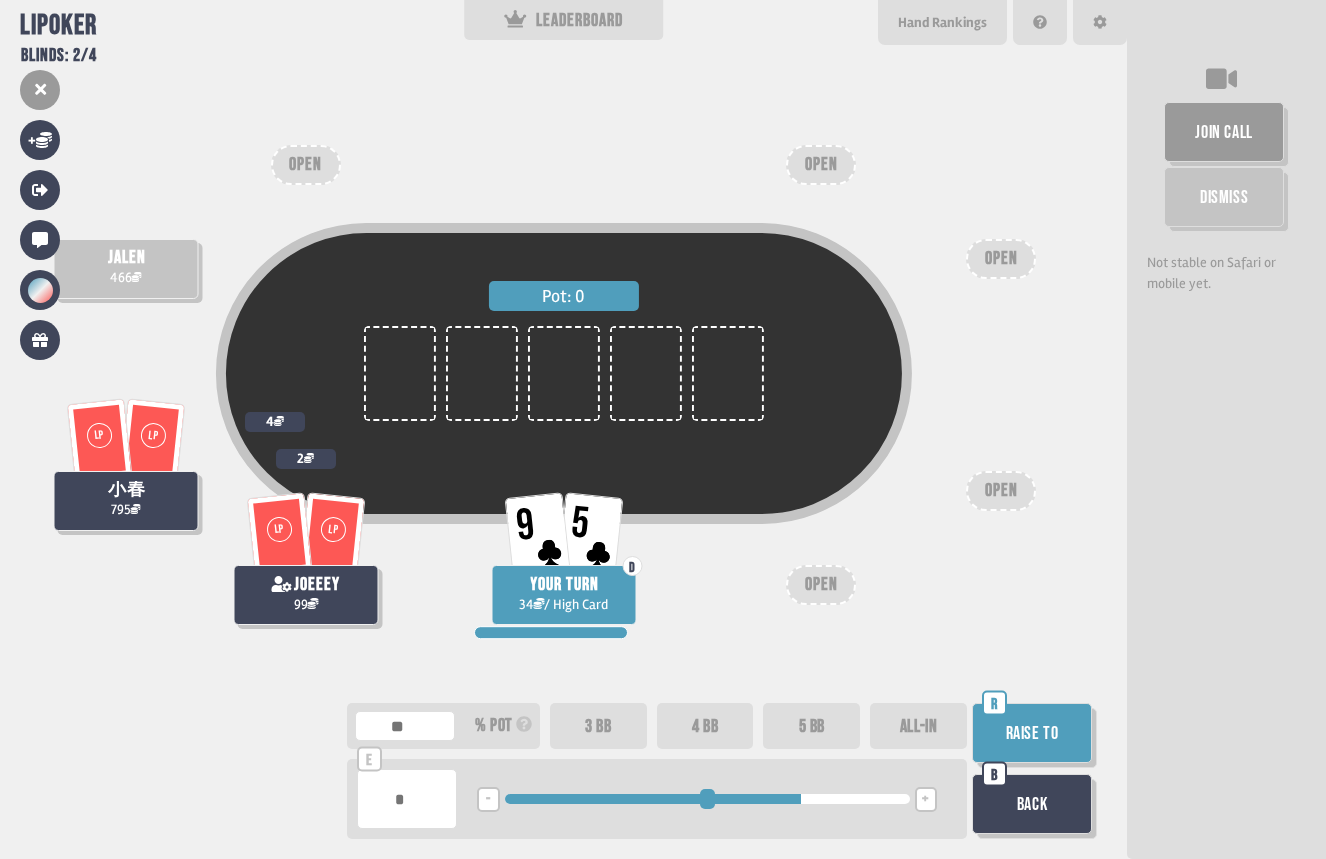 type on "***" 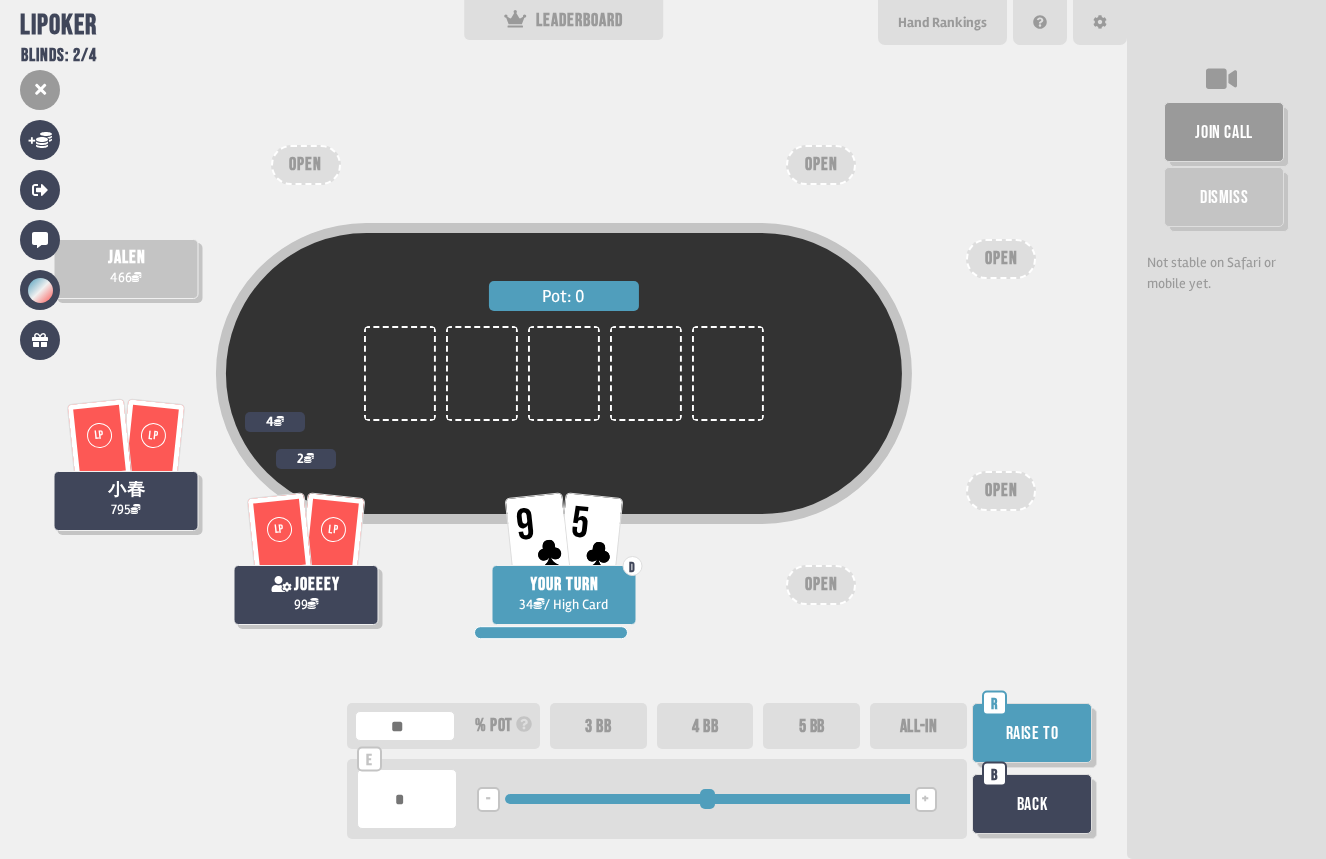 drag, startPoint x: 521, startPoint y: 802, endPoint x: 1087, endPoint y: 801, distance: 566.00085 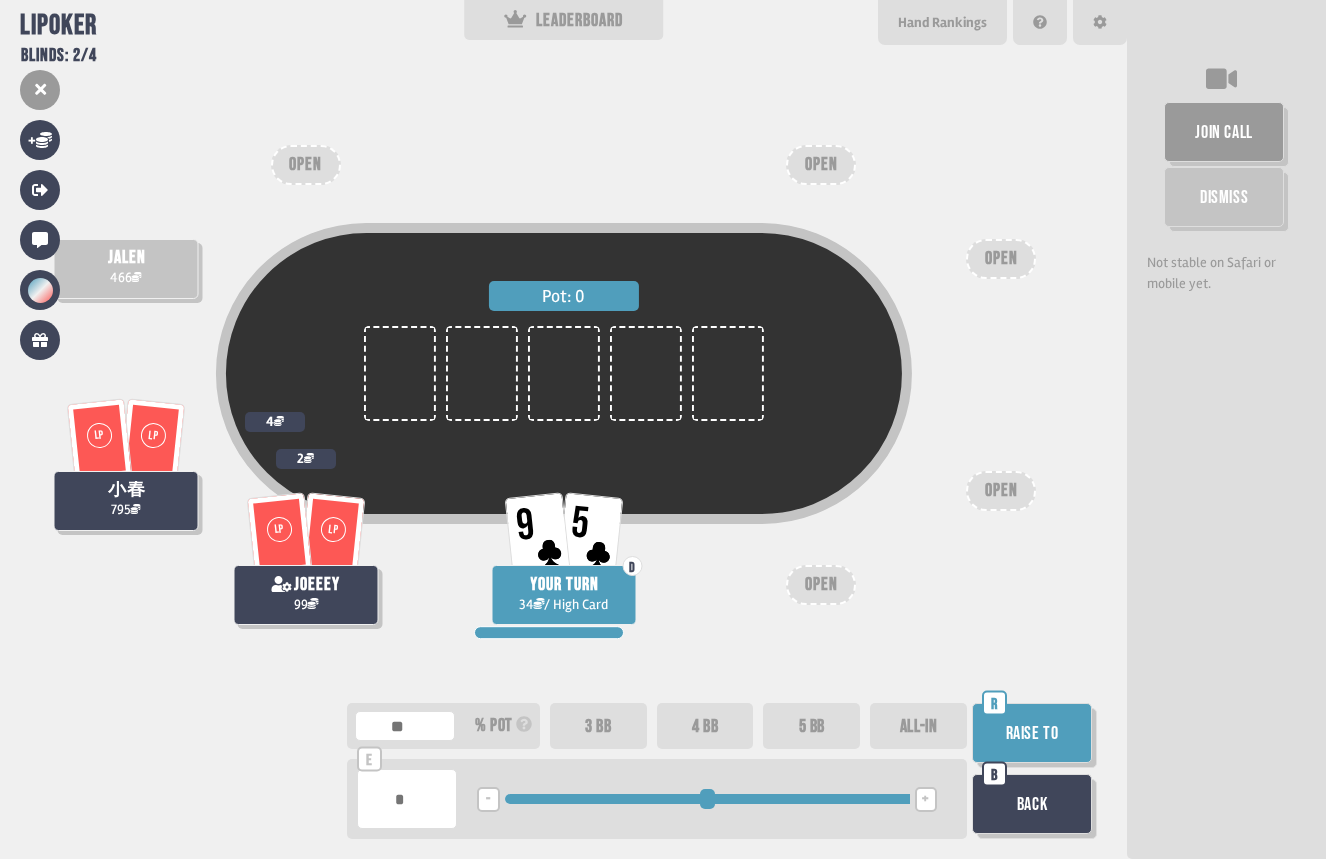 click on "Raise to" at bounding box center [1032, 733] 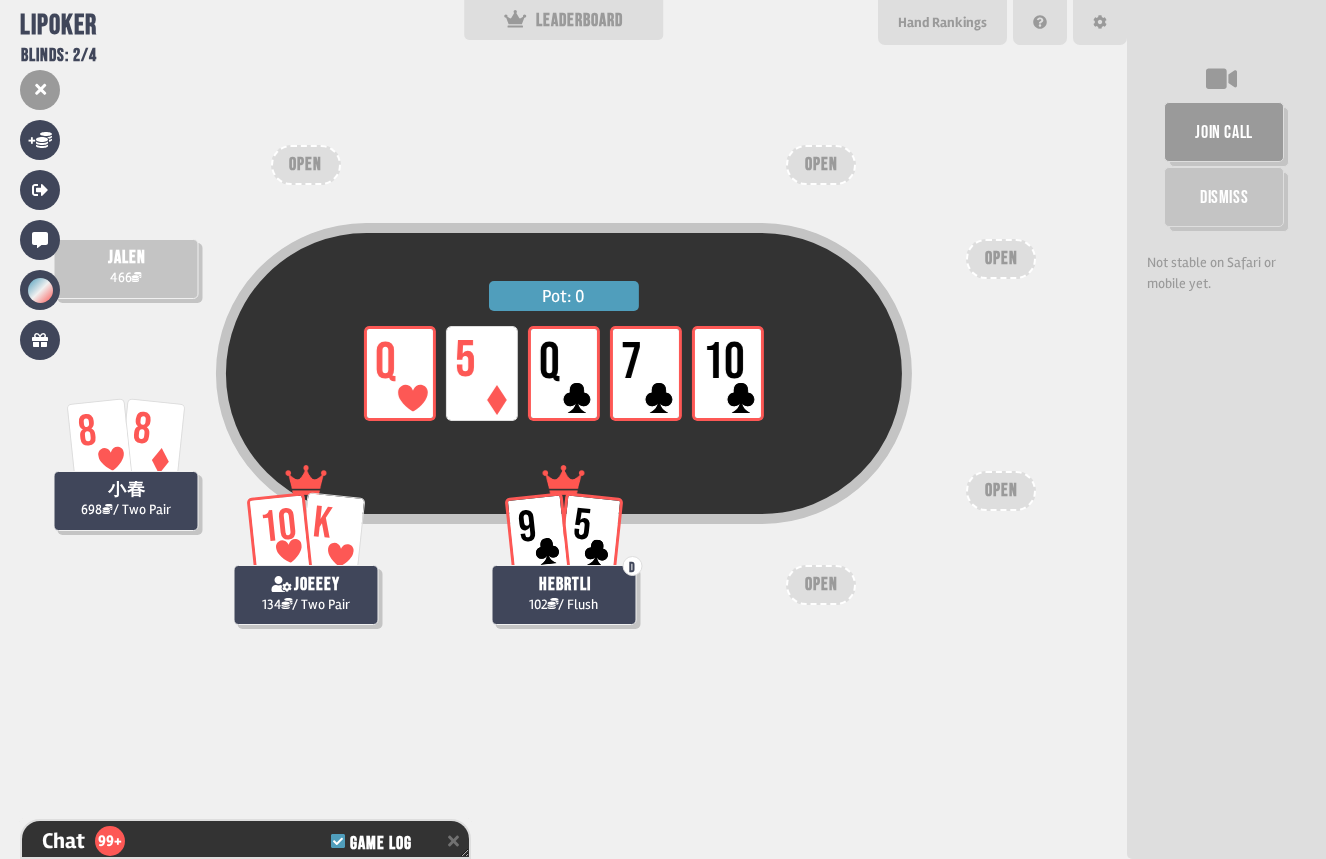 scroll, scrollTop: 4152, scrollLeft: 0, axis: vertical 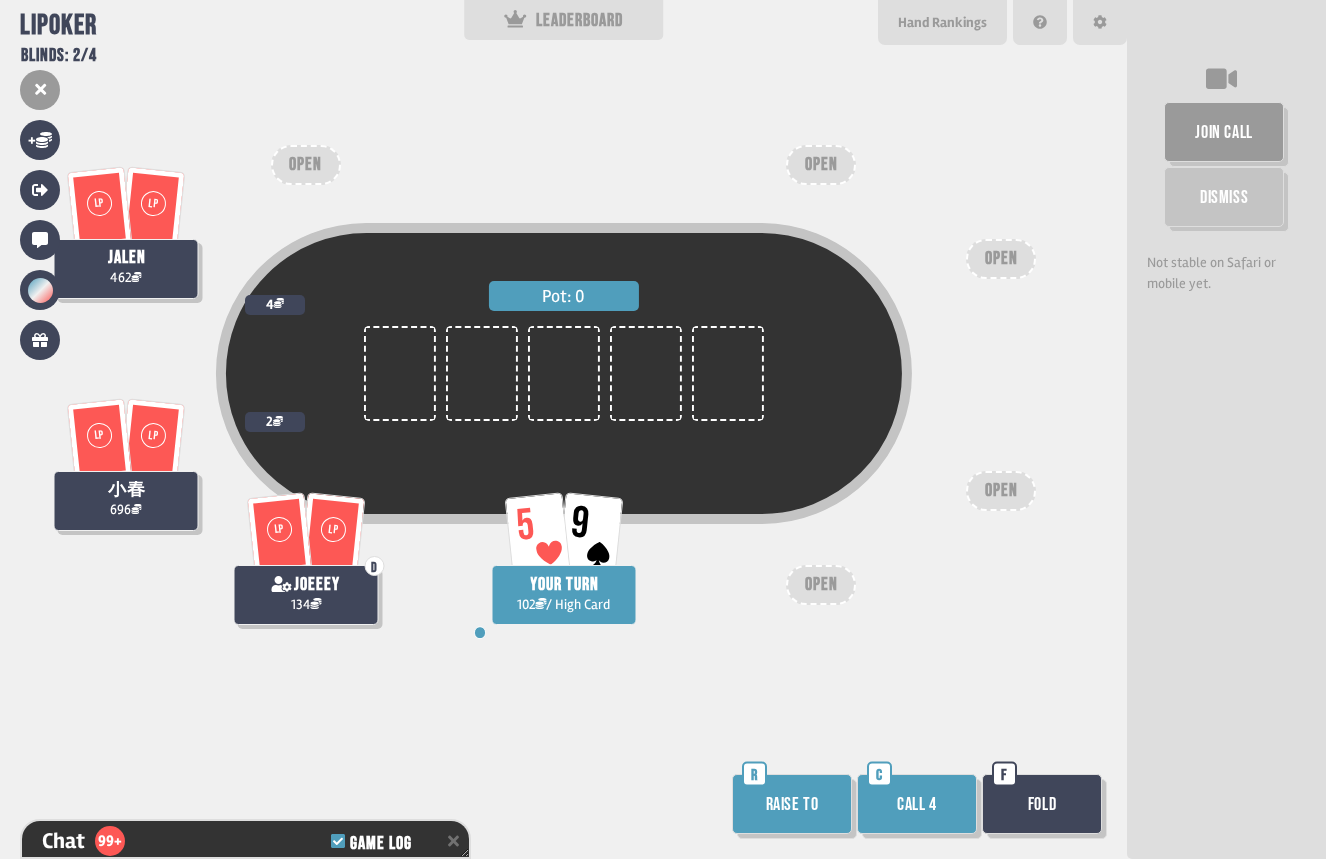 click on "Call 4" at bounding box center (917, 804) 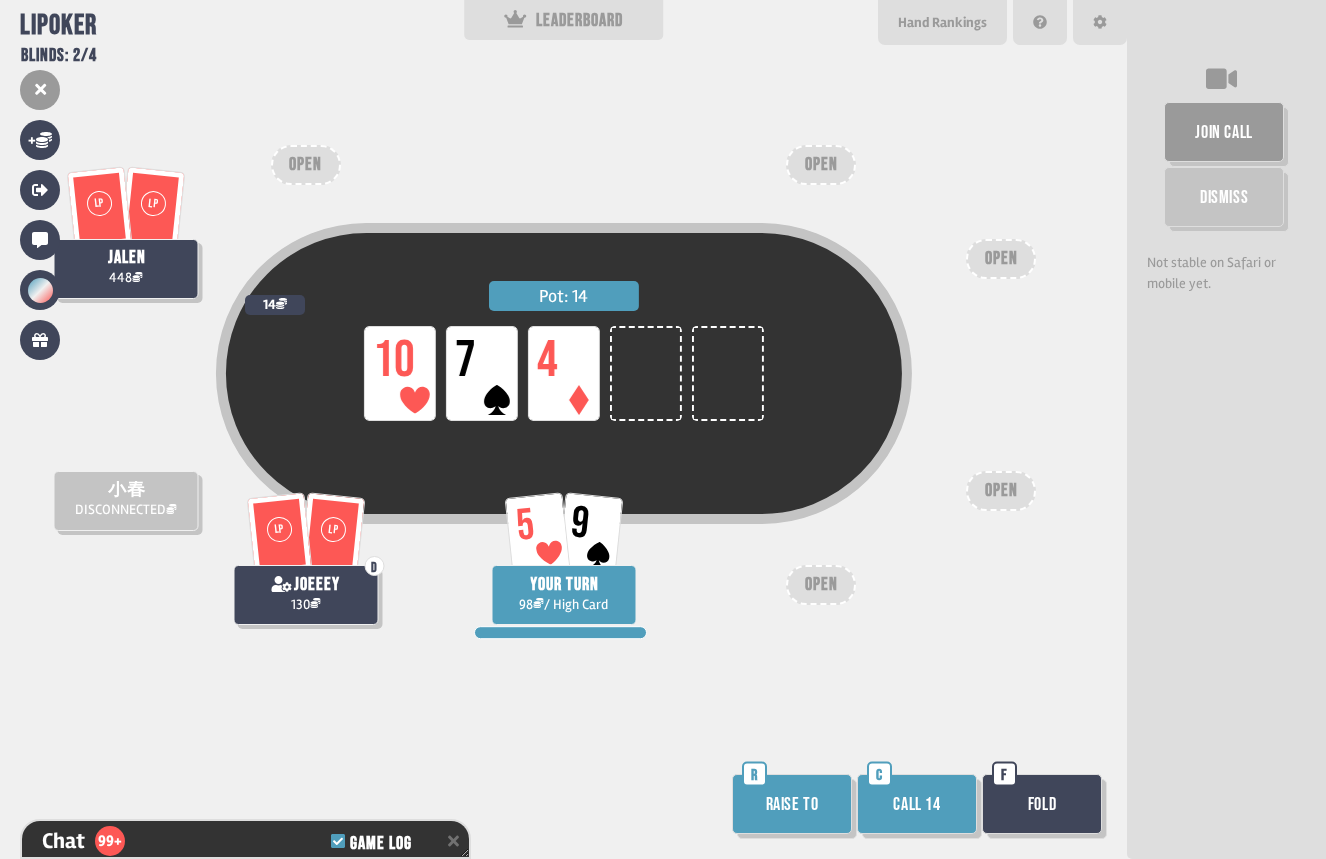 scroll, scrollTop: 4384, scrollLeft: 0, axis: vertical 